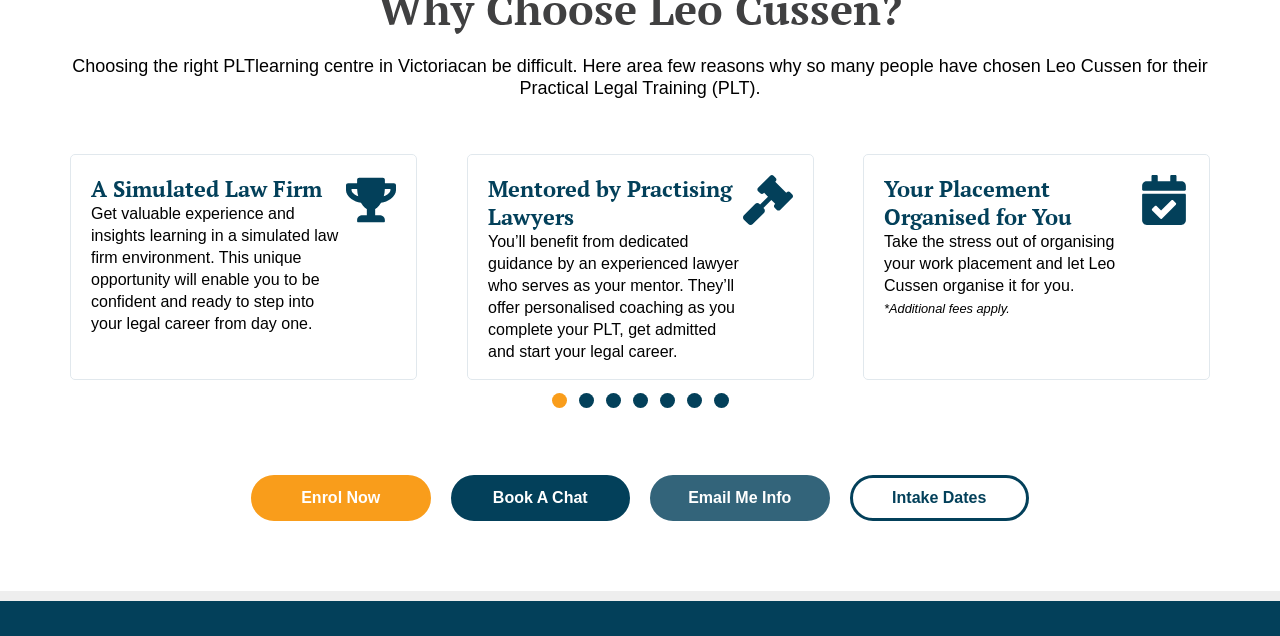 scroll, scrollTop: 1093, scrollLeft: 0, axis: vertical 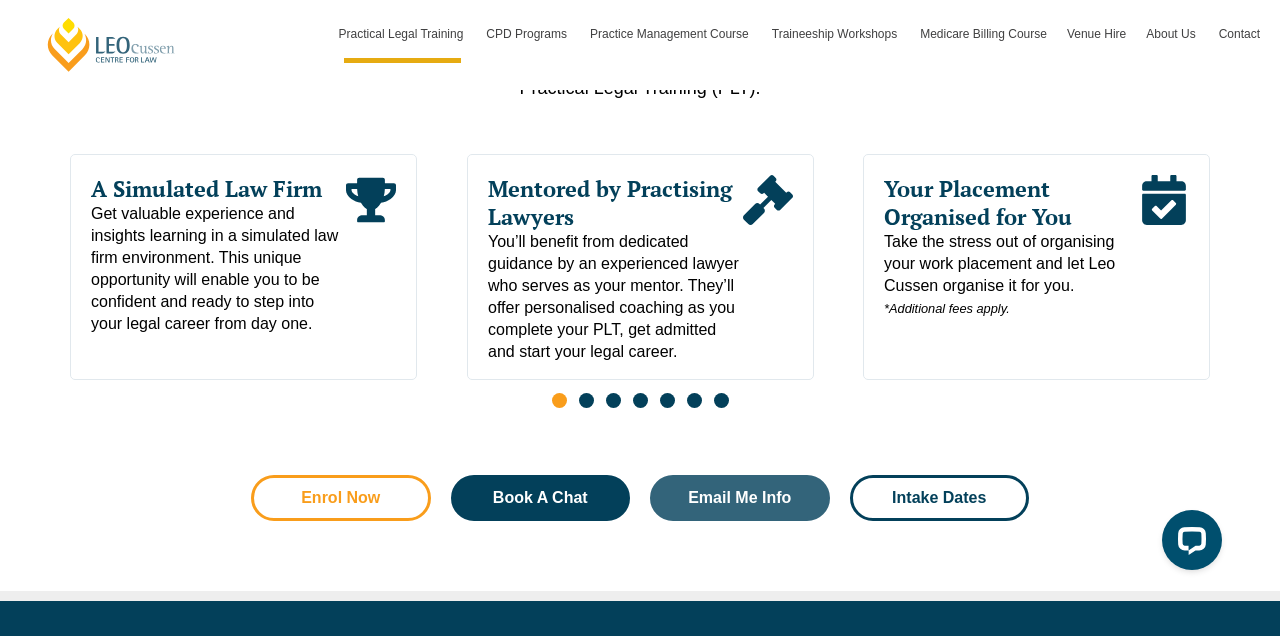 click on "Enrol Now" at bounding box center [340, 498] 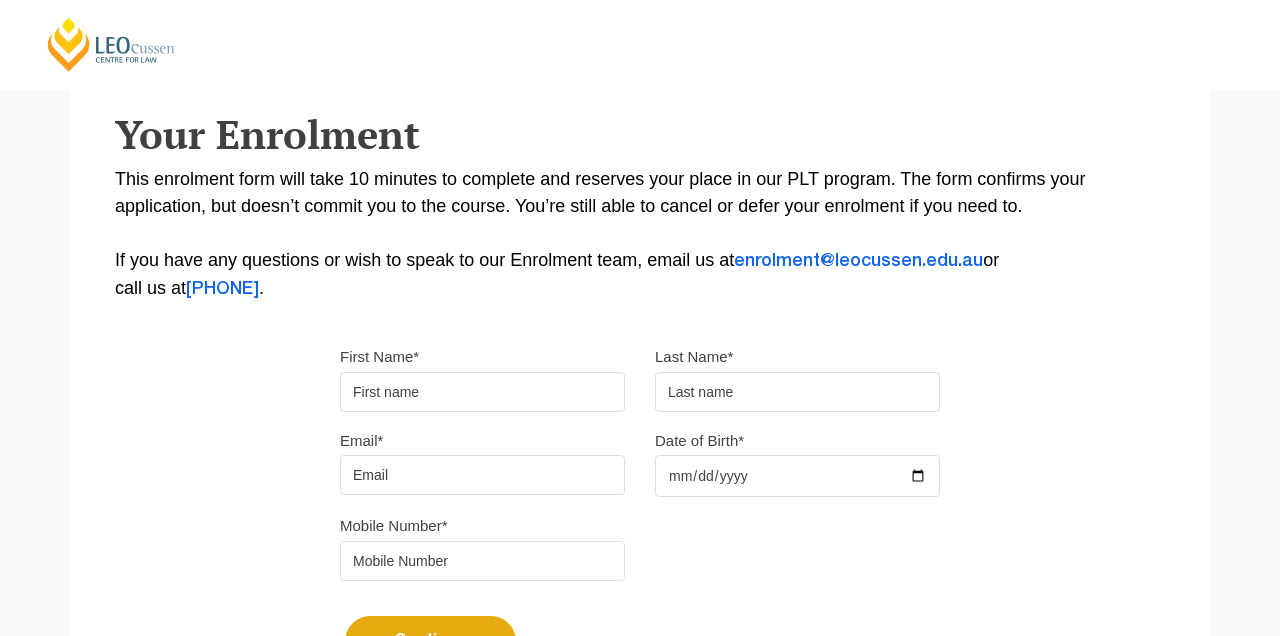 scroll, scrollTop: 349, scrollLeft: 0, axis: vertical 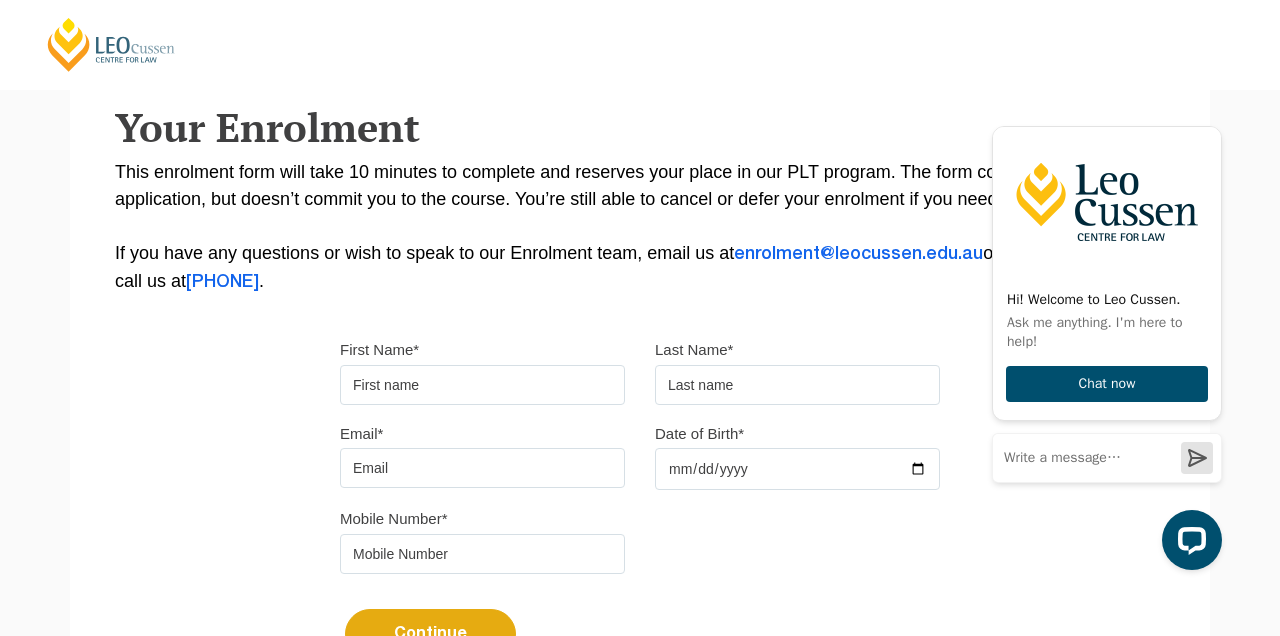 click on "First Name*" at bounding box center (482, 385) 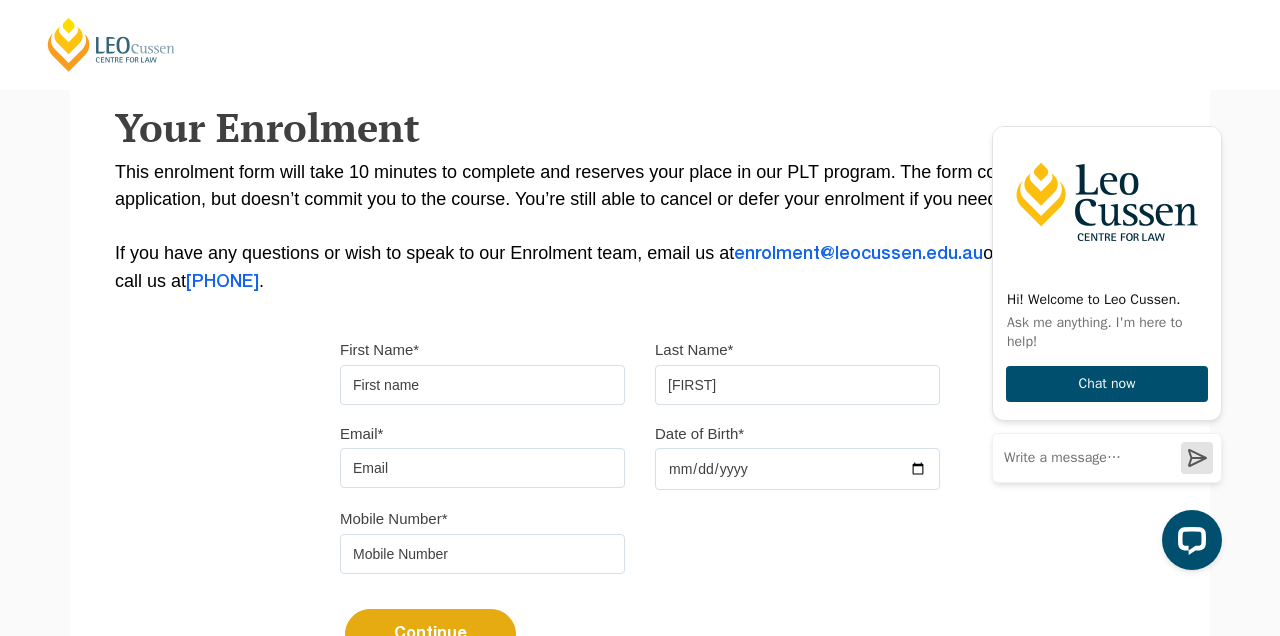 type on "M" 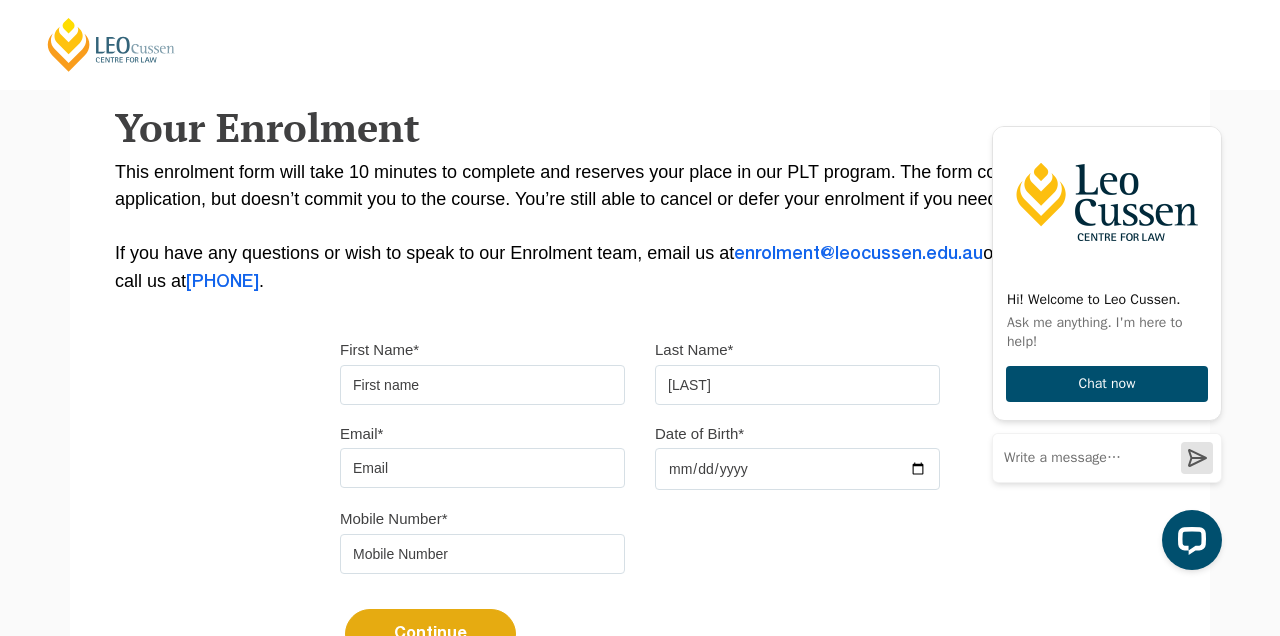 type on "Masango" 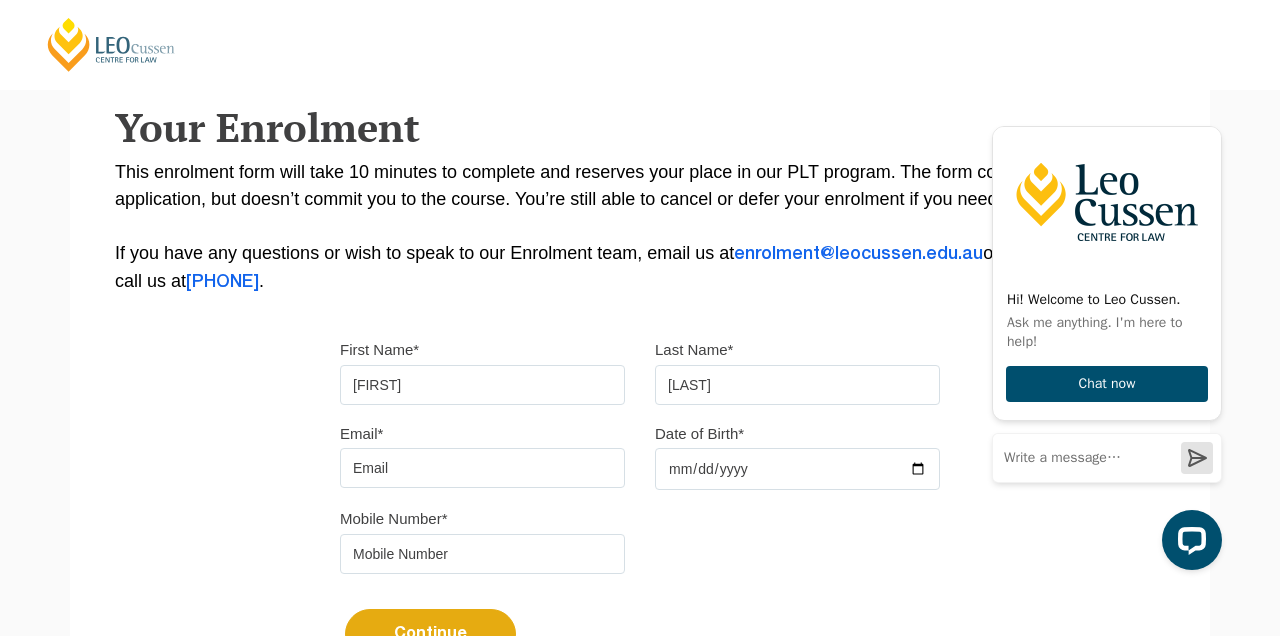 type on "Mmfezi" 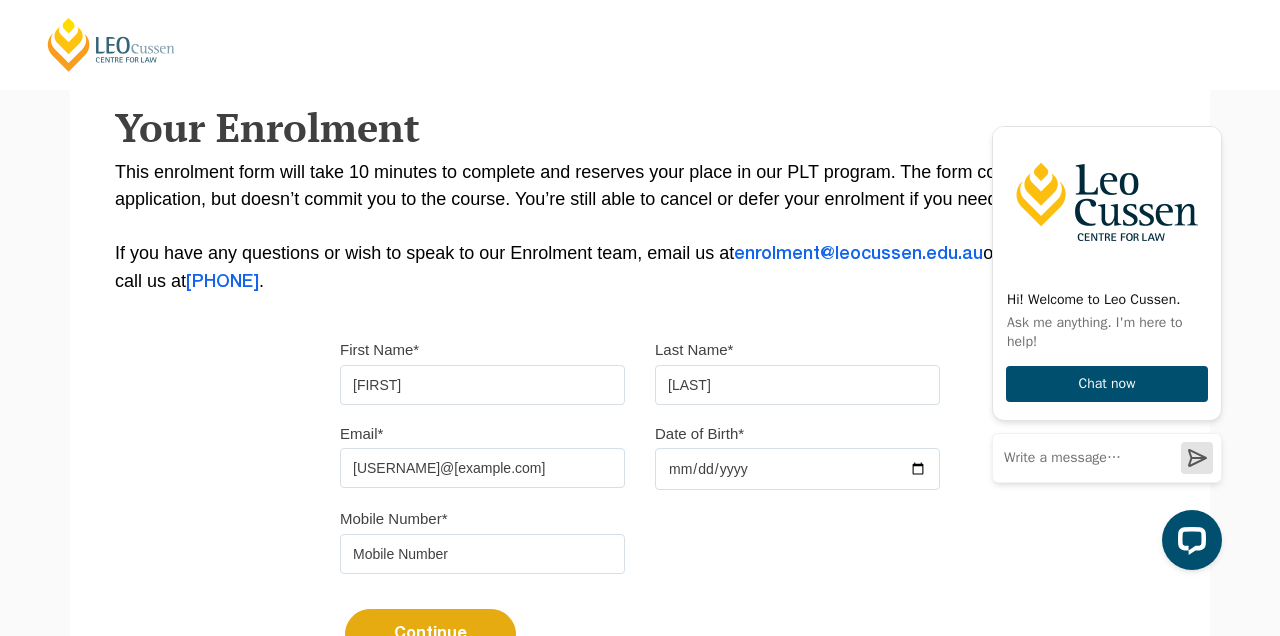 click on "Date of Birth*" at bounding box center (797, 469) 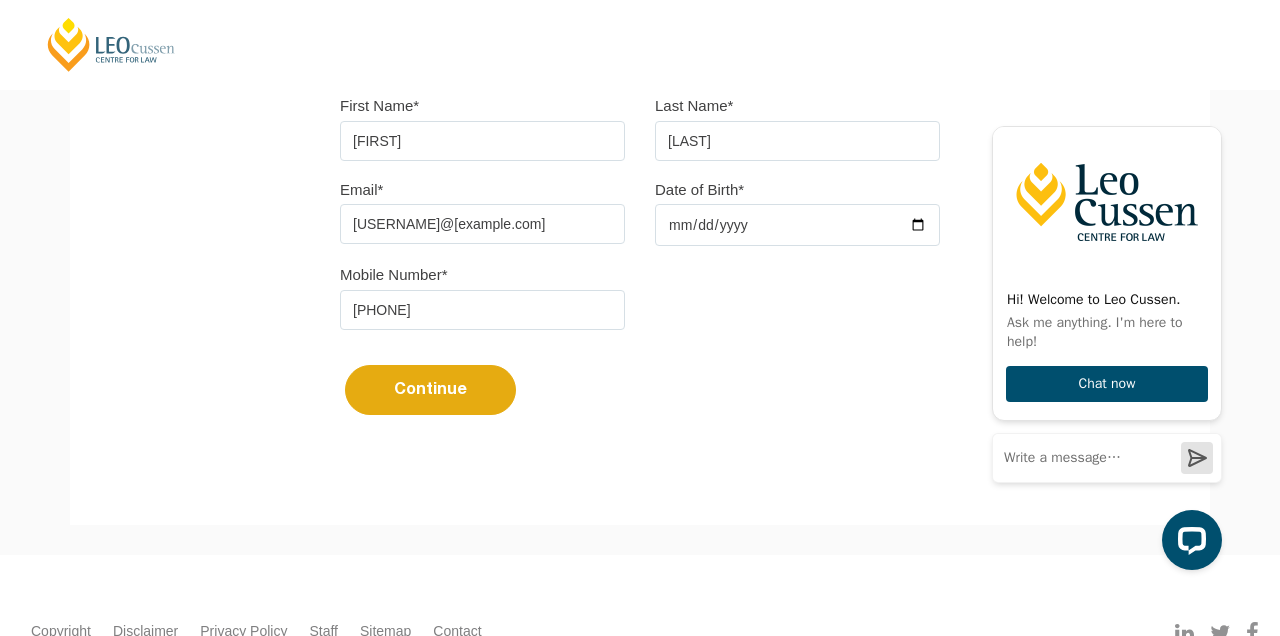 scroll, scrollTop: 609, scrollLeft: 0, axis: vertical 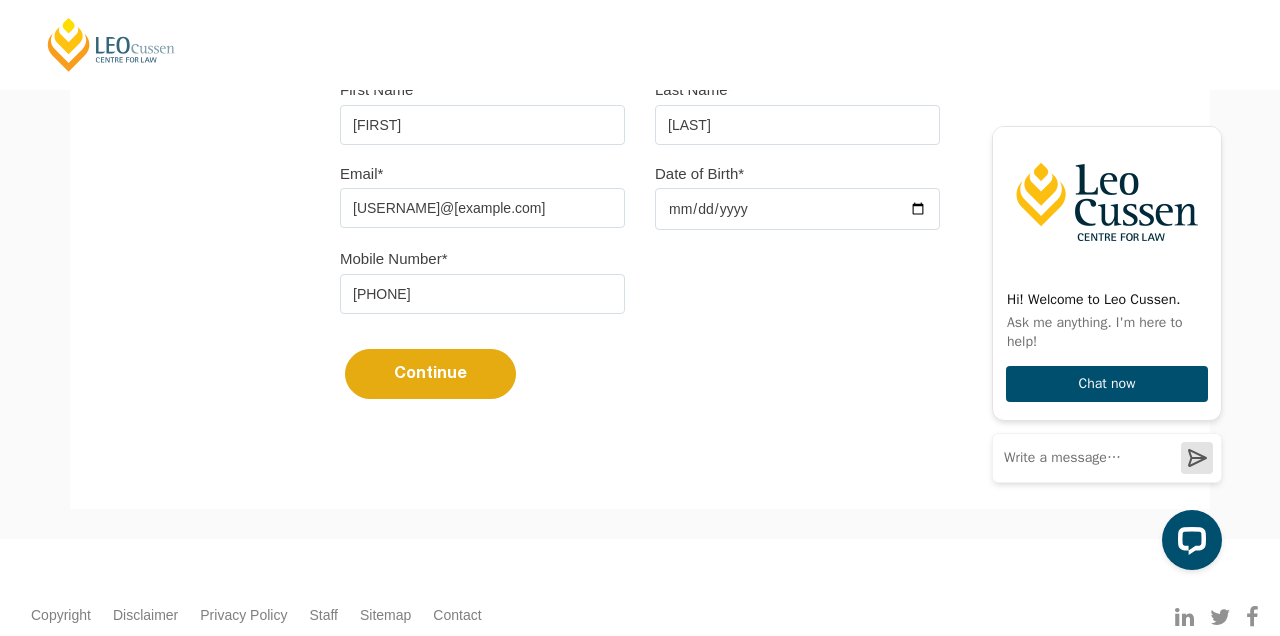 click on "Continue" at bounding box center [430, 374] 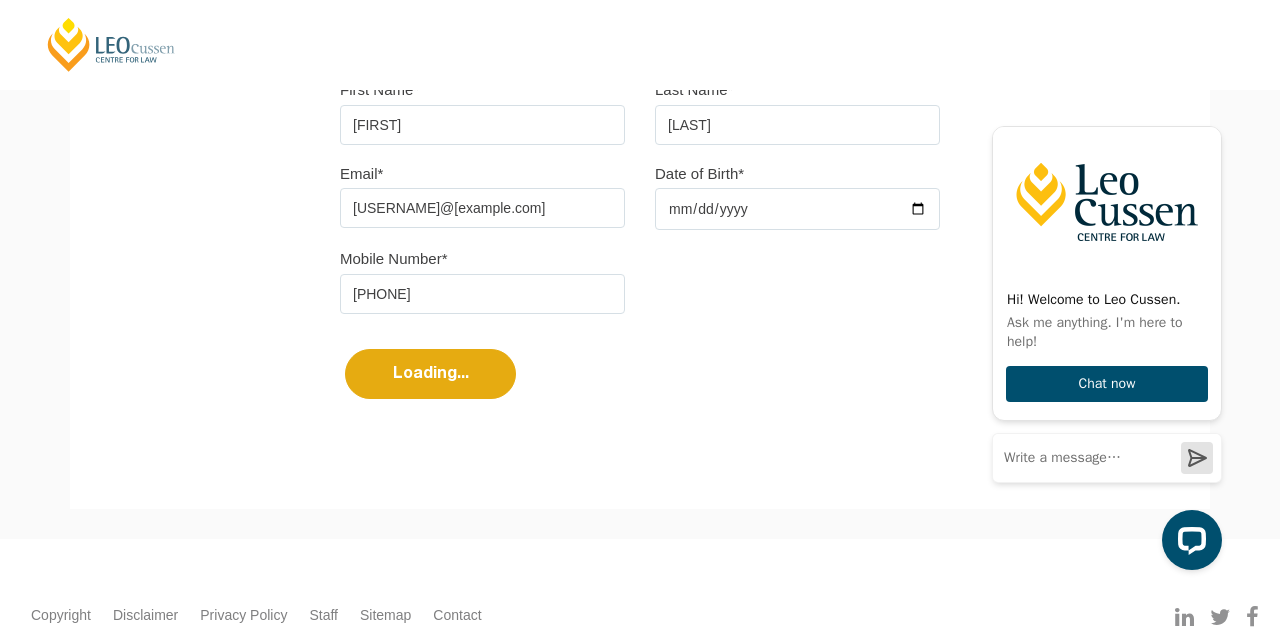 select 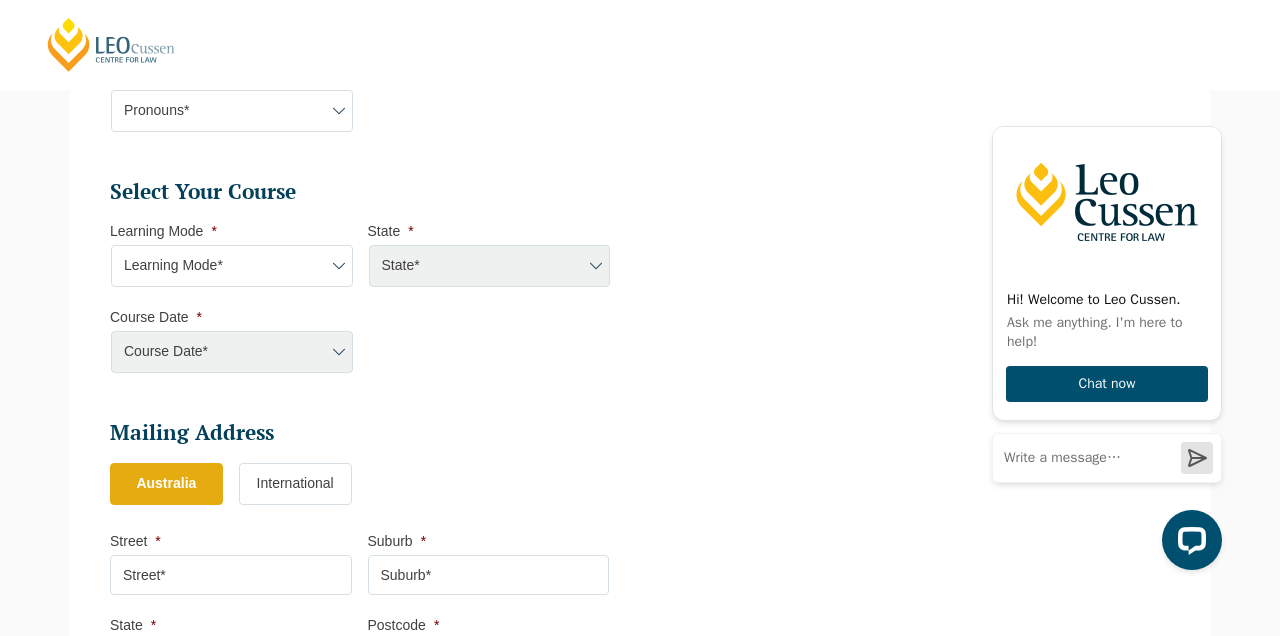 scroll, scrollTop: 822, scrollLeft: 0, axis: vertical 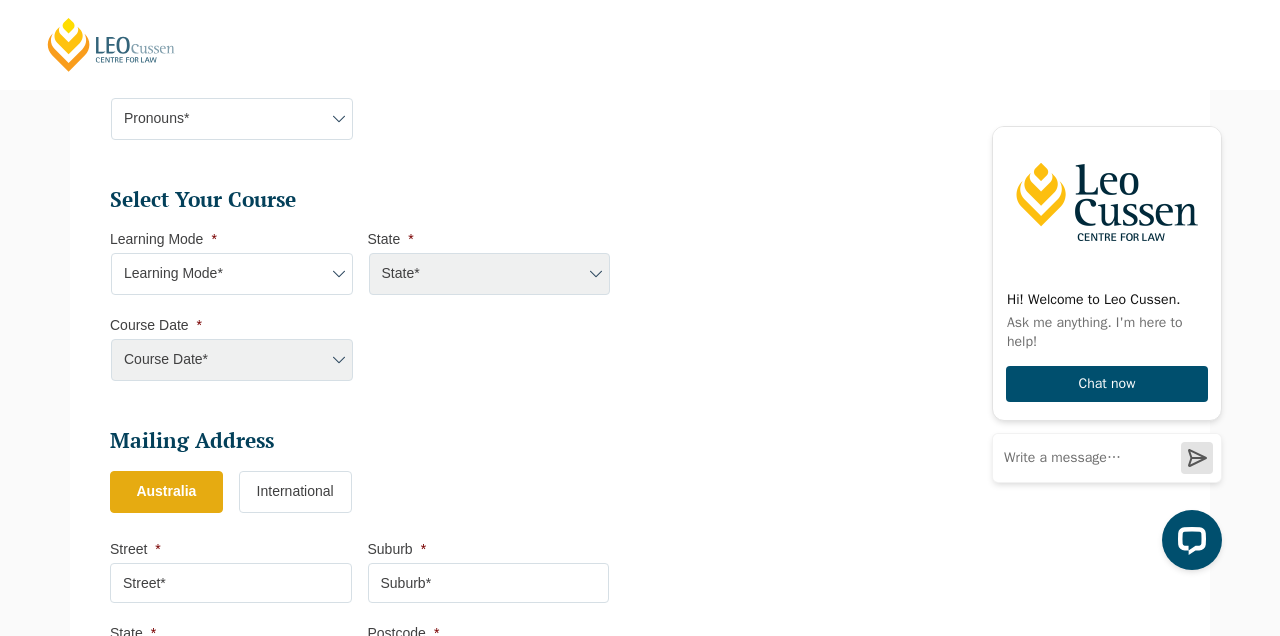 click on "Course Date* Maddocks 2024 December 2023 (04-12-2023 to 17-05-2024) May 2023 (22-05-2023 to 06-10-2023) November 2023 (27-11-2023 to 19-07-2024) September 2023 (25-09-2023 to 08-03-2024) January 2024 (29-01-2024 to 14-06-2024) January 2024 (29-01-2024 to 23-08-2024) February 2024 (26-02-2024 to 12-07-2024) March 2024 (04-03-2024 to 27-09-2024) March 2024 (25-03-2024 to 09-08-2024) May 2024 (20-05-2024 to 13-12-2024) June 2024 (11-06-2024 to 25-10-2024) July 2024 (01-07-2024 to 15-11-2024) August 2024 (29-07-2024 to 13-12-2024) September 2024 (09-09-2024 to 17-04-2025) September 2024 (16-09-2024 to 14-02-2025) December 2024 (09-12-2024 to 09-05-2025) January 2025 (28-Jan-2025 to 13-Jun-2025) August 2025 (04-Aug-2025 to 19-Dec-2025) September 2025 (22-Sep-2025 to 20-Feb-2026) February 2025 (17-Feb-2025 to 04-Jul-2025) December 2025 (08-Dec-2025 to 16-May-2026) March 2025 (24-Mar-2025 to 08-Aug-2025) June 2025 (23-Jun-2025 to 07-Nov-2025) March 2025 (31-Mar-2025 to 24-Oct-2025) Maddocks 2025 Gadens 2025 ABL 2025" at bounding box center (231, 360) 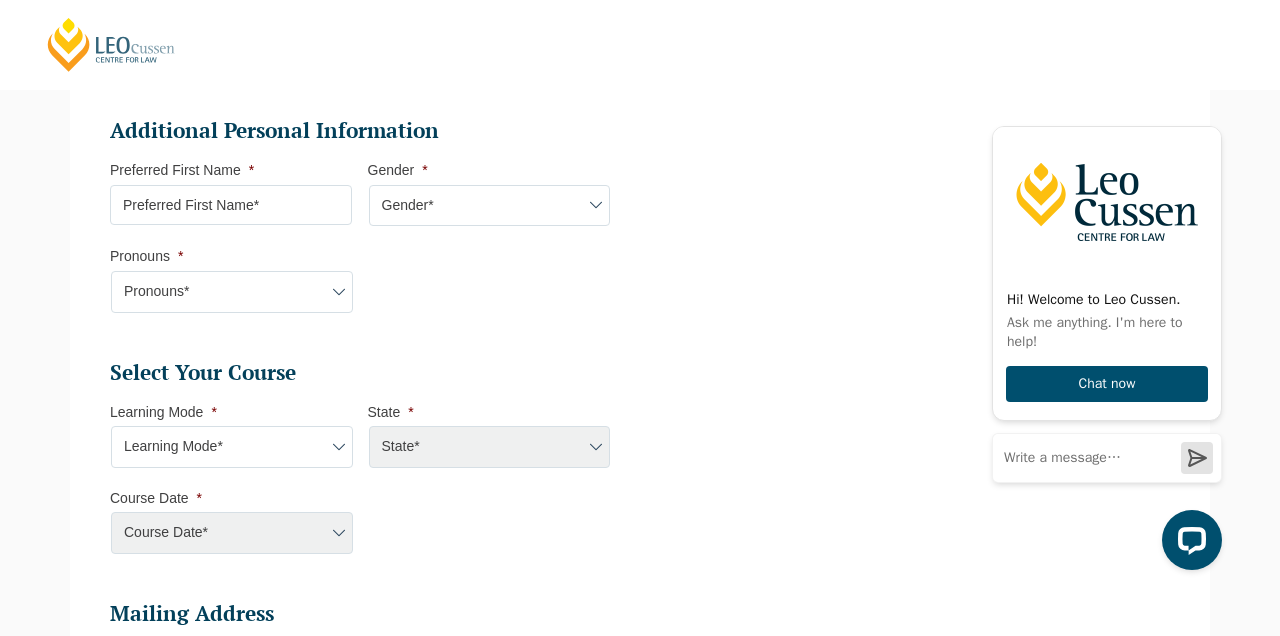 scroll, scrollTop: 644, scrollLeft: 0, axis: vertical 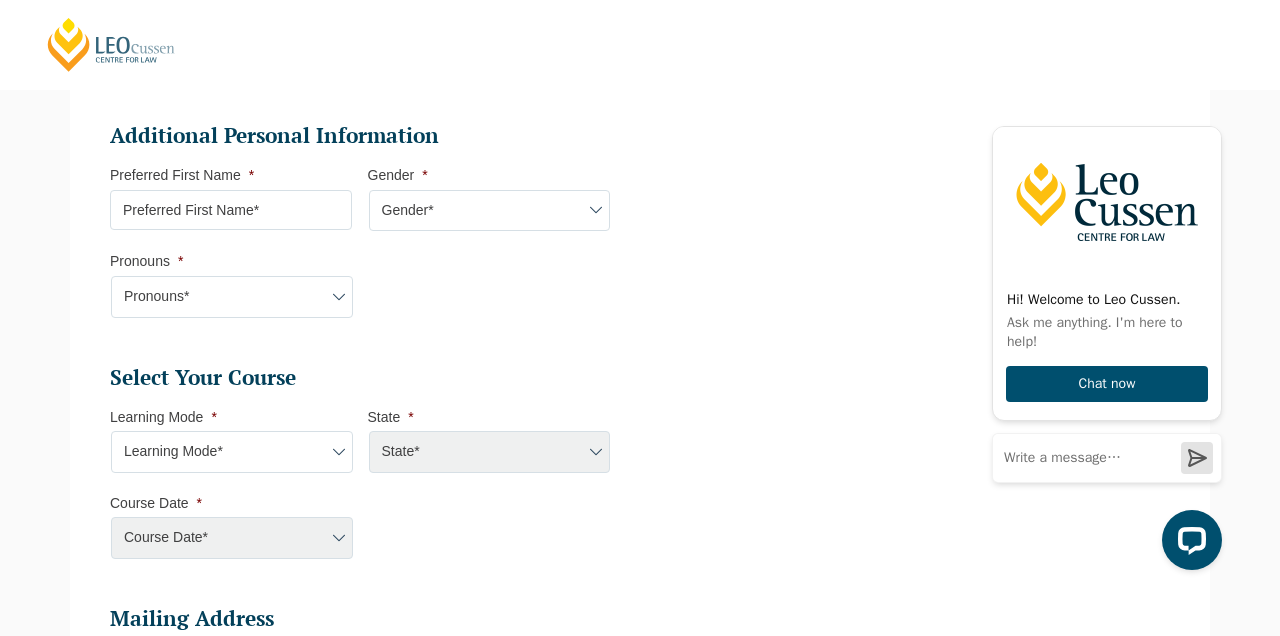 click on "Preferred First Name *" at bounding box center (231, 210) 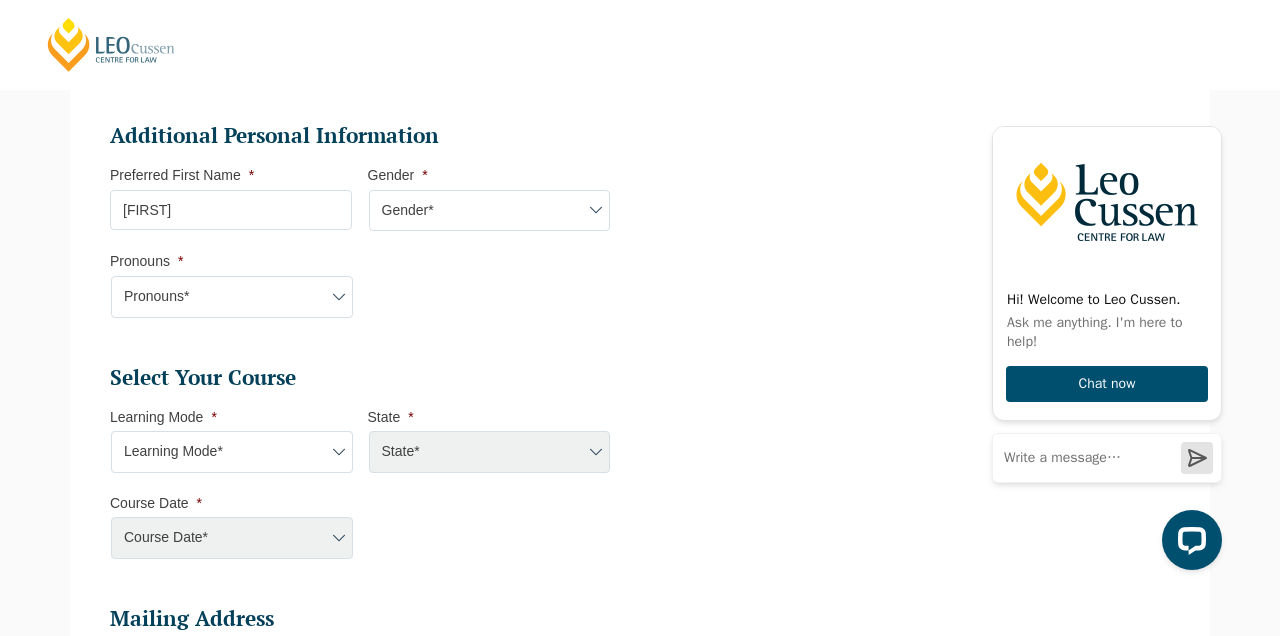 type on "Mmfezi" 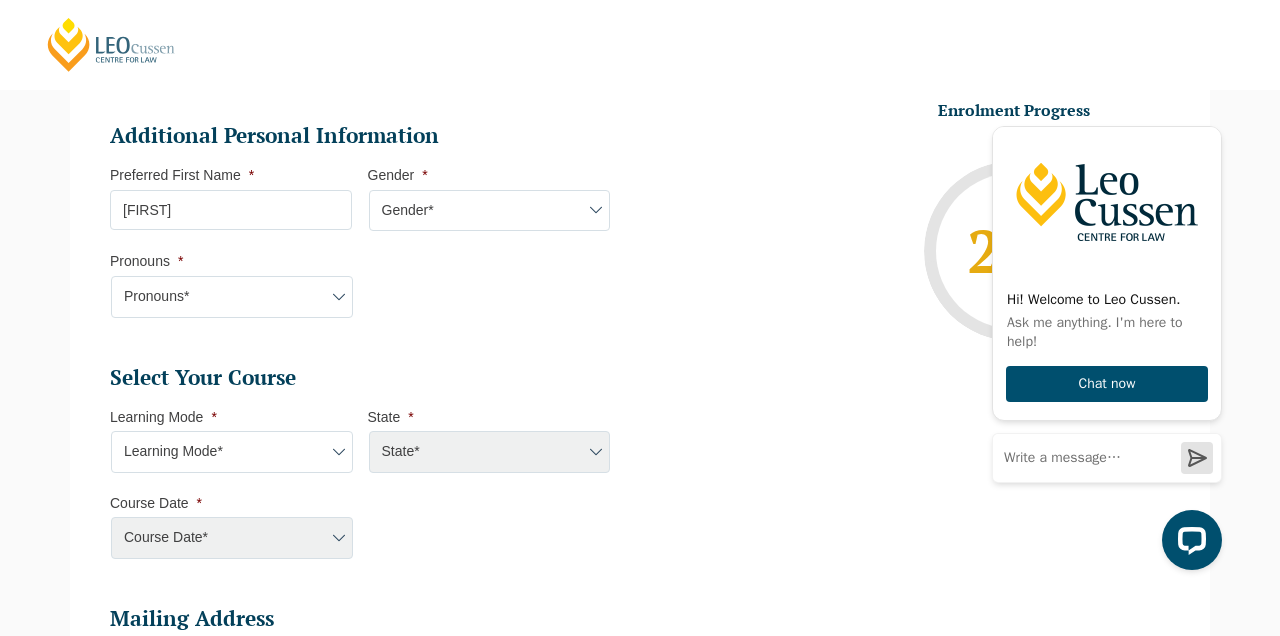 select on "Male" 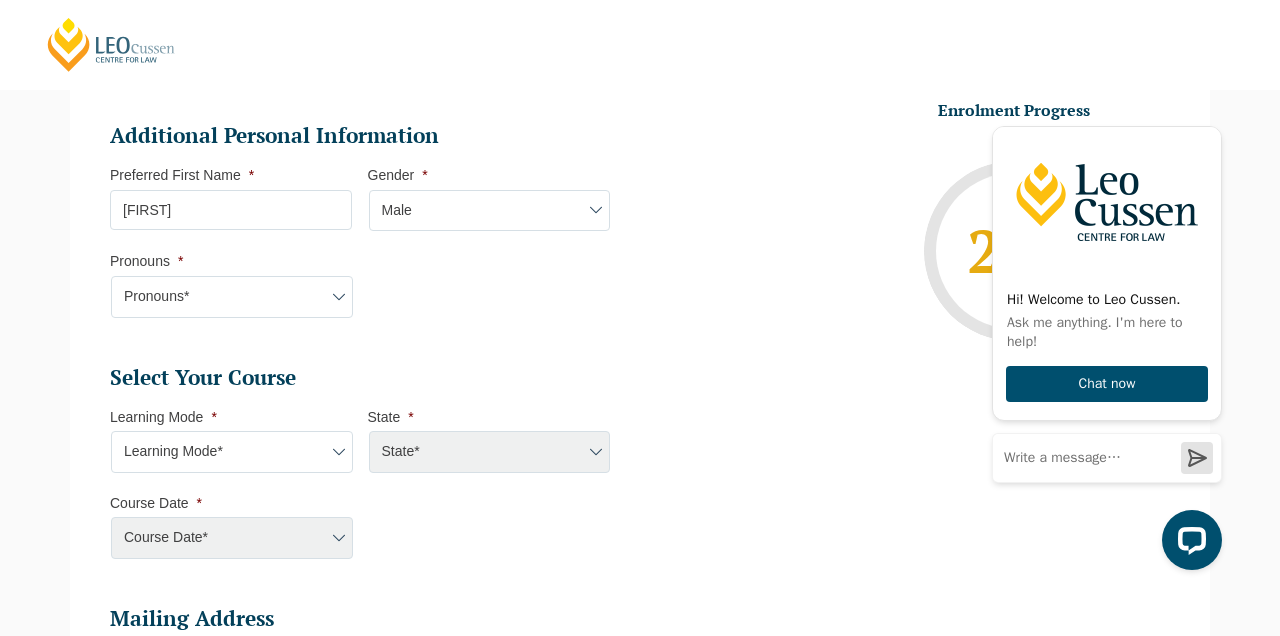 click on "Pronouns* She/Her/Hers He/Him/His They/Them/Theirs Other Prefer not to disclose" at bounding box center (232, 297) 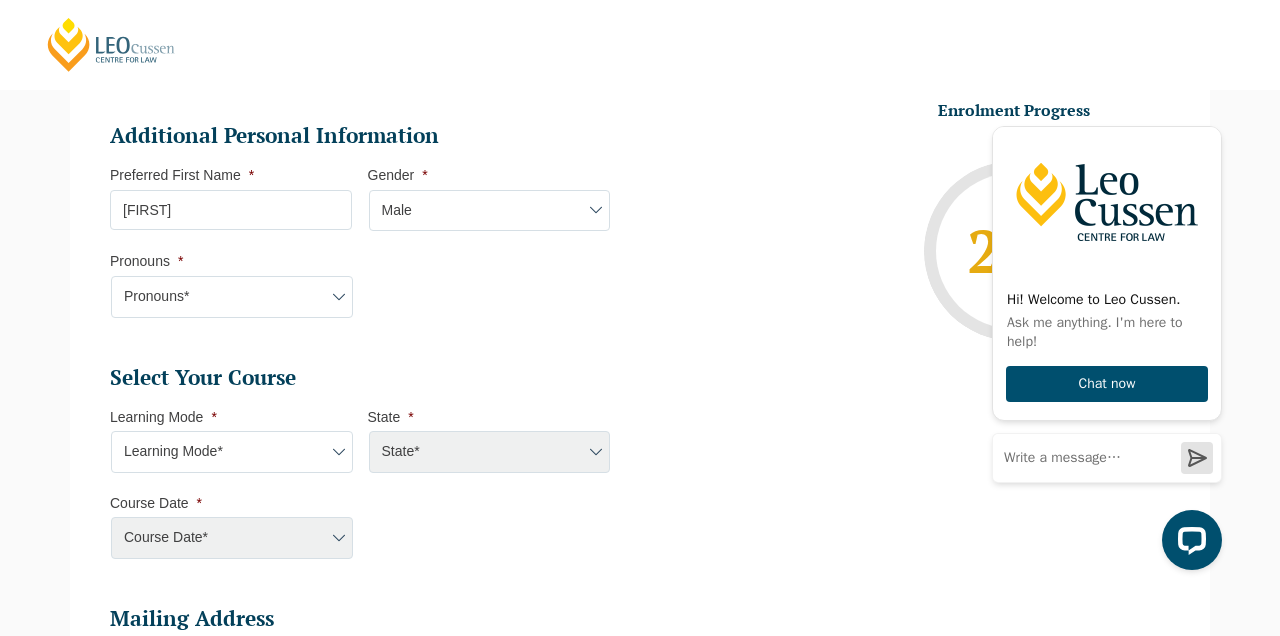 select on "He/Him/His" 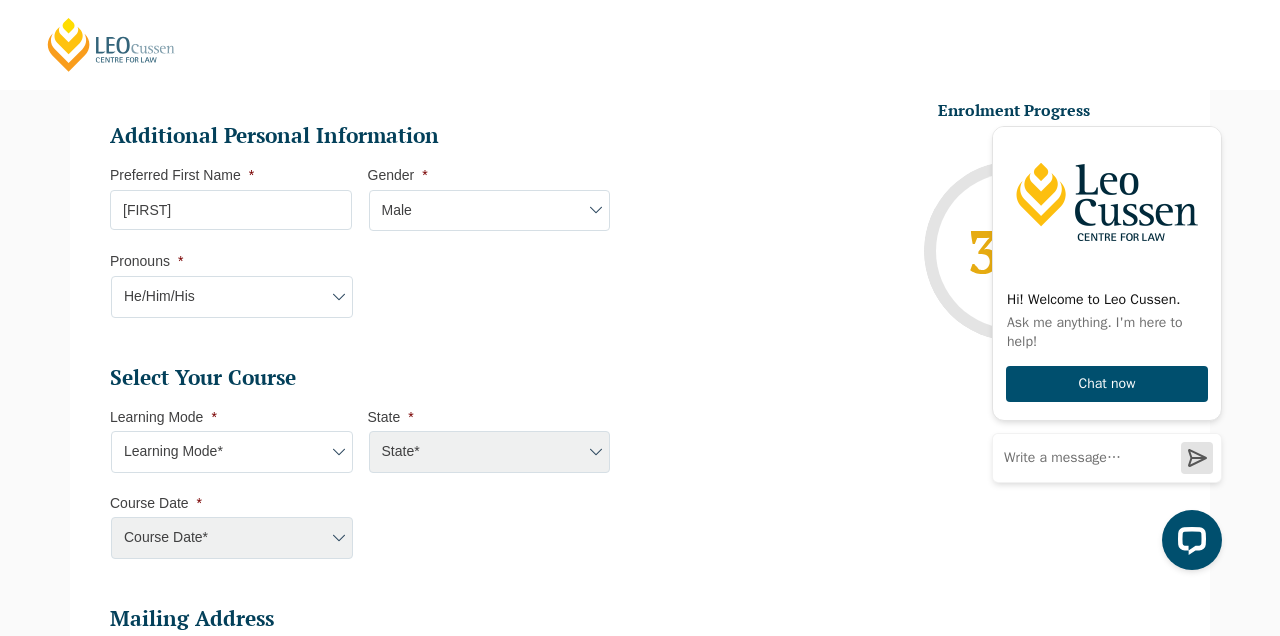 click on "Learning Mode* Online Full Time Learning Online Part Time Learning Blended Full Time Learning Blended Part Time Learning Onsite Full Time Learning" at bounding box center [232, 452] 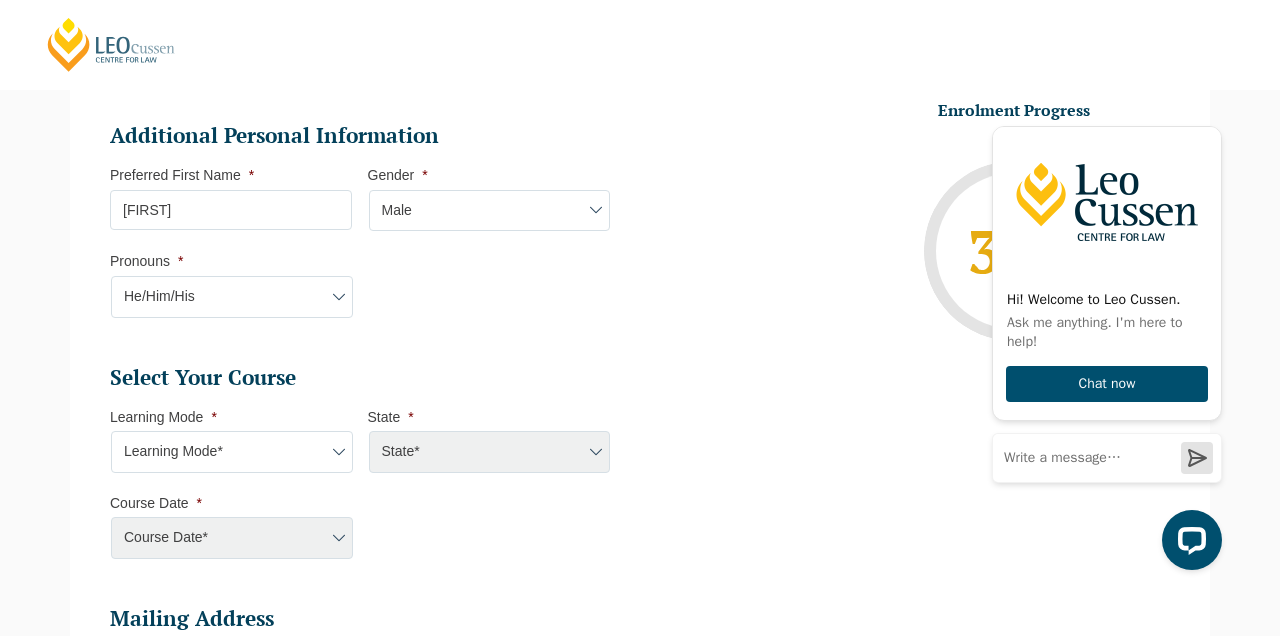 select on "Onsite Full Time Learning" 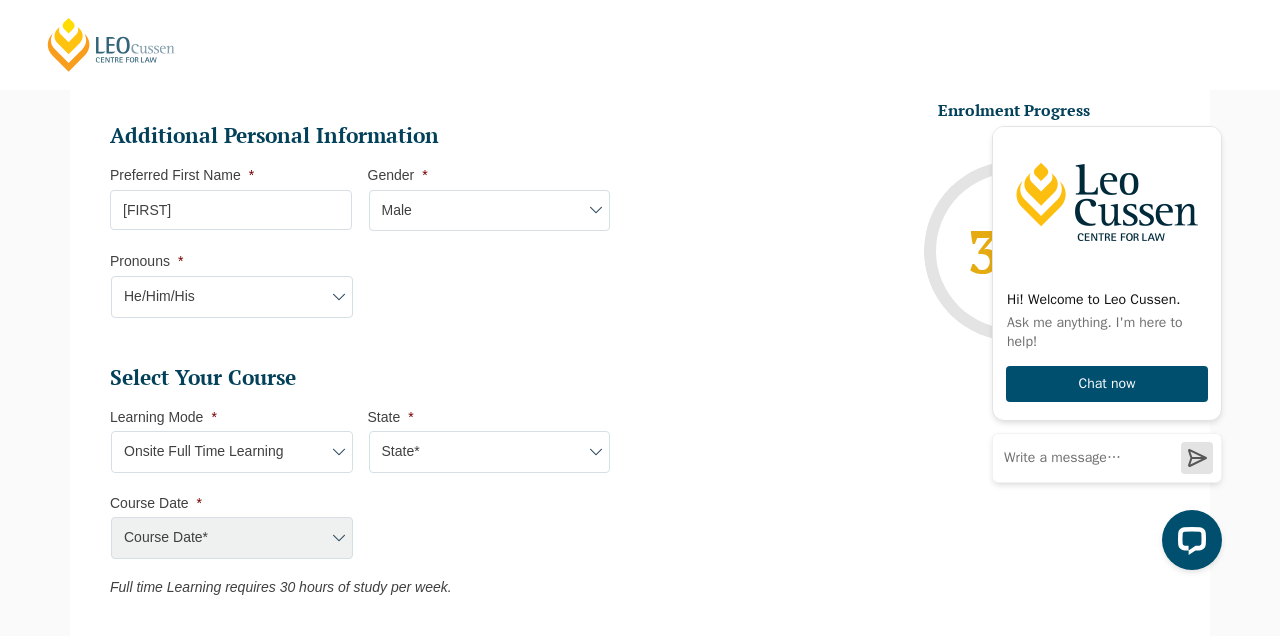 click on "State* VIC" at bounding box center [490, 452] 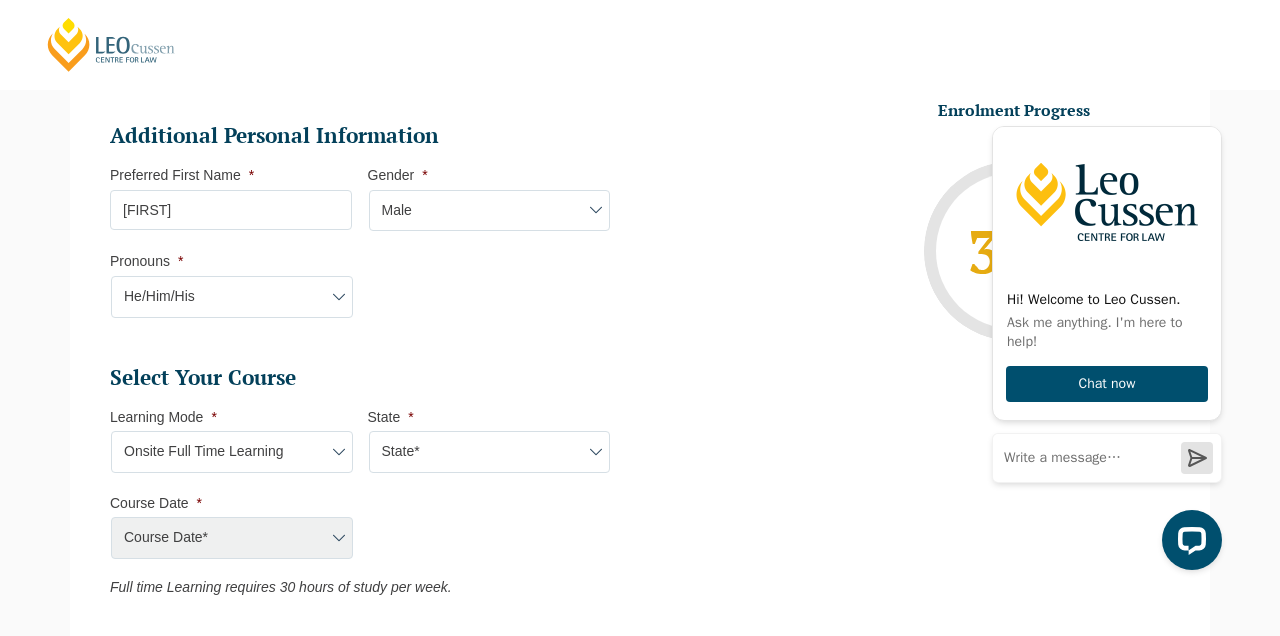 select on "VIC" 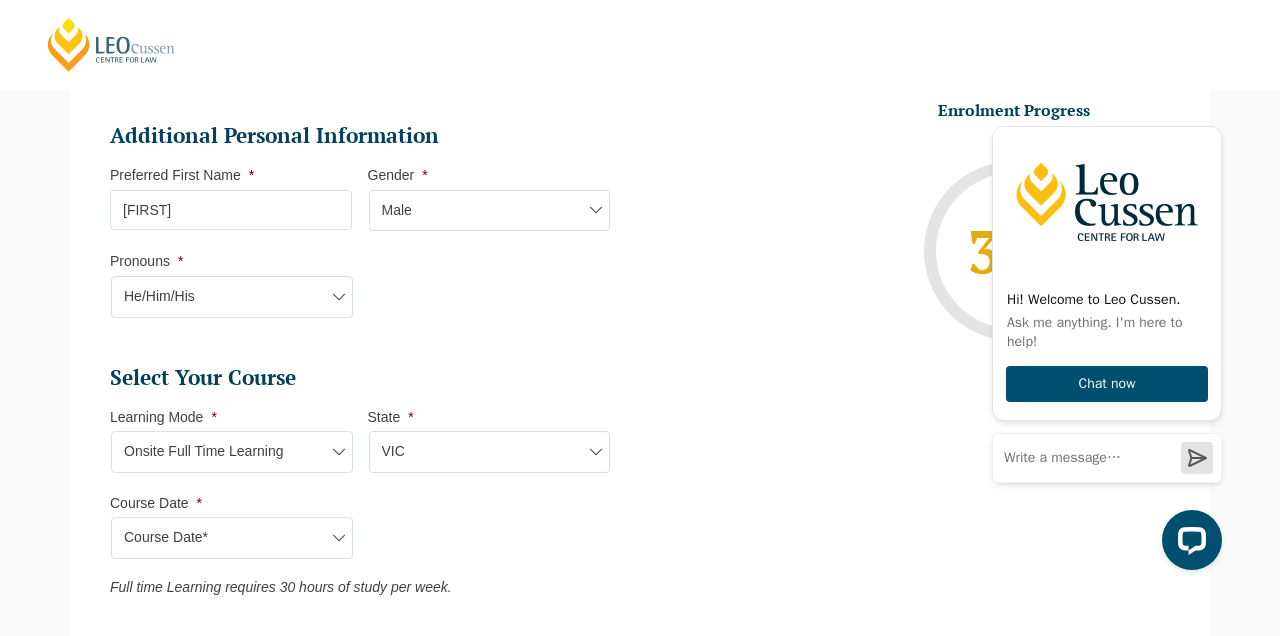 click on "Course Date* January 2026 (27-Jan-2026 to 12-Jun-2026) August 2026 (03-Aug-2026 to 18-Dec-2026)" at bounding box center (232, 538) 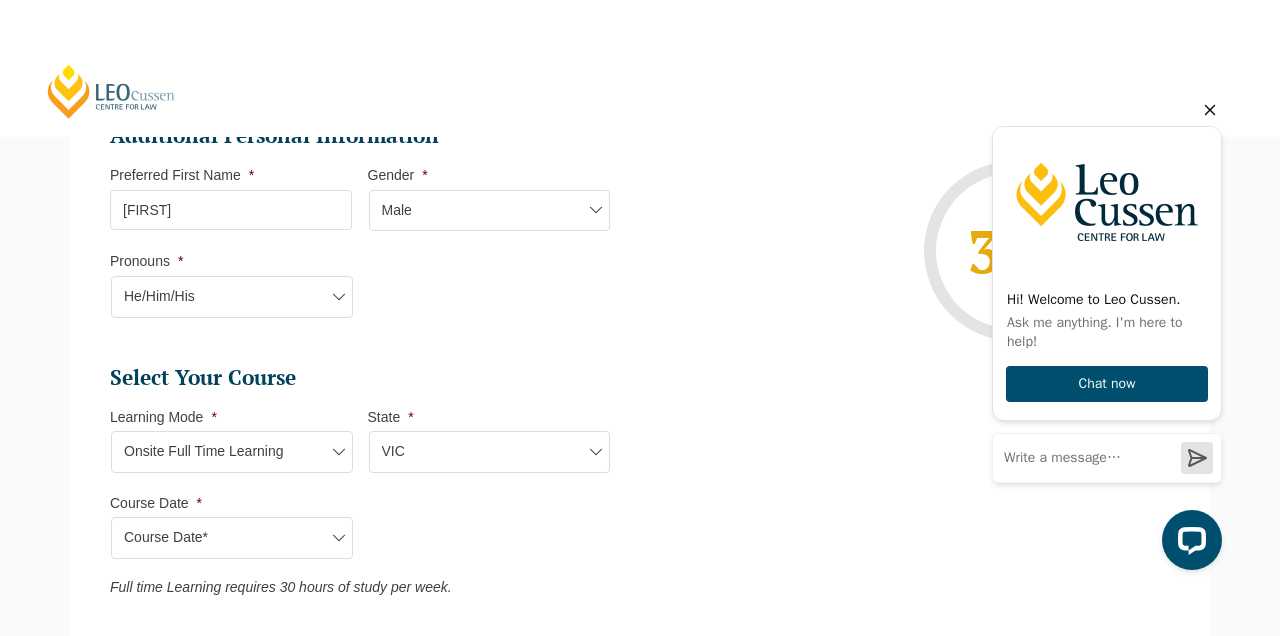 click 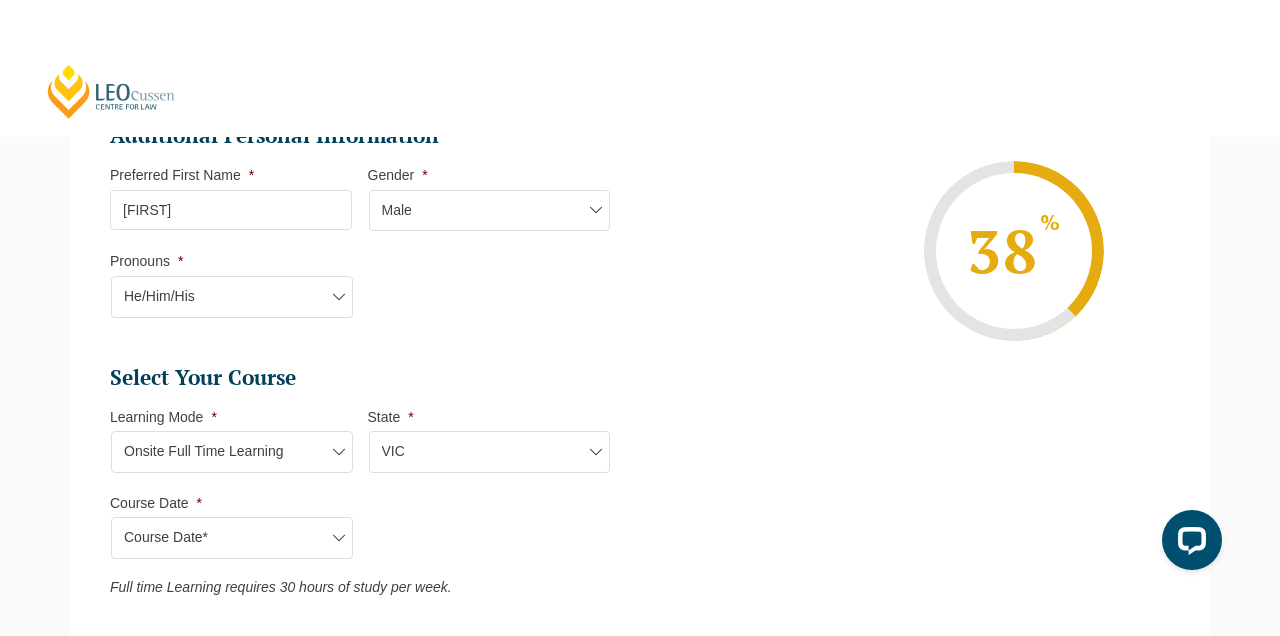 click on "Course Date* January 2026 (27-Jan-2026 to 12-Jun-2026) August 2026 (03-Aug-2026 to 18-Dec-2026)" at bounding box center [232, 538] 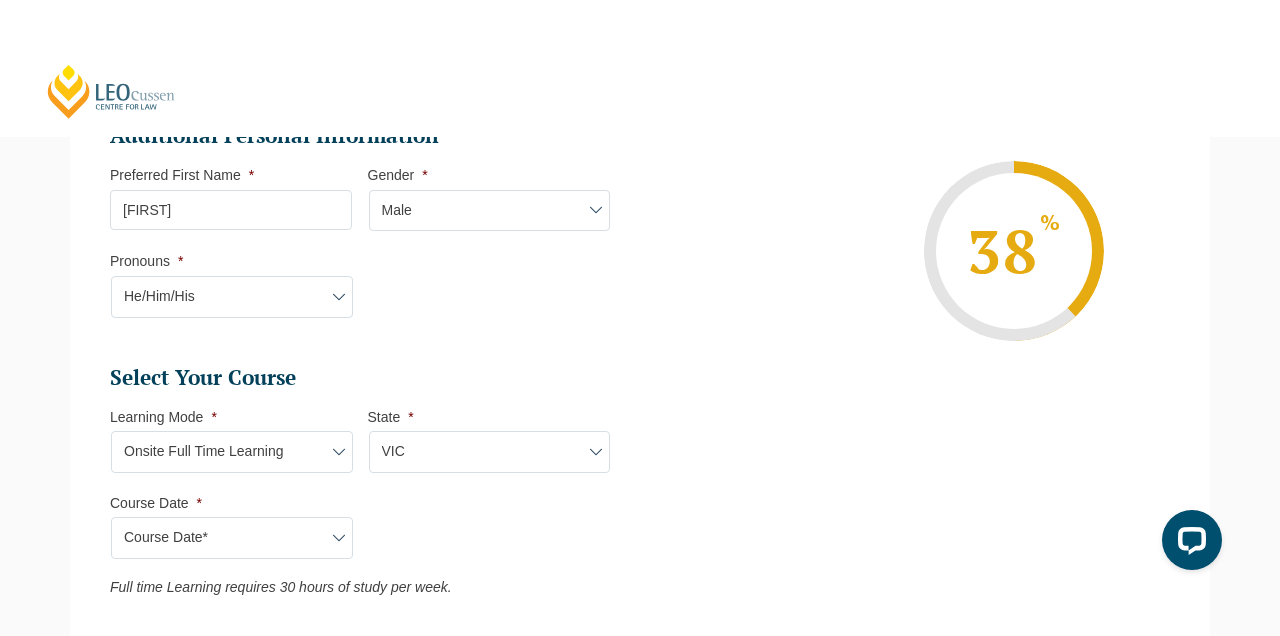 select on "August 2026 (03-Aug-2026 to 18-Dec-2026)" 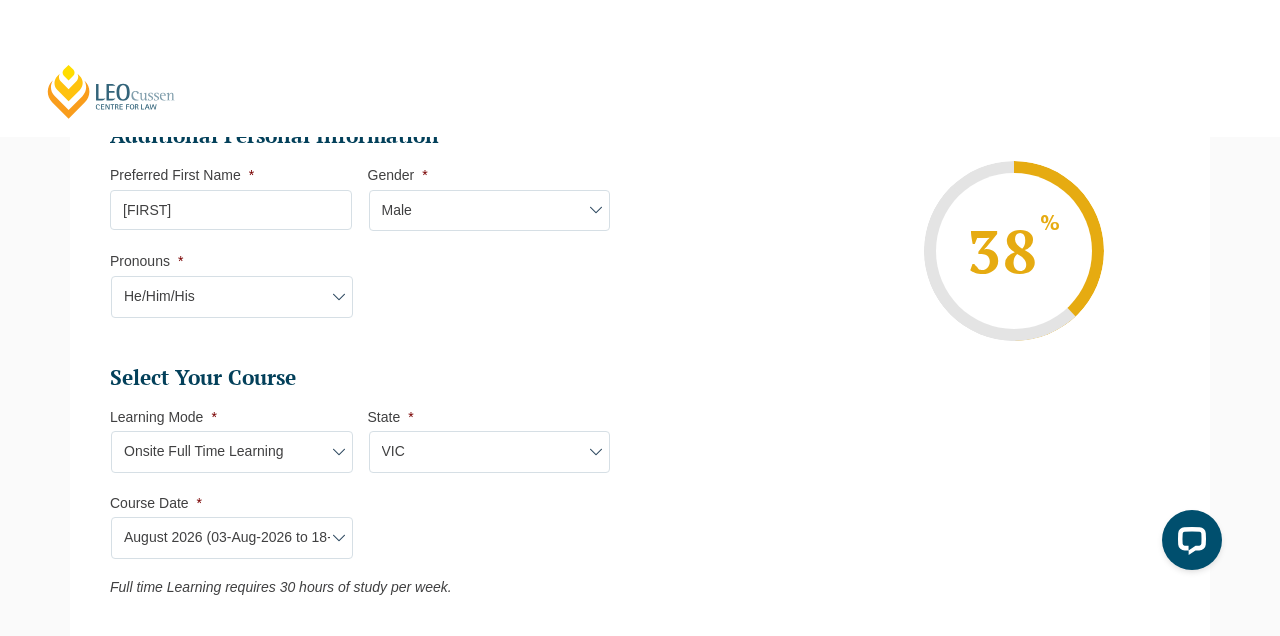 type on "Intake 08 August 2026 FT" 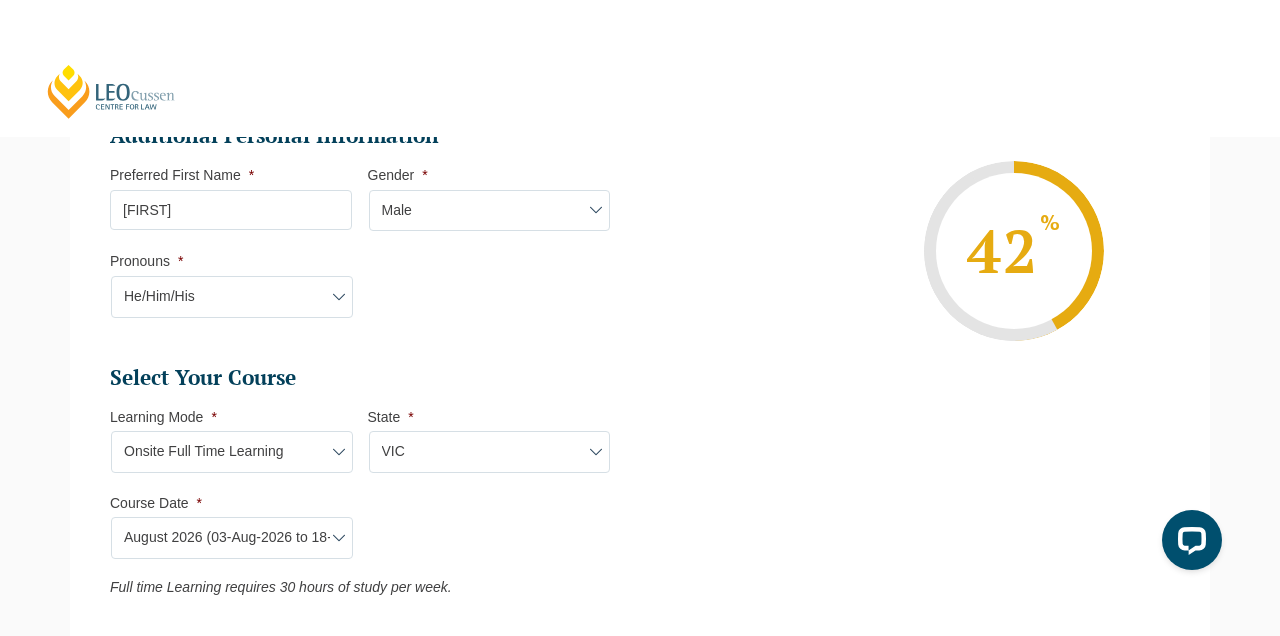 click on "Learning Mode* Online Full Time Learning Online Part Time Learning Blended Full Time Learning Blended Part Time Learning Onsite Full Time Learning" at bounding box center [232, 452] 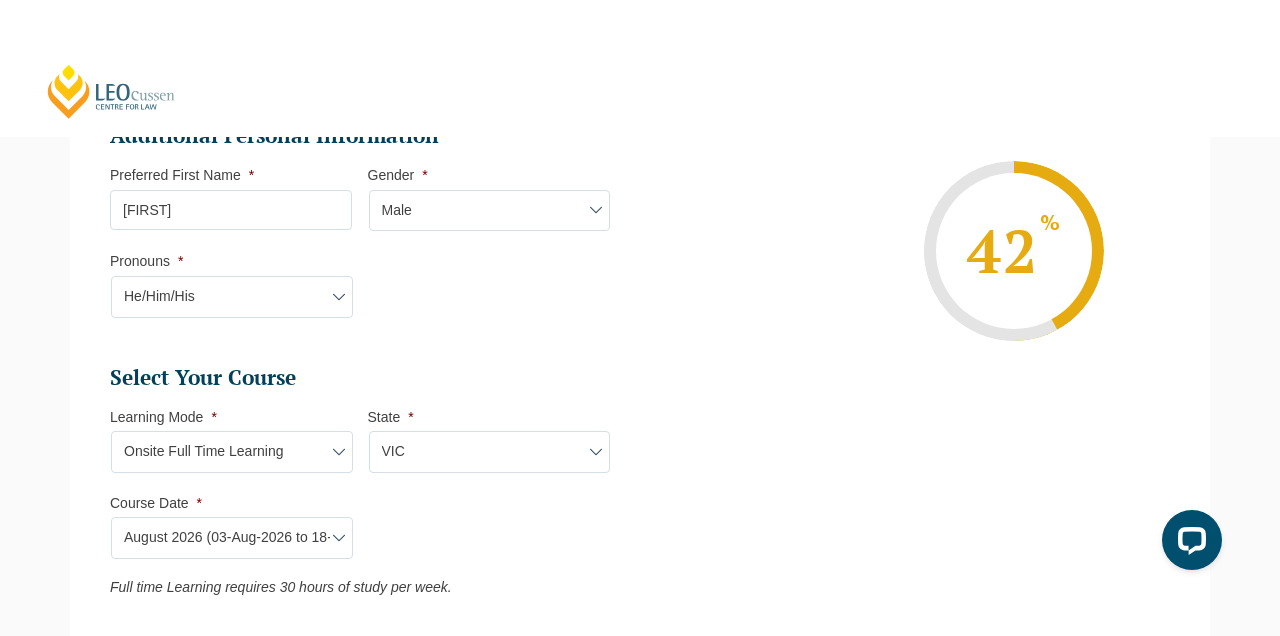 select on "January 2026 (27-Jan-2026 to 12-Jun-2026)" 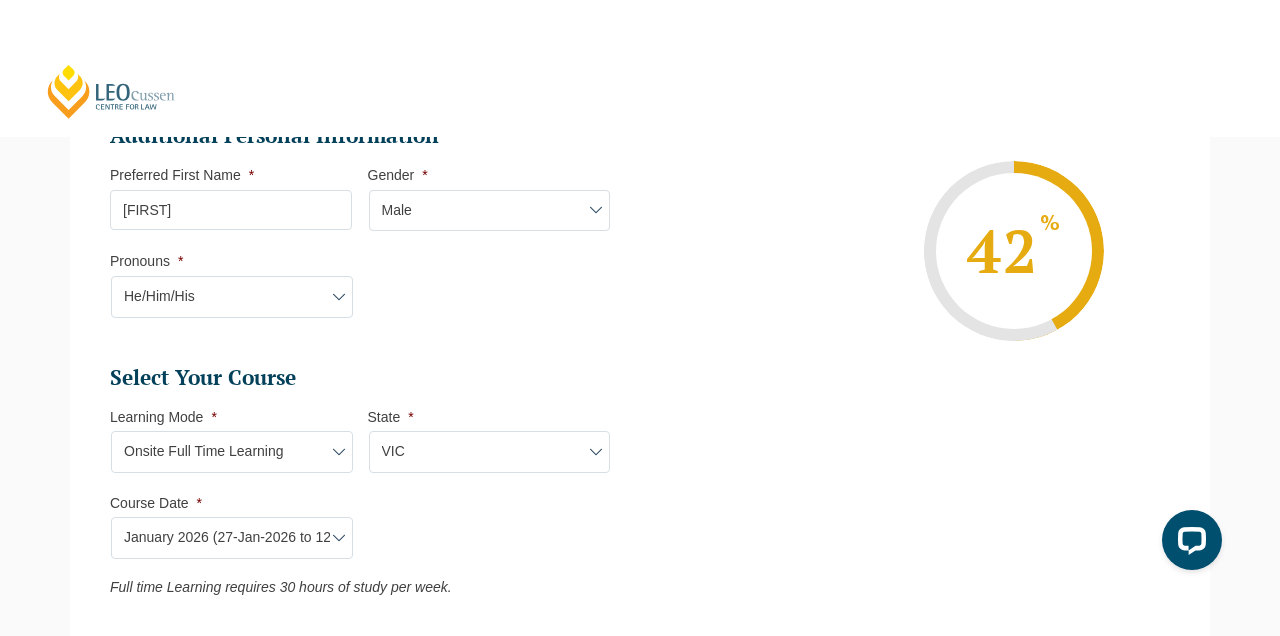 type on "Intake 01 January 2026 FT" 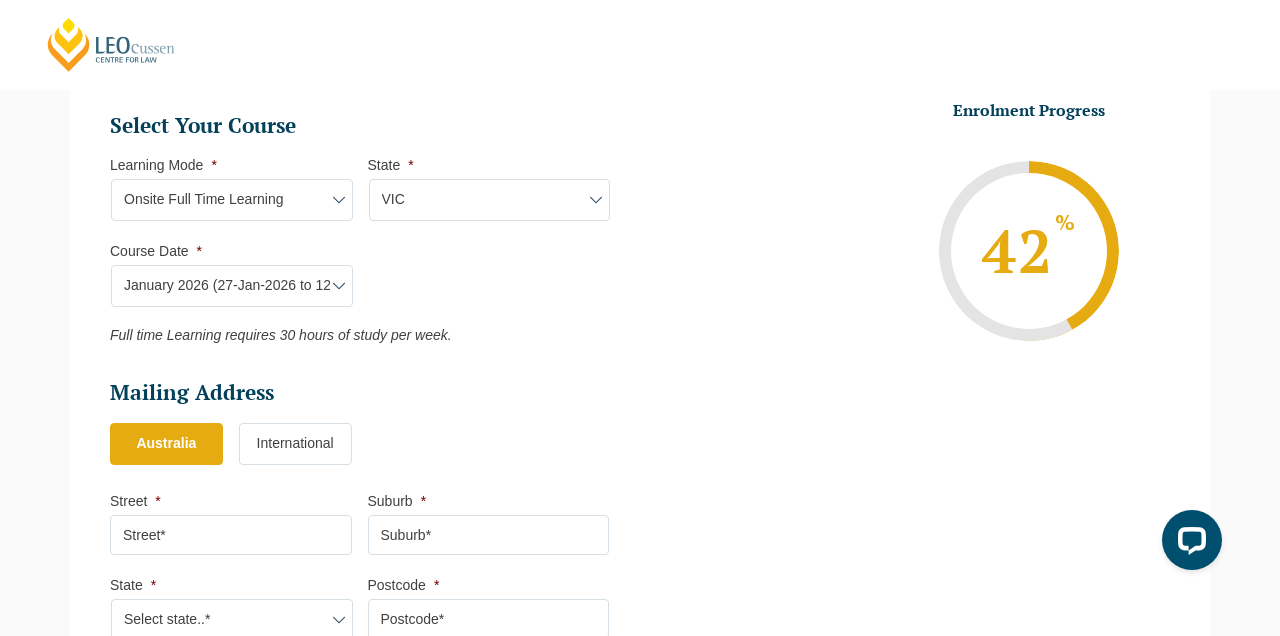 scroll, scrollTop: 914, scrollLeft: 0, axis: vertical 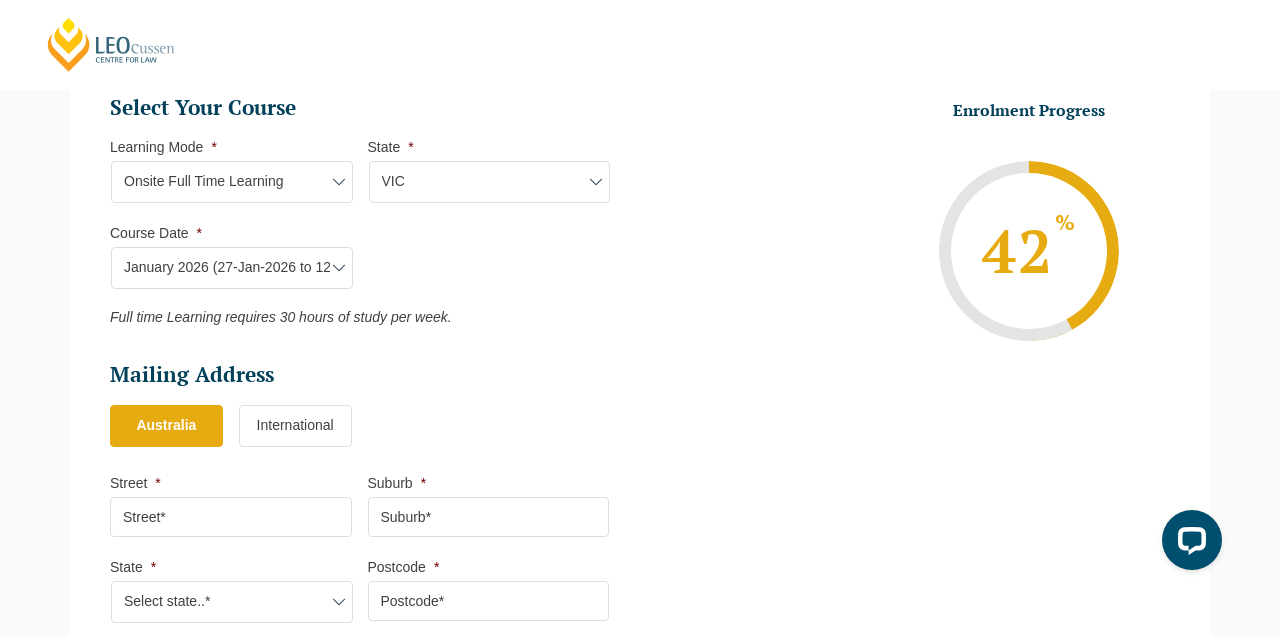 click on "Course Date* January 2026 (27-Jan-2026 to 12-Jun-2026) August 2026 (03-Aug-2026 to 18-Dec-2026)" at bounding box center (232, 268) 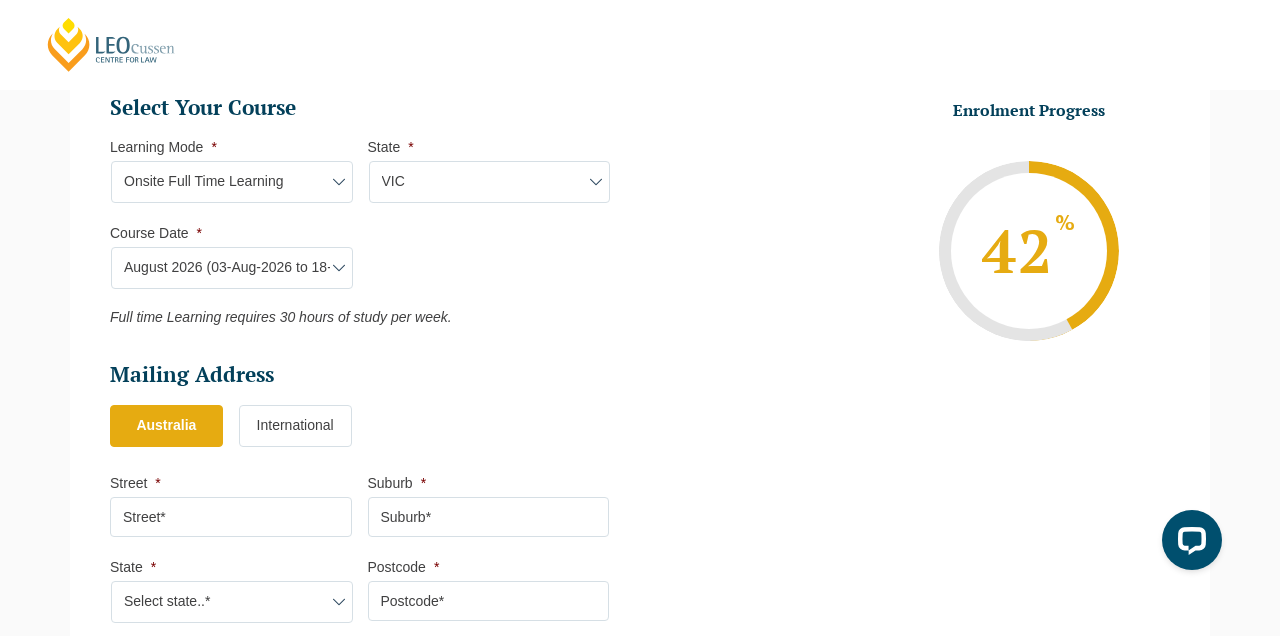 type on "Intake 08 August 2026 FT" 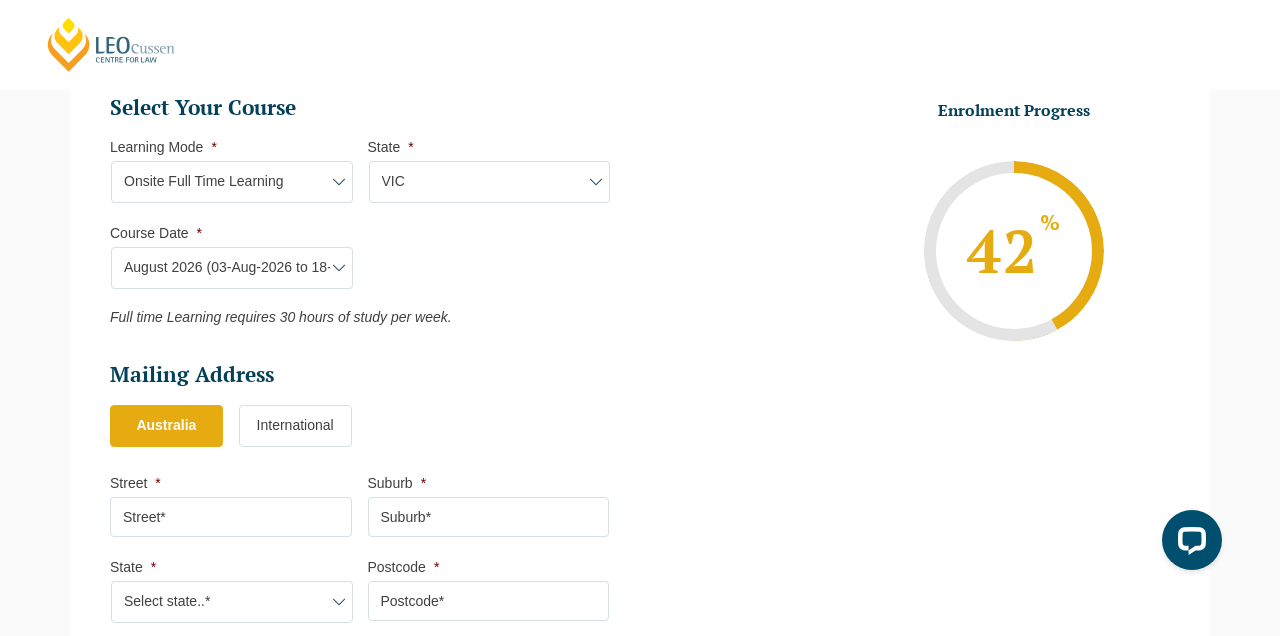 click on "Street *" at bounding box center (231, 517) 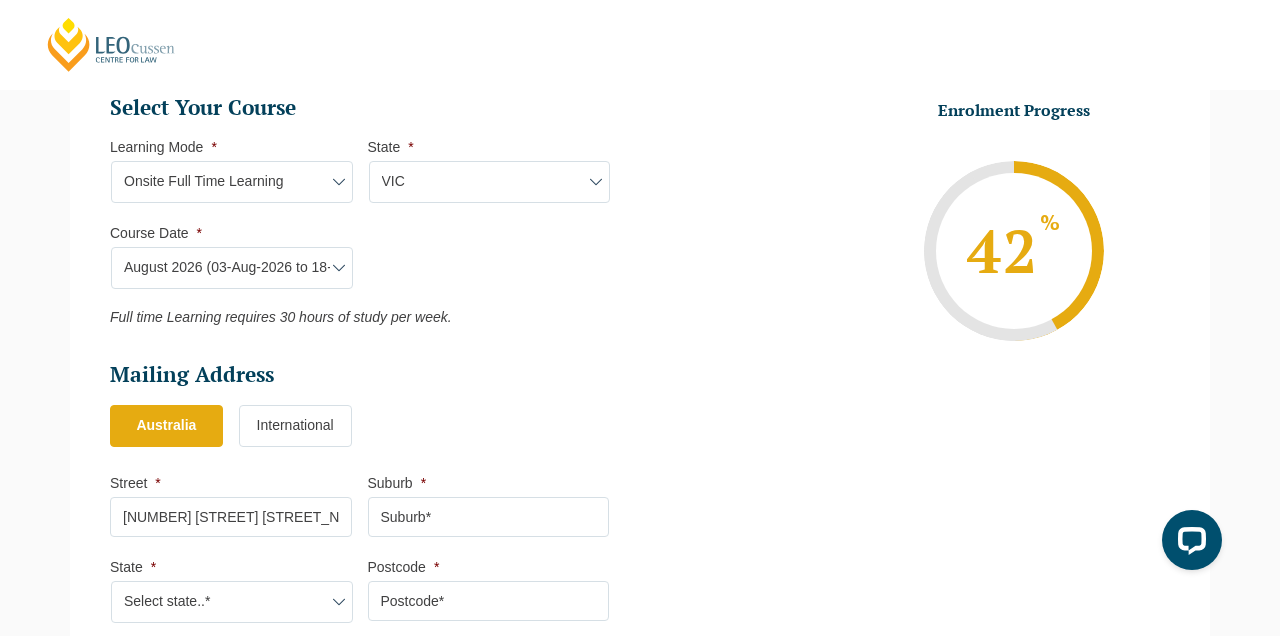 type on "50 Tora Crescent" 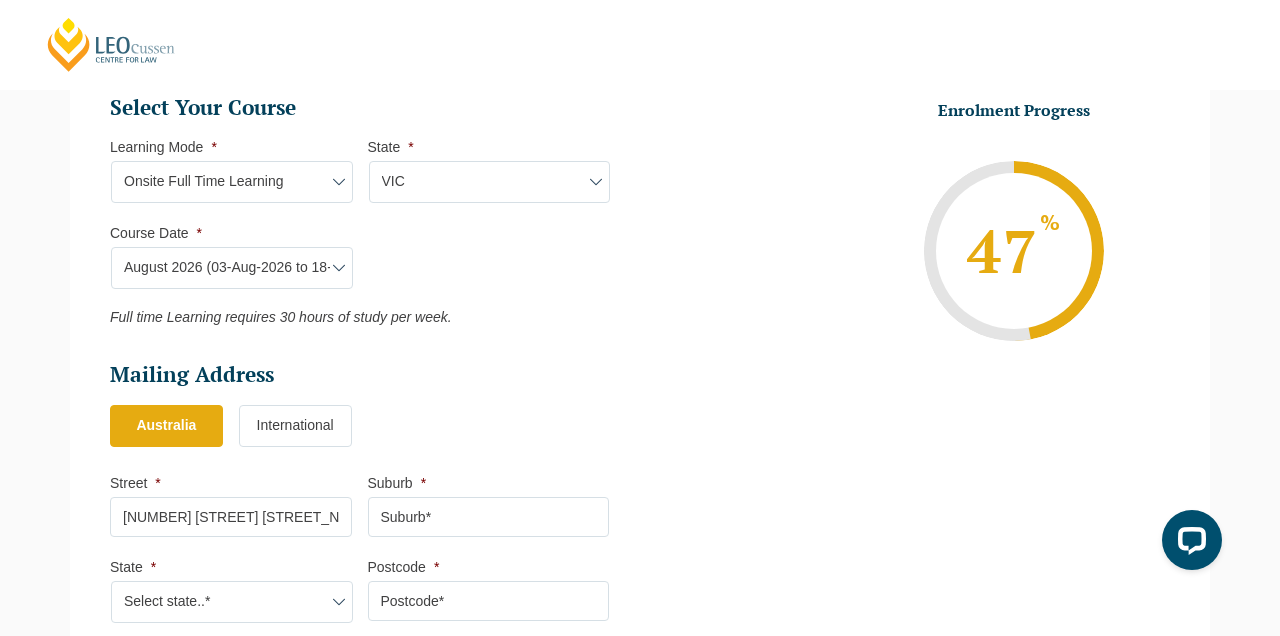 click on "Suburb *" at bounding box center [489, 517] 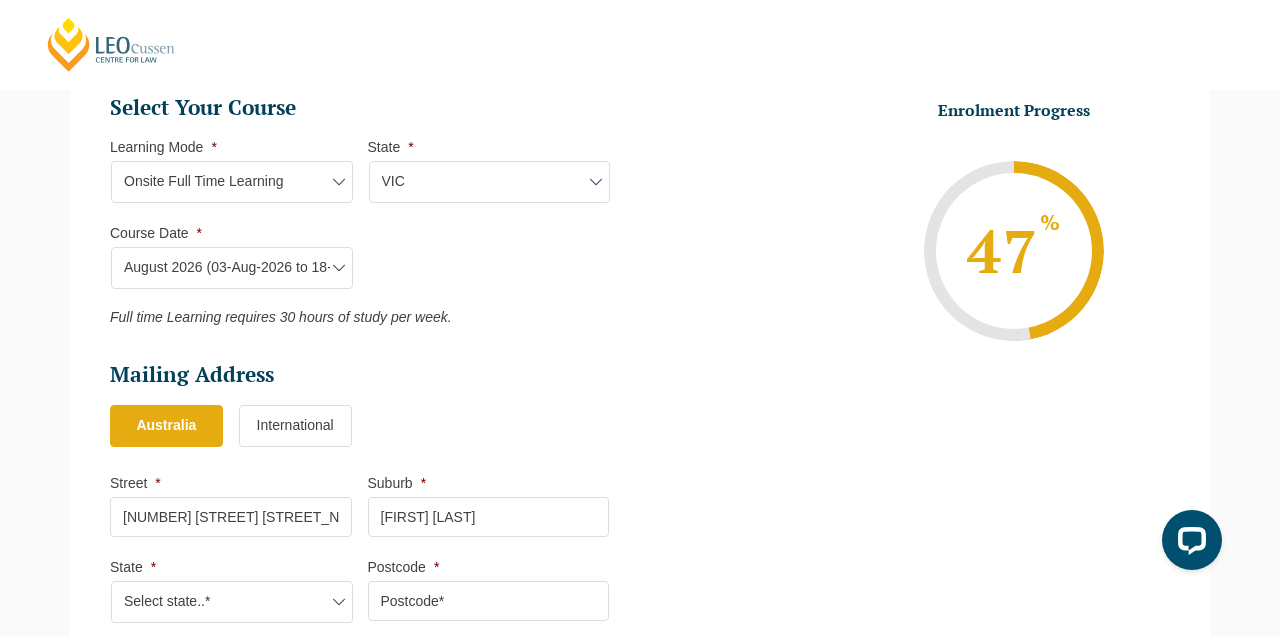 type on "Fraser Rise" 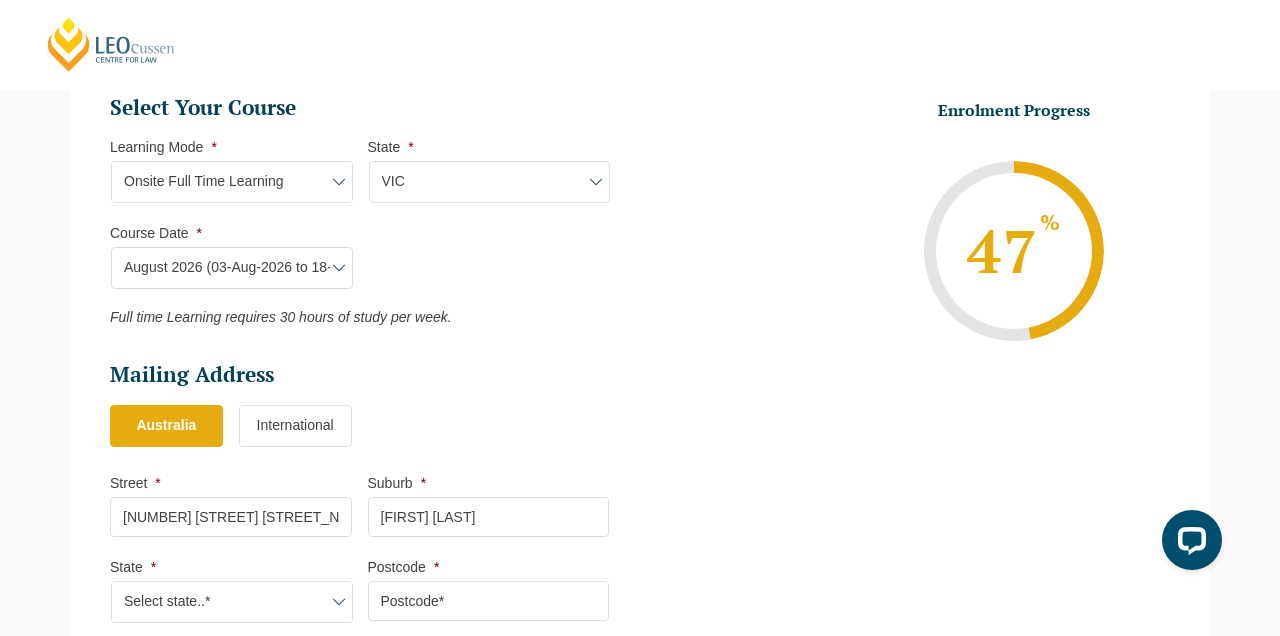click on "Select state..* VIC WA QLD SA NSW NT ACT TAS" at bounding box center [232, 602] 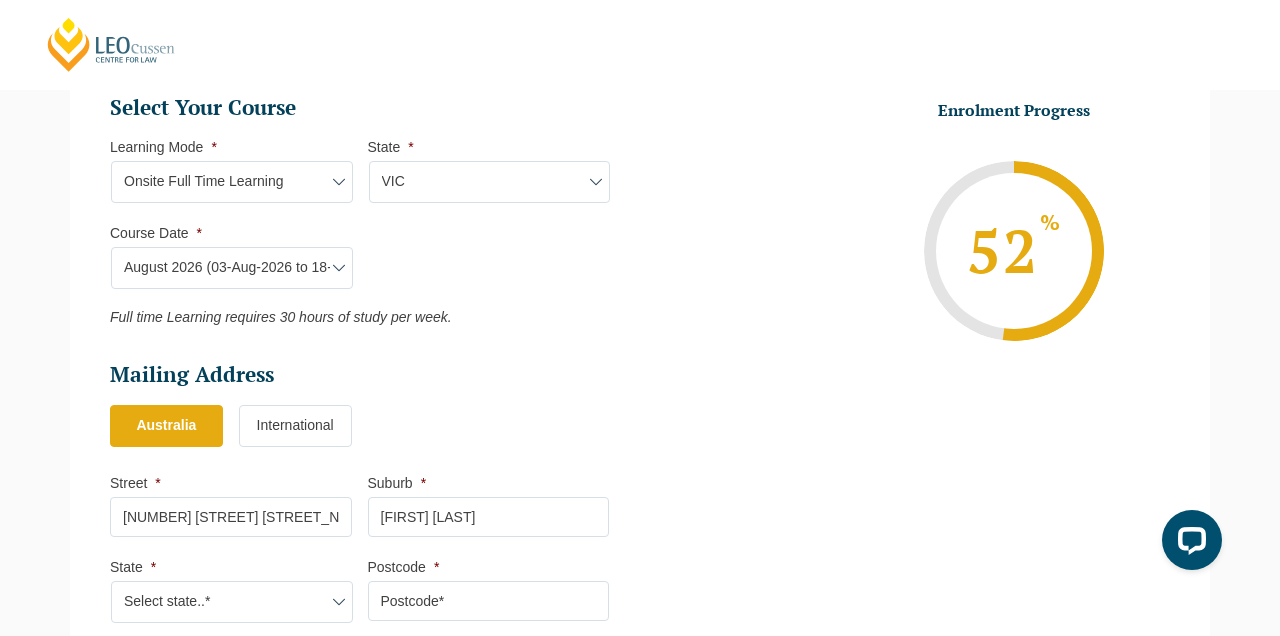 select on "VIC" 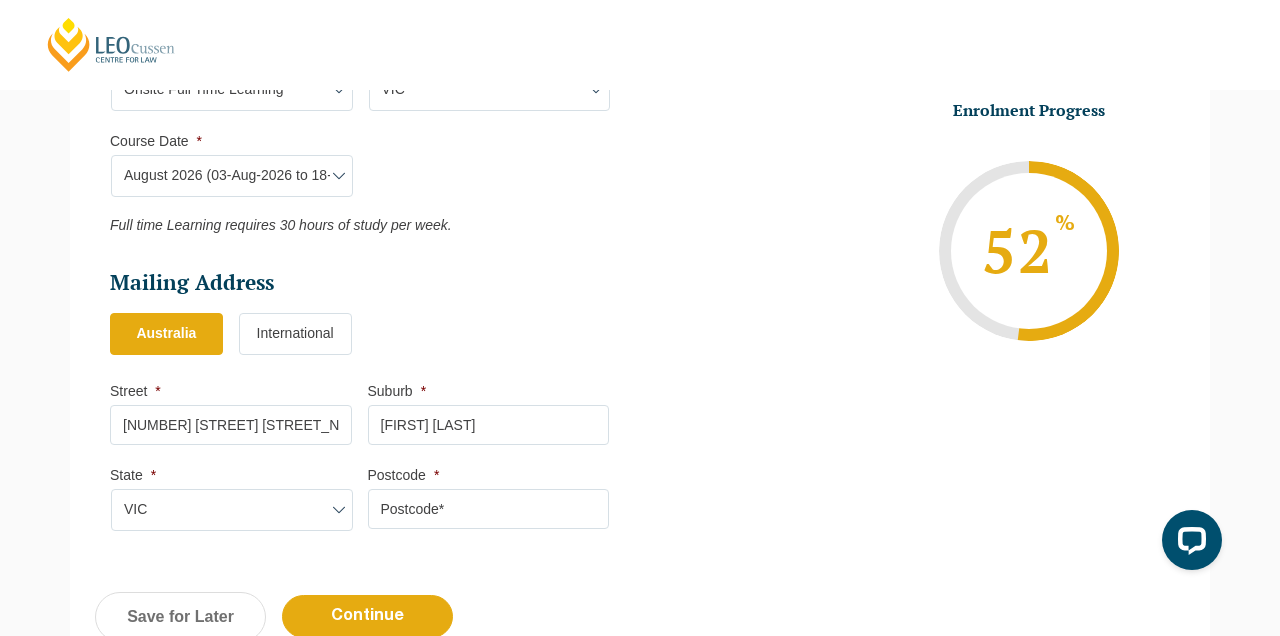 scroll, scrollTop: 1015, scrollLeft: 0, axis: vertical 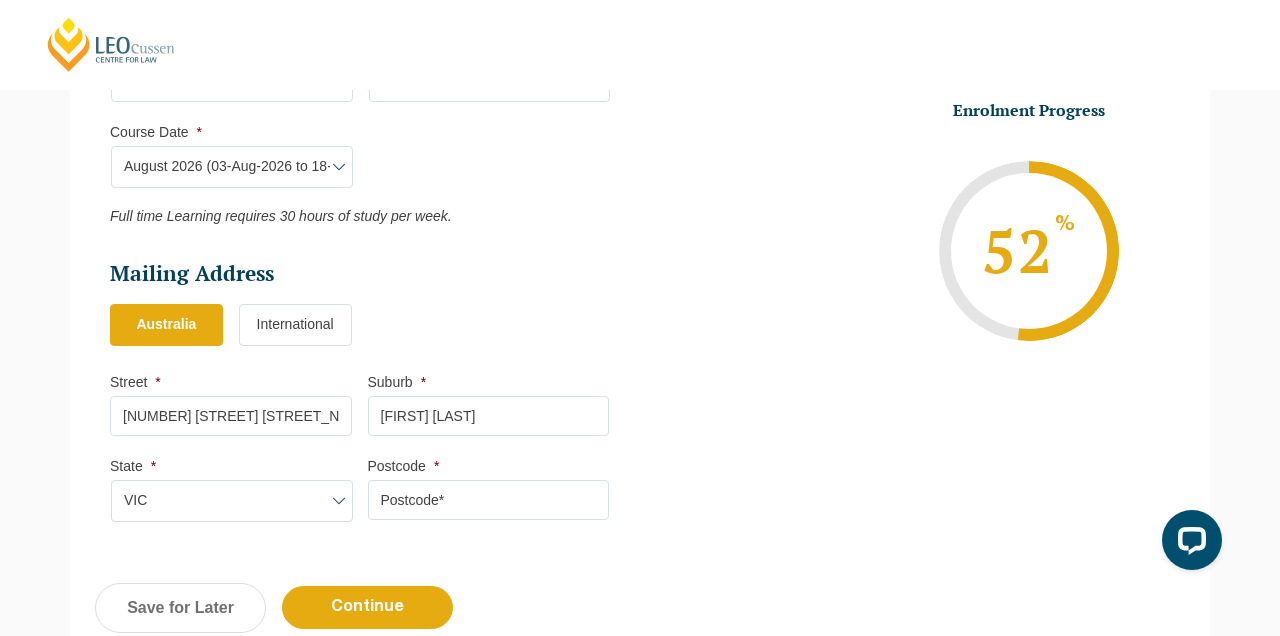 click on "Postcode *" at bounding box center (489, 500) 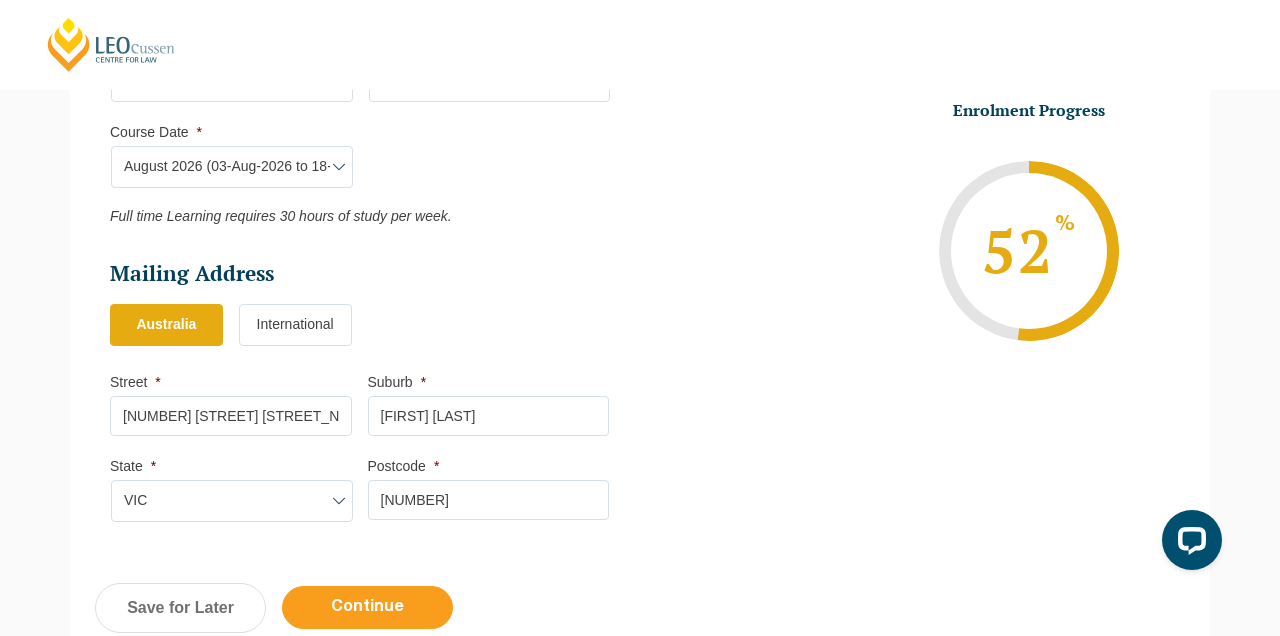 type on "3336" 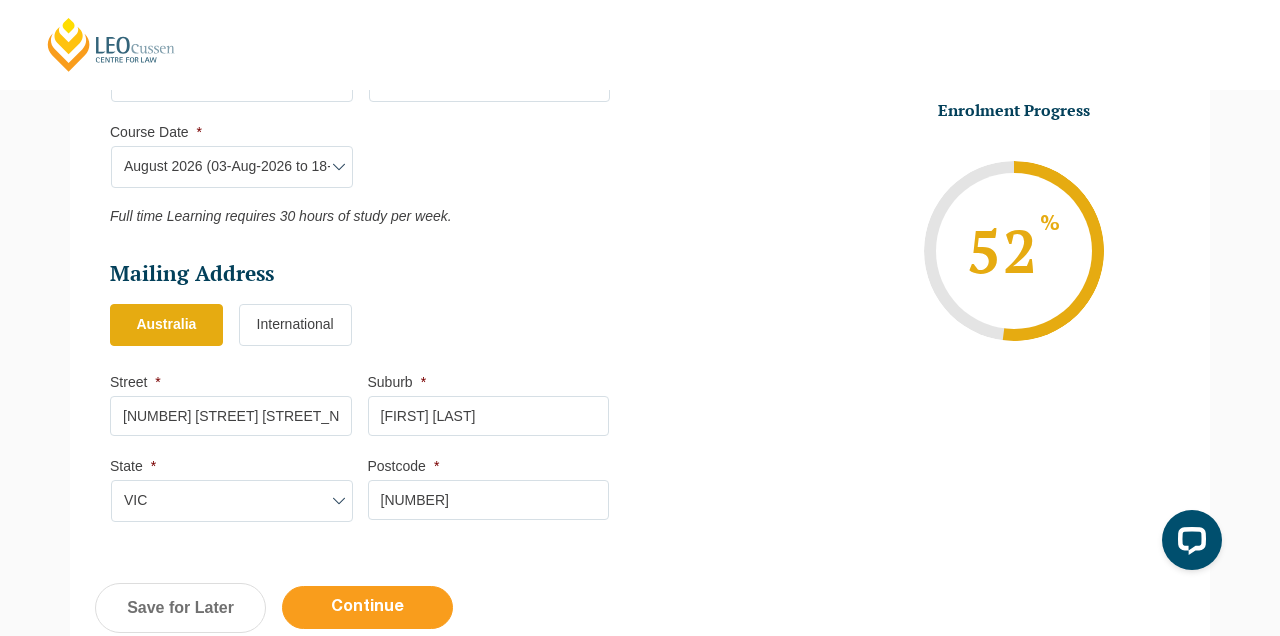 click on "Continue" at bounding box center (367, 607) 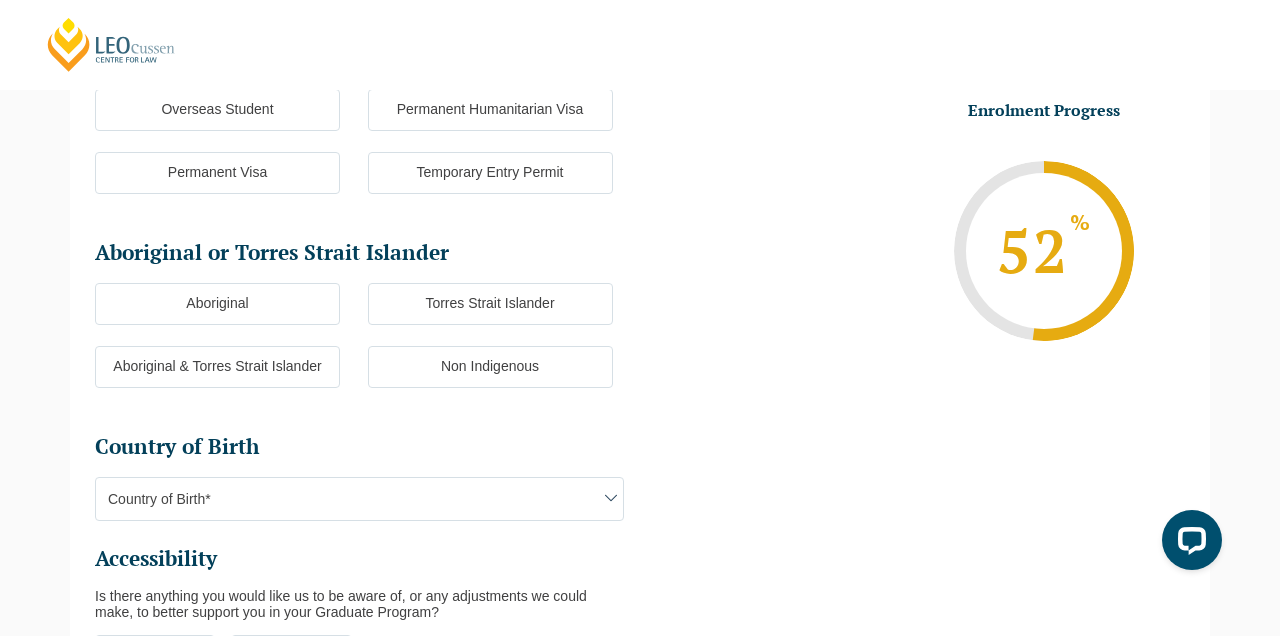scroll, scrollTop: 317, scrollLeft: 0, axis: vertical 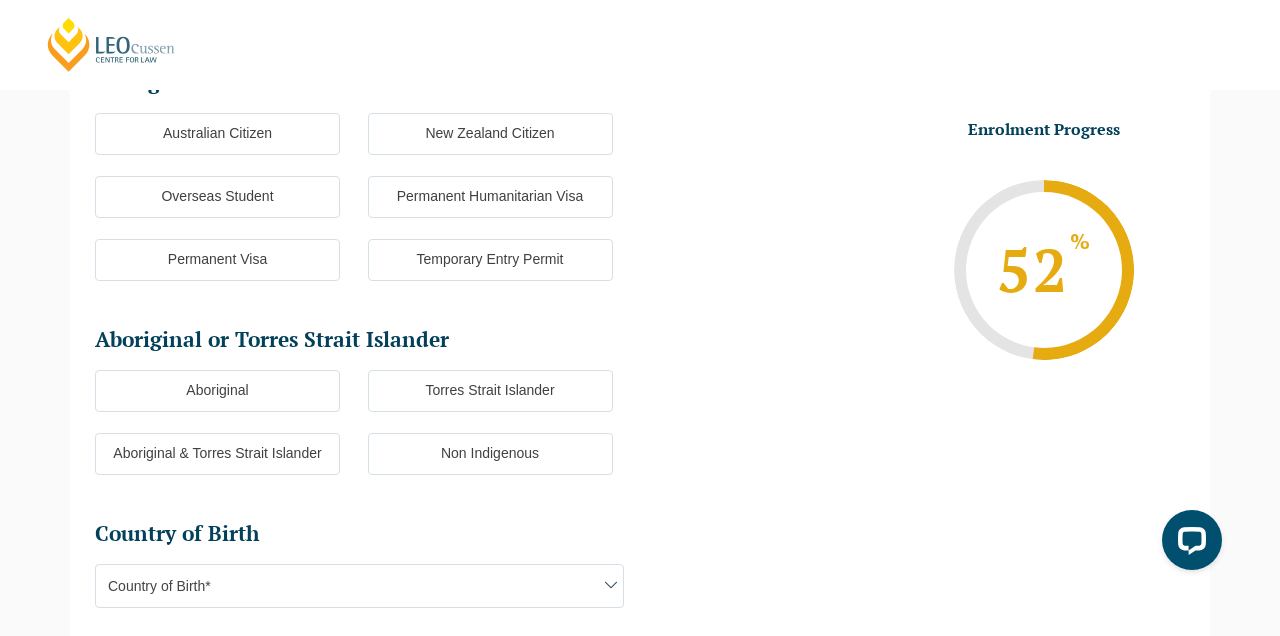 click on "Non Indigenous" at bounding box center [490, 454] 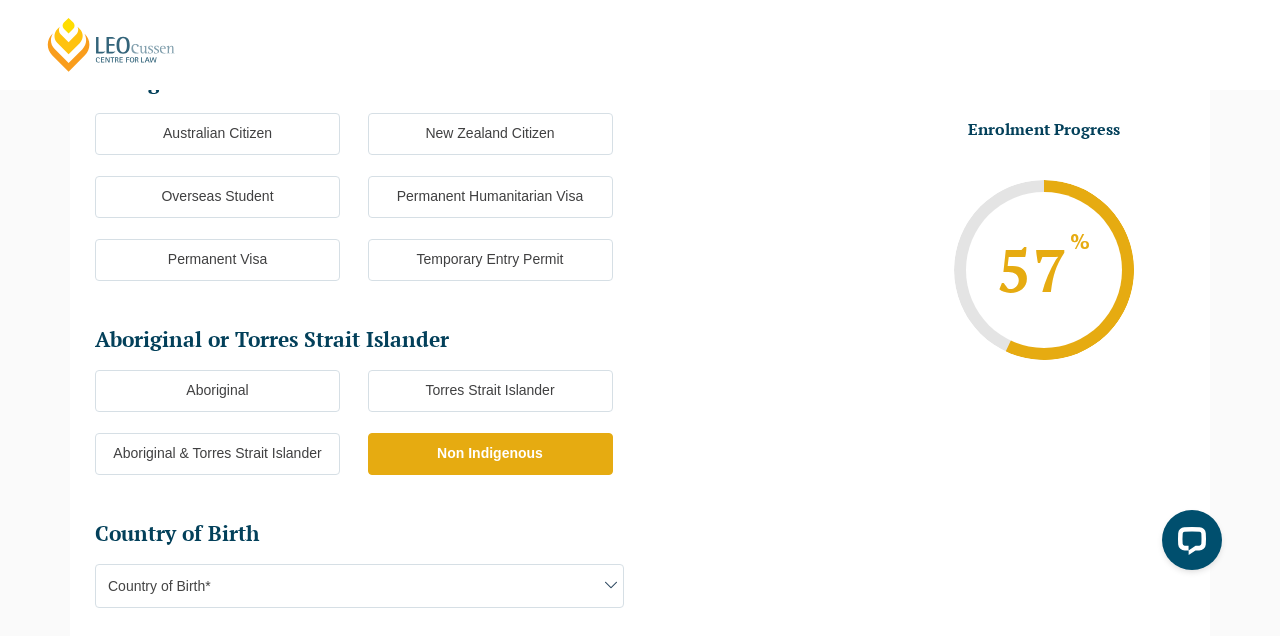 click on "Australian Citizen" at bounding box center [217, 134] 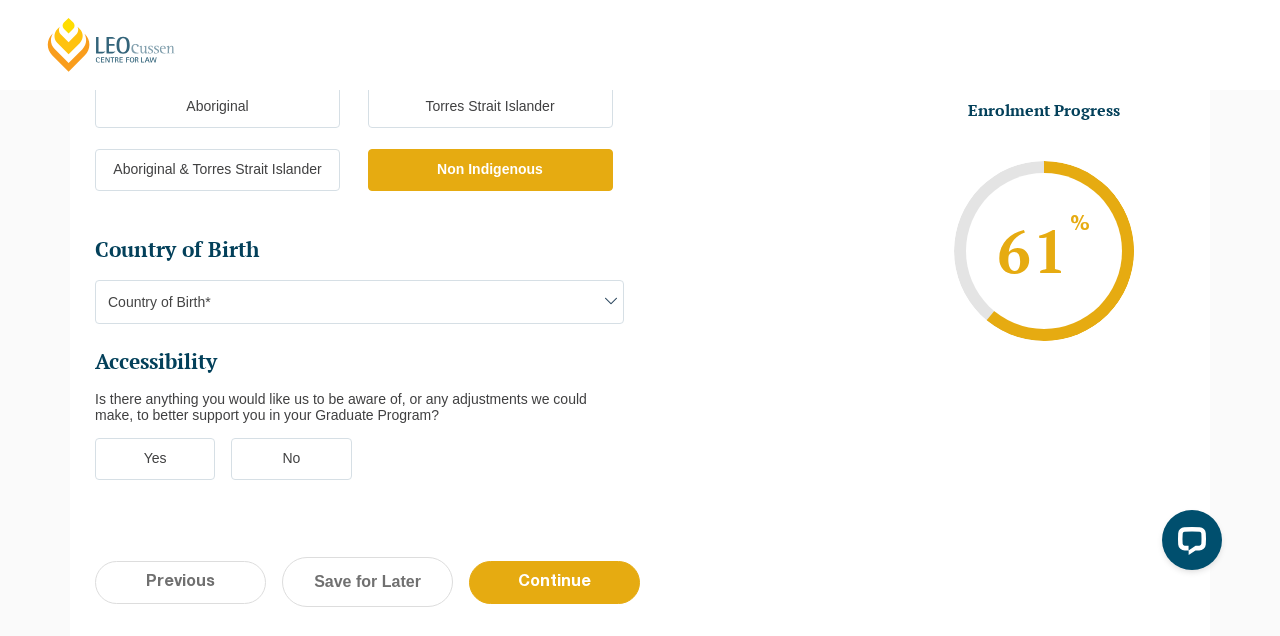 scroll, scrollTop: 619, scrollLeft: 0, axis: vertical 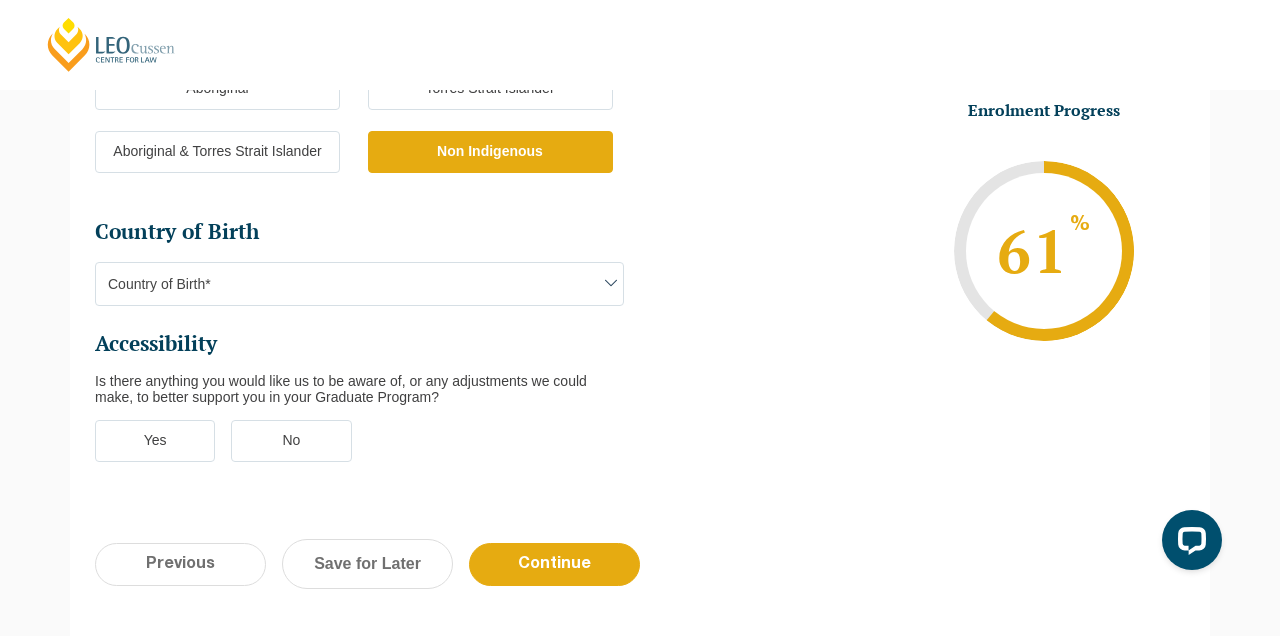 click at bounding box center [611, 283] 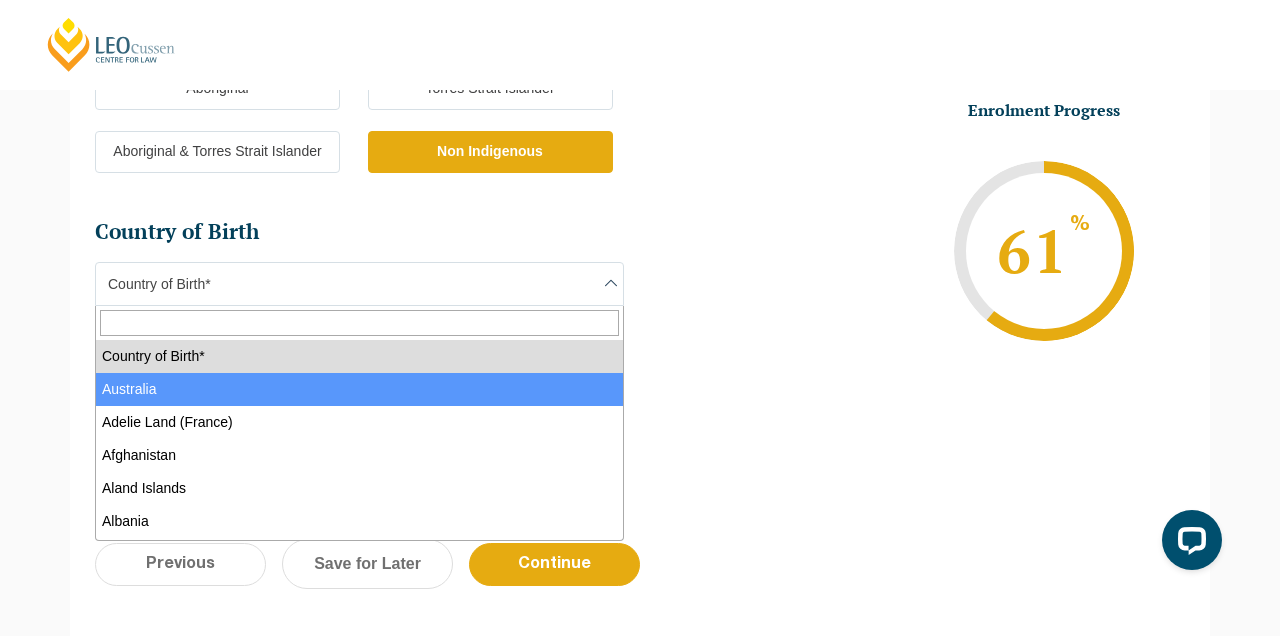 select on "Australia 1101" 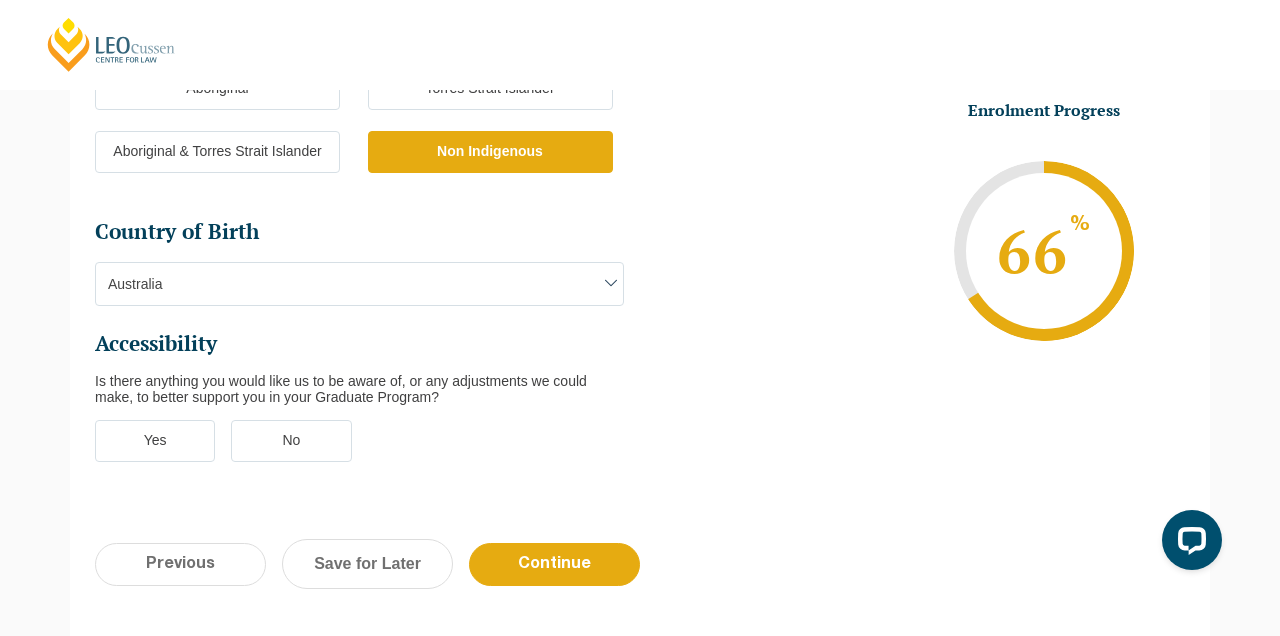 click on "No" at bounding box center (291, 441) 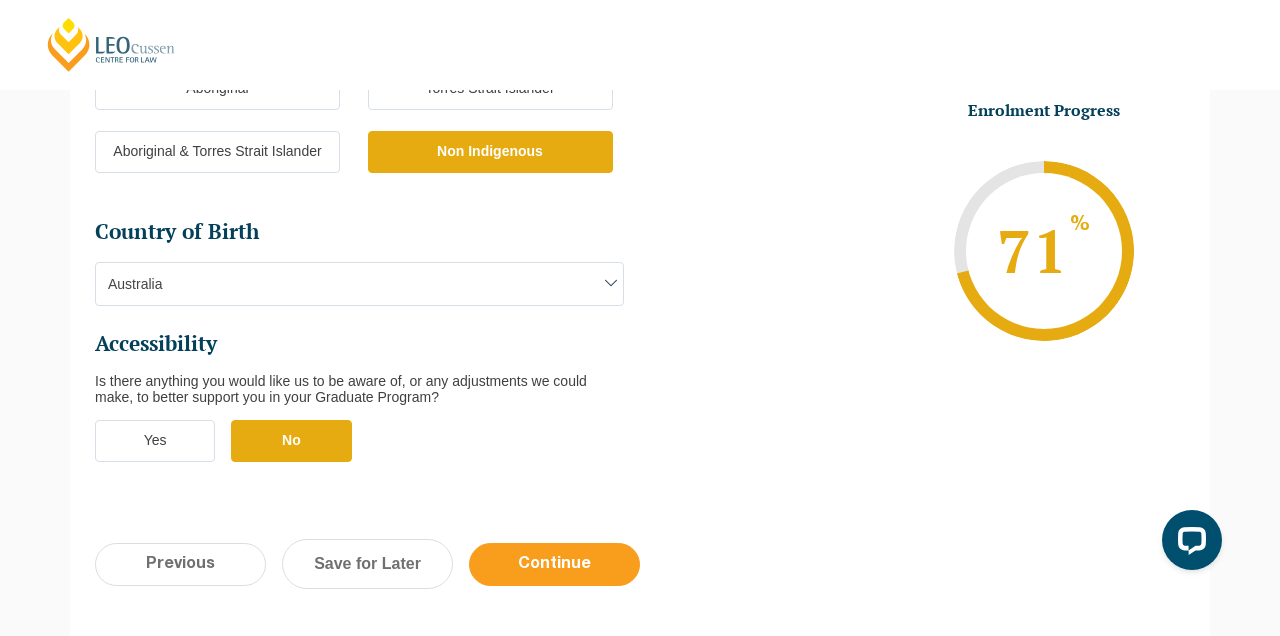 click on "Continue" at bounding box center [554, 564] 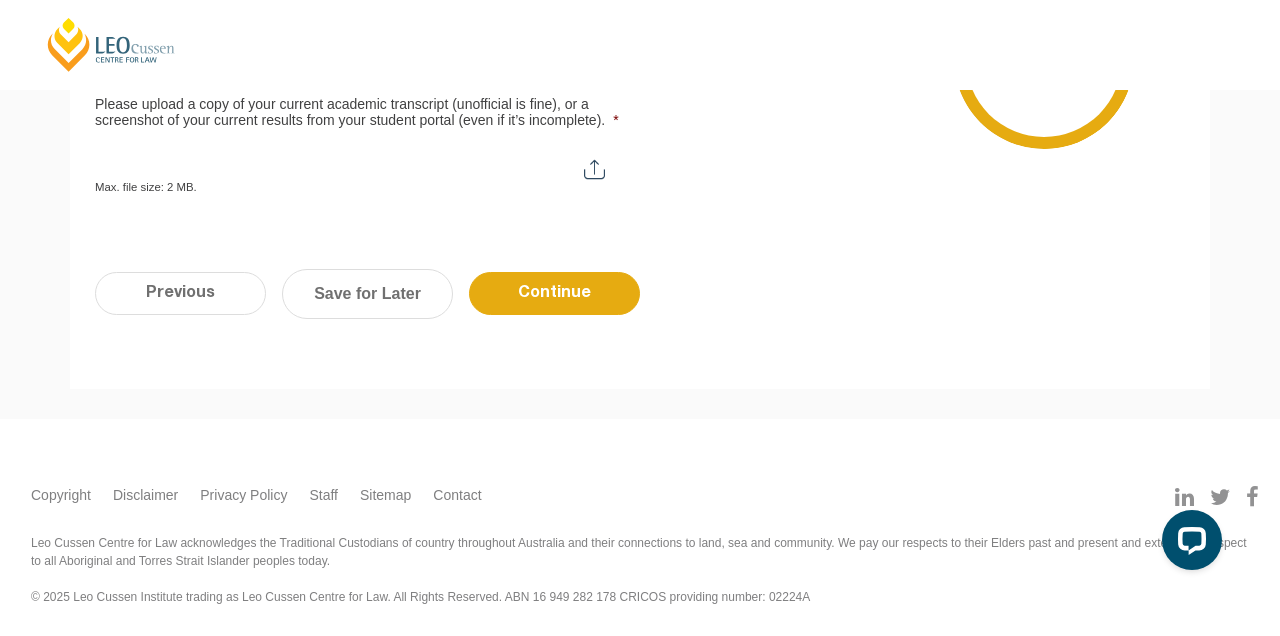 scroll, scrollTop: 173, scrollLeft: 0, axis: vertical 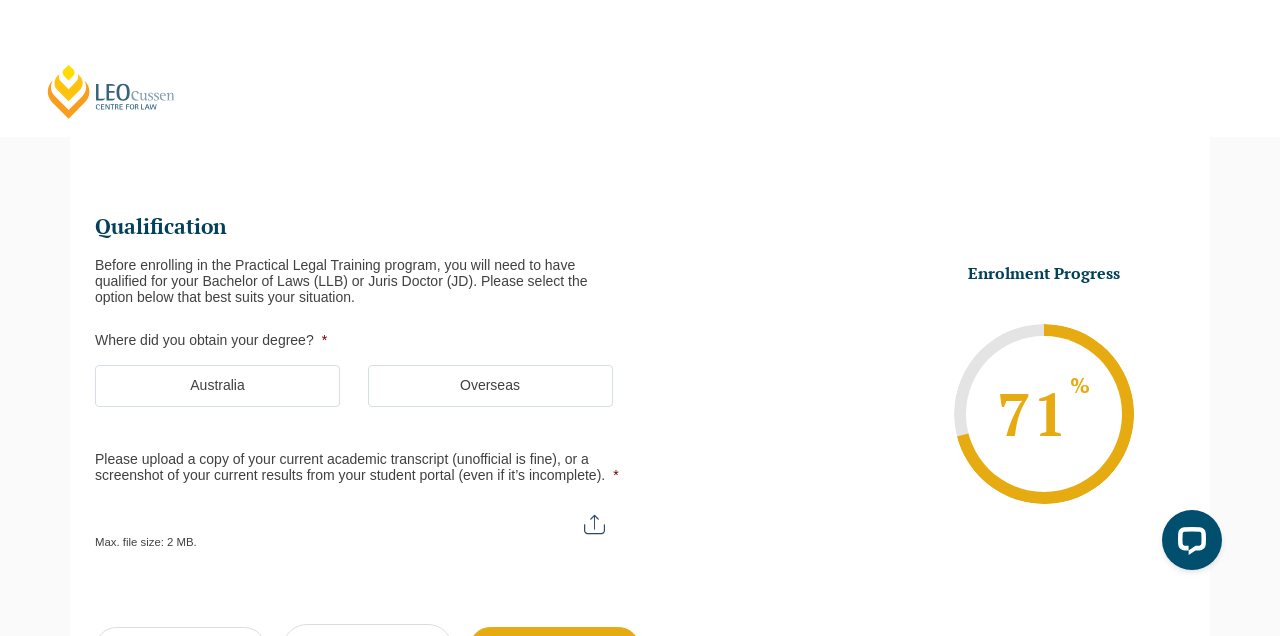click on "Australia" at bounding box center (217, 386) 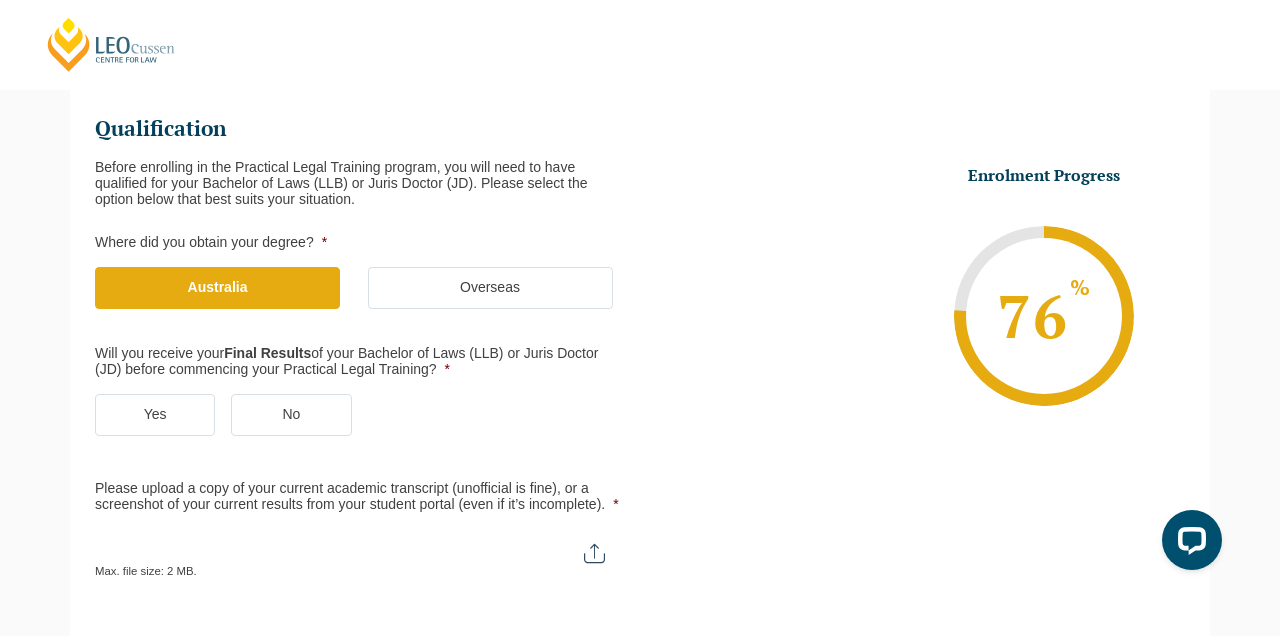 scroll, scrollTop: 296, scrollLeft: 0, axis: vertical 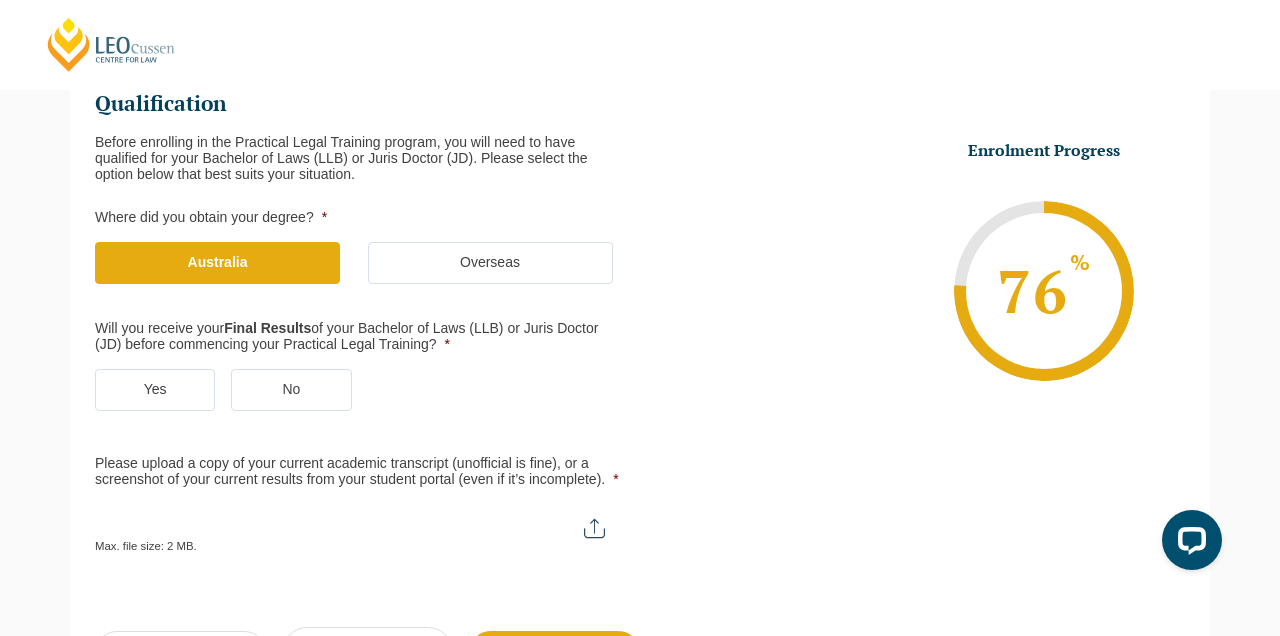 click on "Yes" at bounding box center [155, 390] 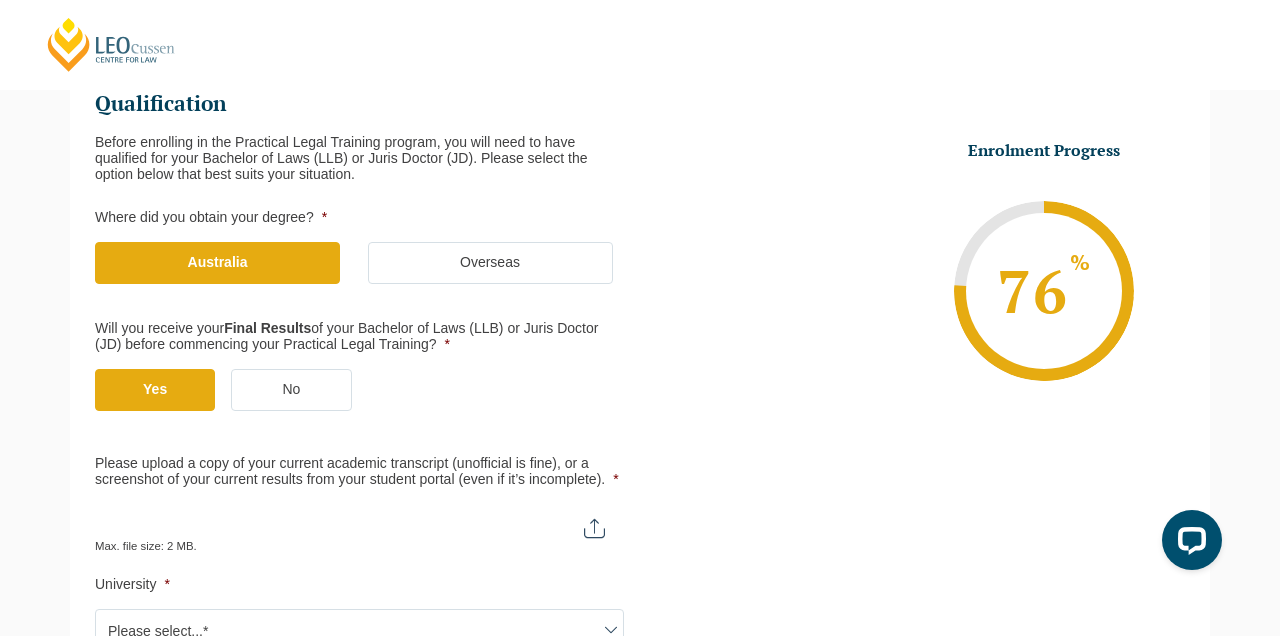 click on "Please upload a copy of your current academic transcript (unofficial is fine), or a screenshot of your current results from your student portal (even if it’s incomplete). *" at bounding box center (359, 521) 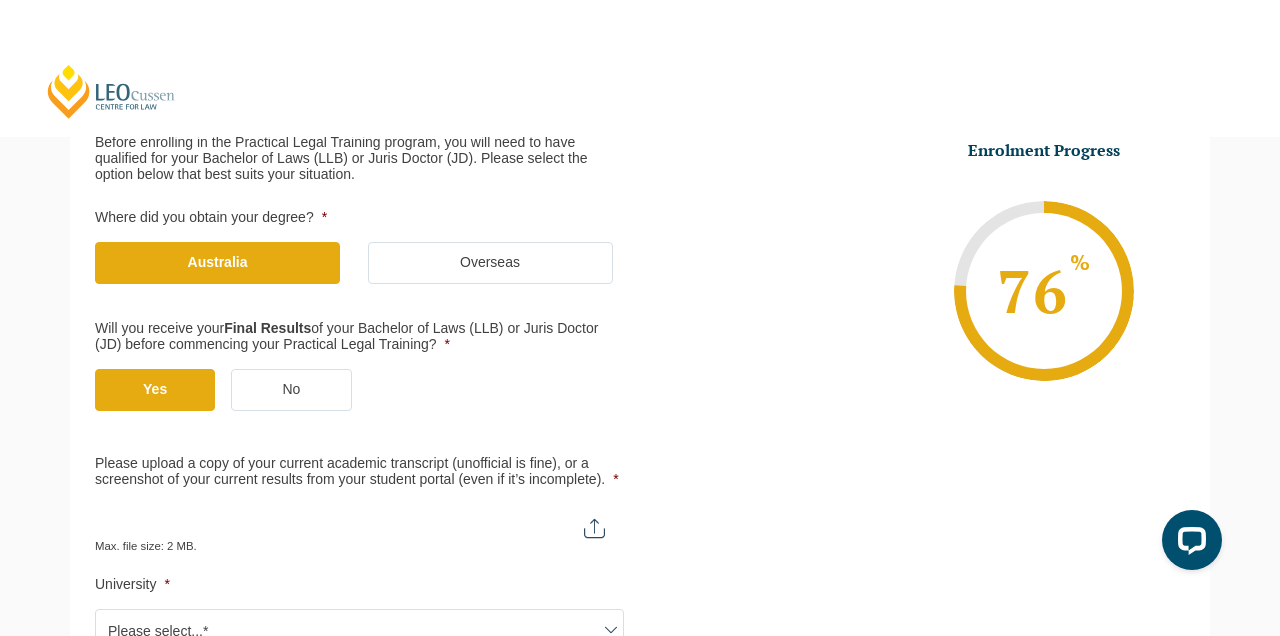 type on "C:\fakepath\2430565 4590710.pdf" 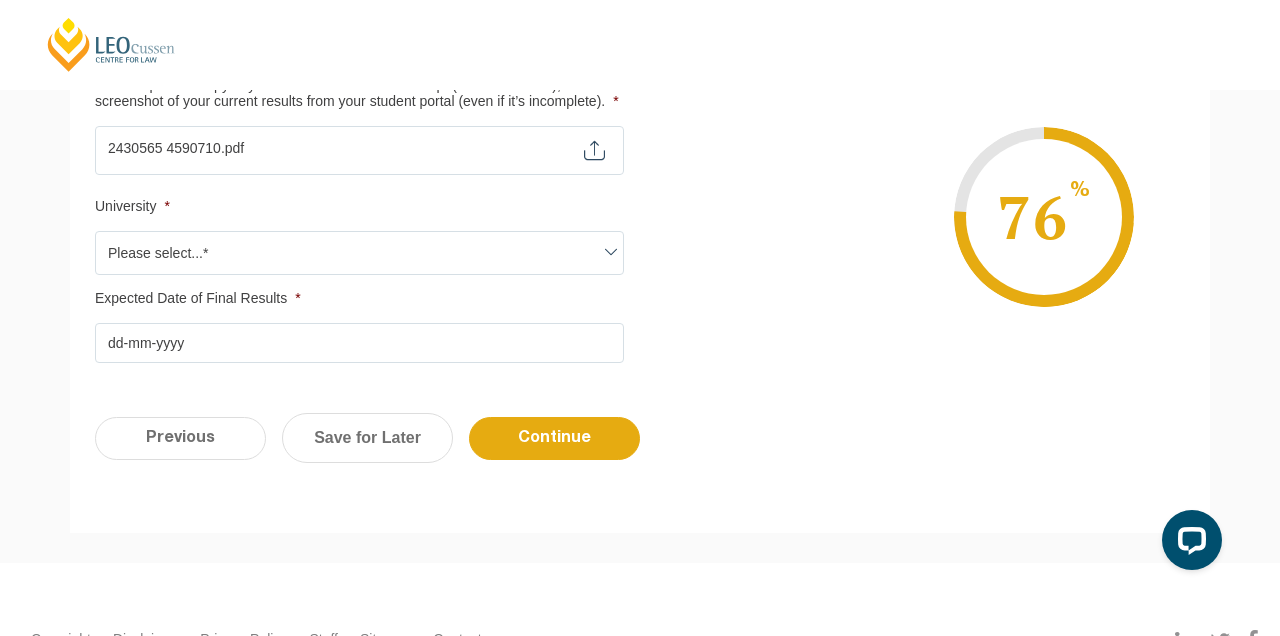 scroll, scrollTop: 681, scrollLeft: 0, axis: vertical 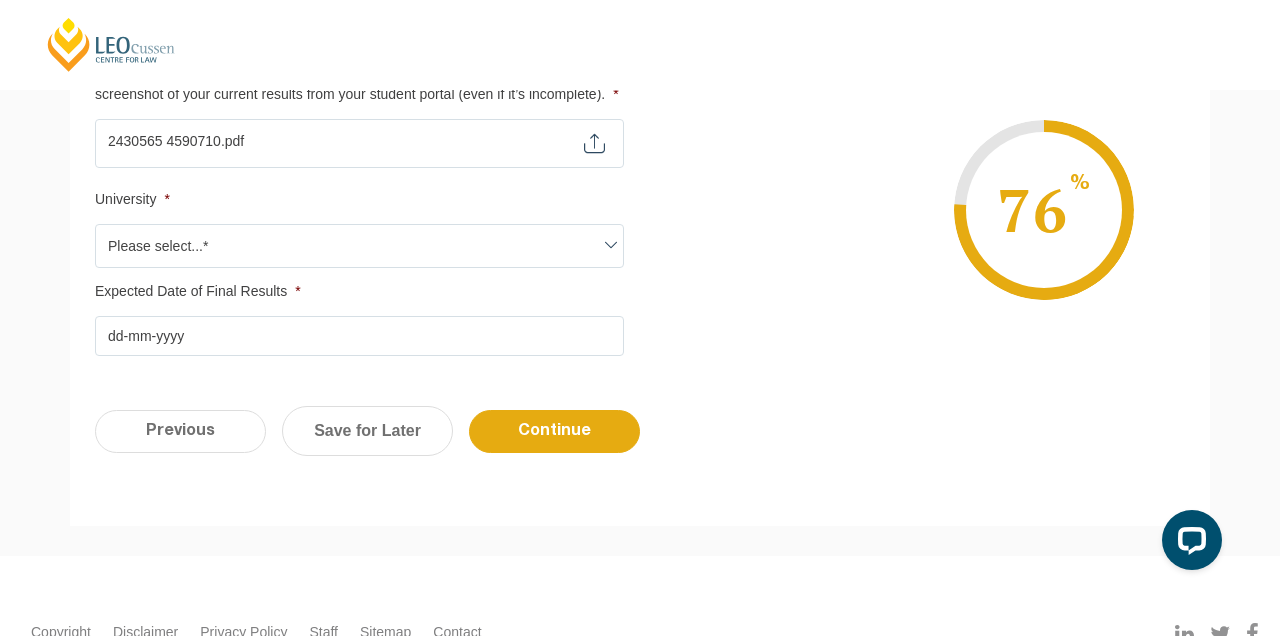 click on "Expected Date of Final Results *" at bounding box center (359, 336) 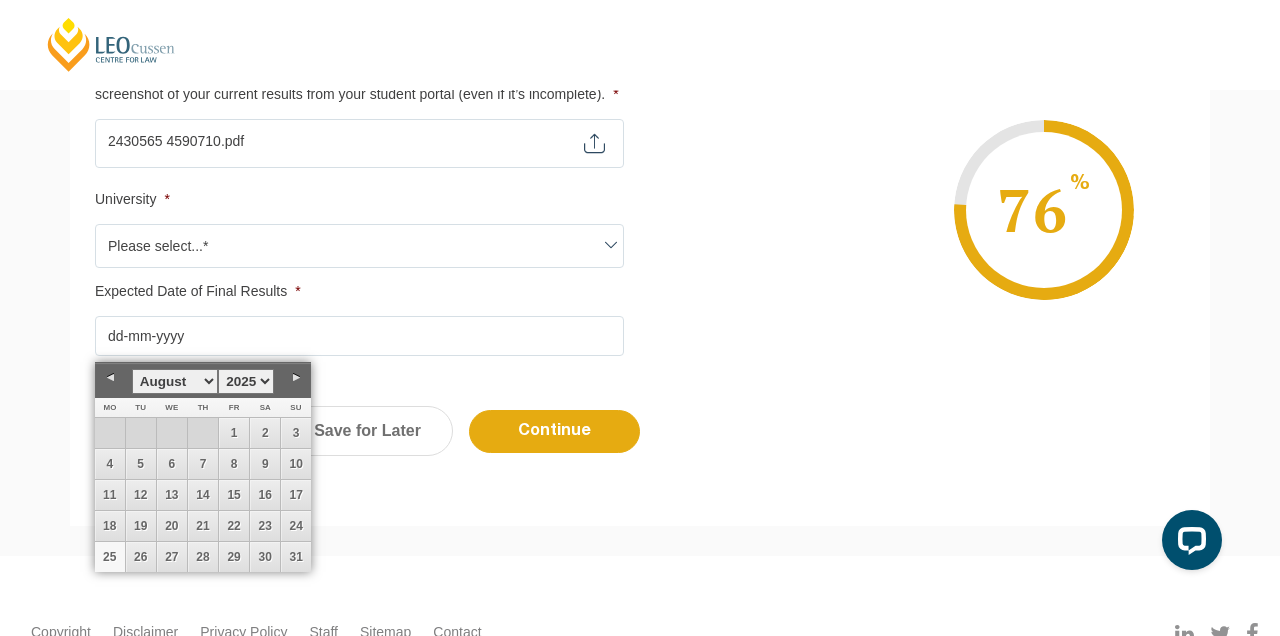 click on "25" at bounding box center [110, 557] 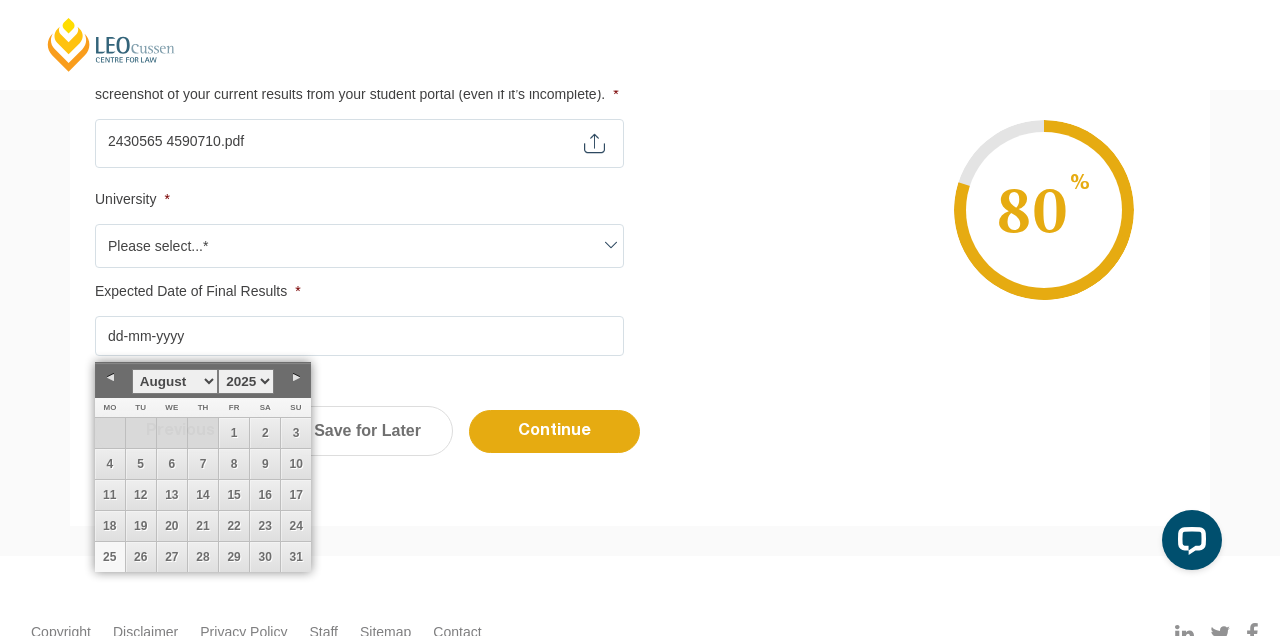 type on "25-08-2025" 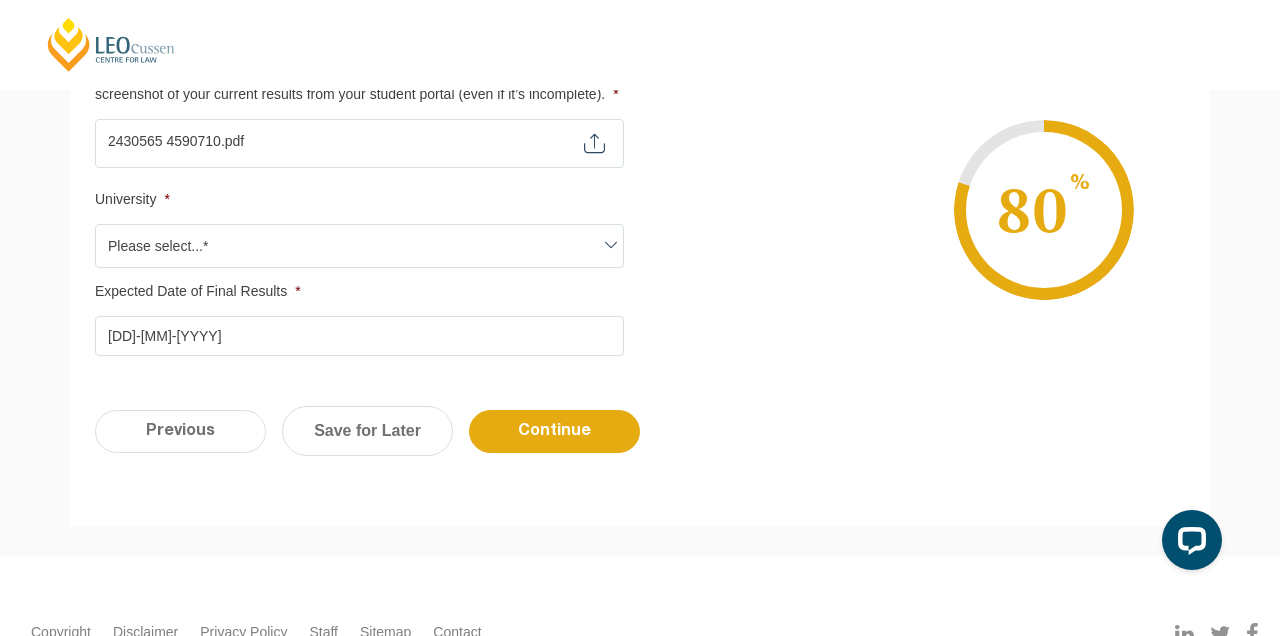 click at bounding box center (611, 245) 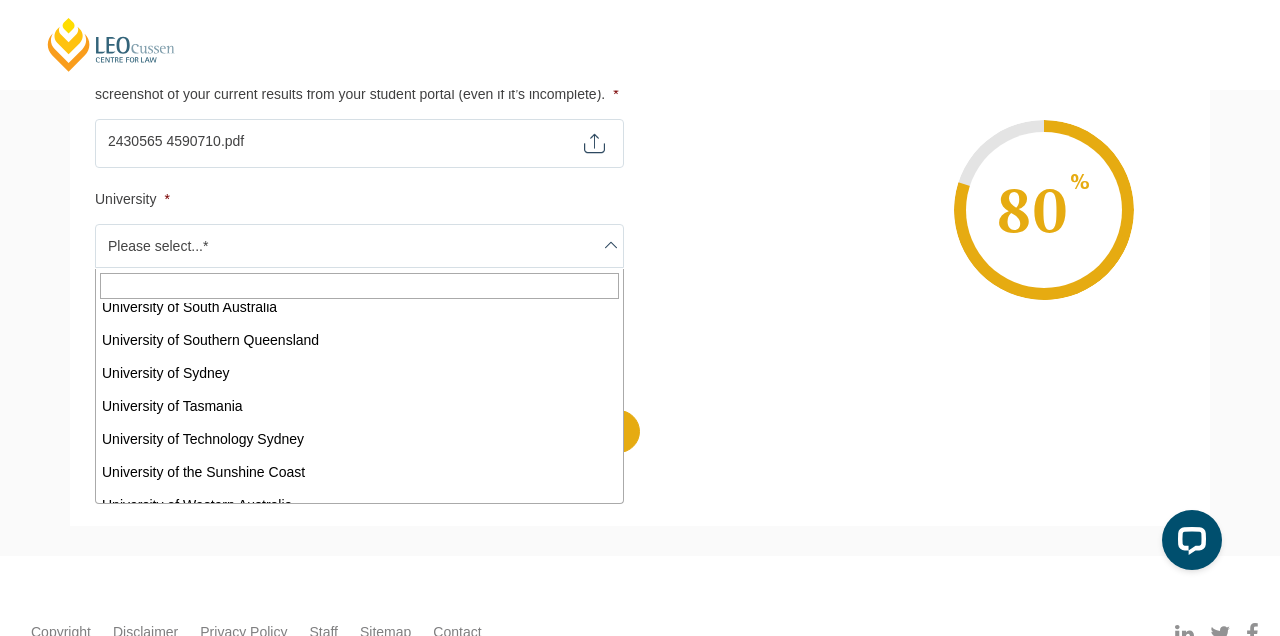 scroll, scrollTop: 1219, scrollLeft: 0, axis: vertical 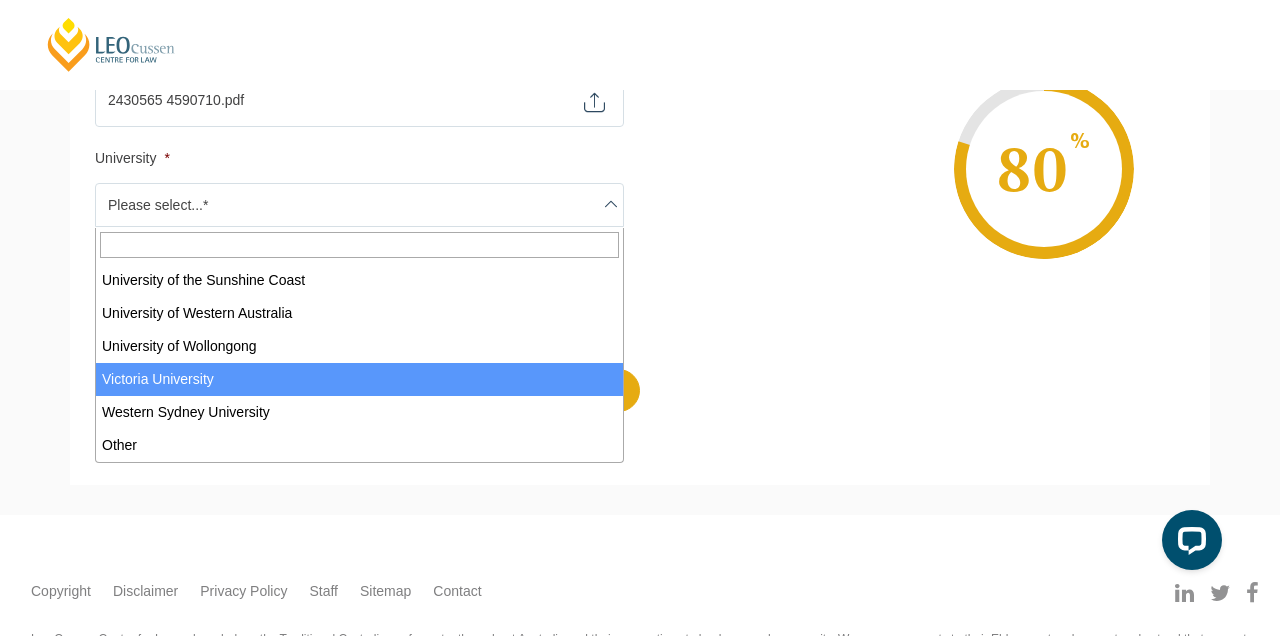 select on "Victoria University" 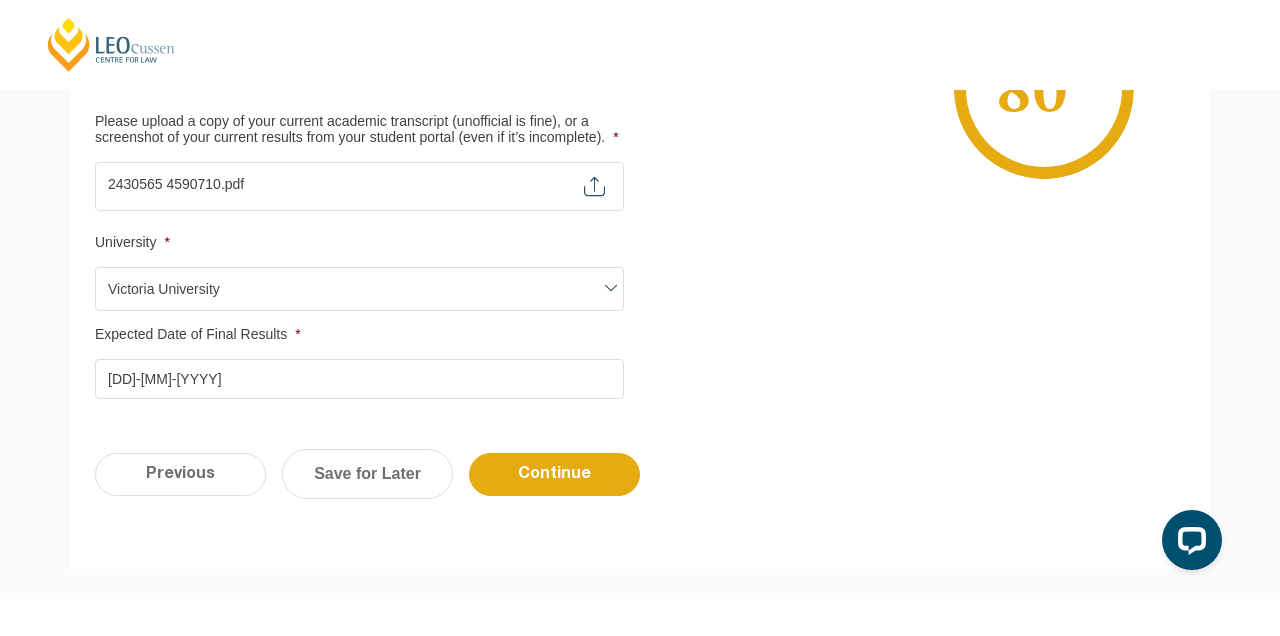 scroll, scrollTop: 652, scrollLeft: 0, axis: vertical 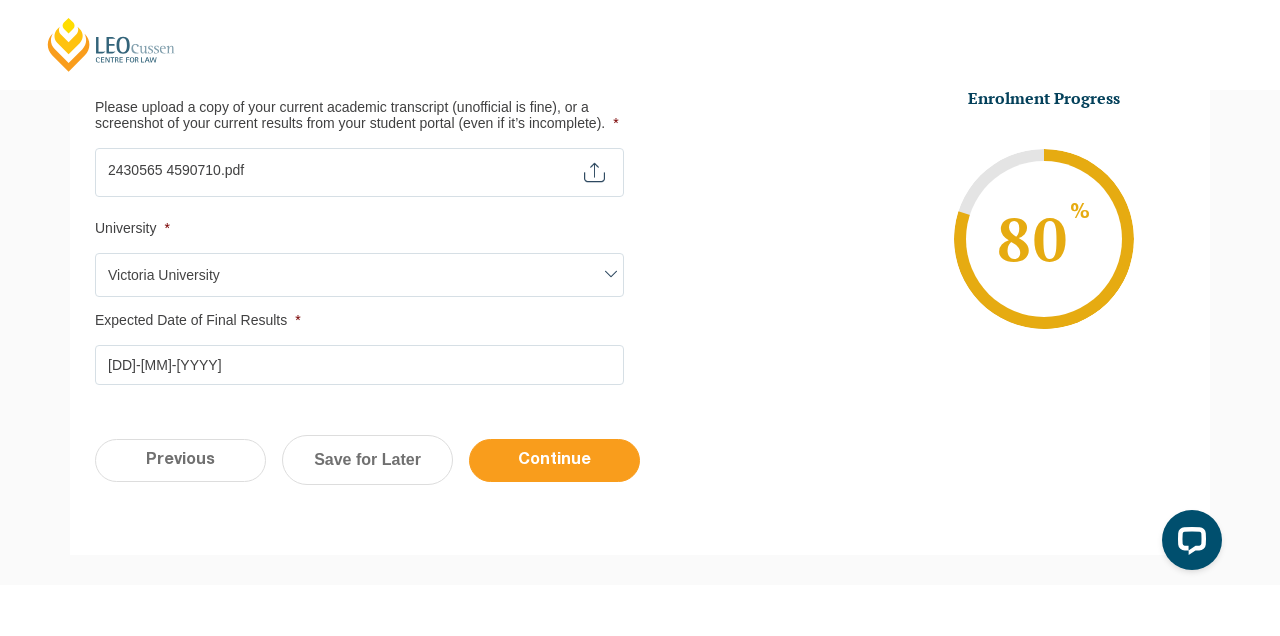click on "Continue" at bounding box center (554, 460) 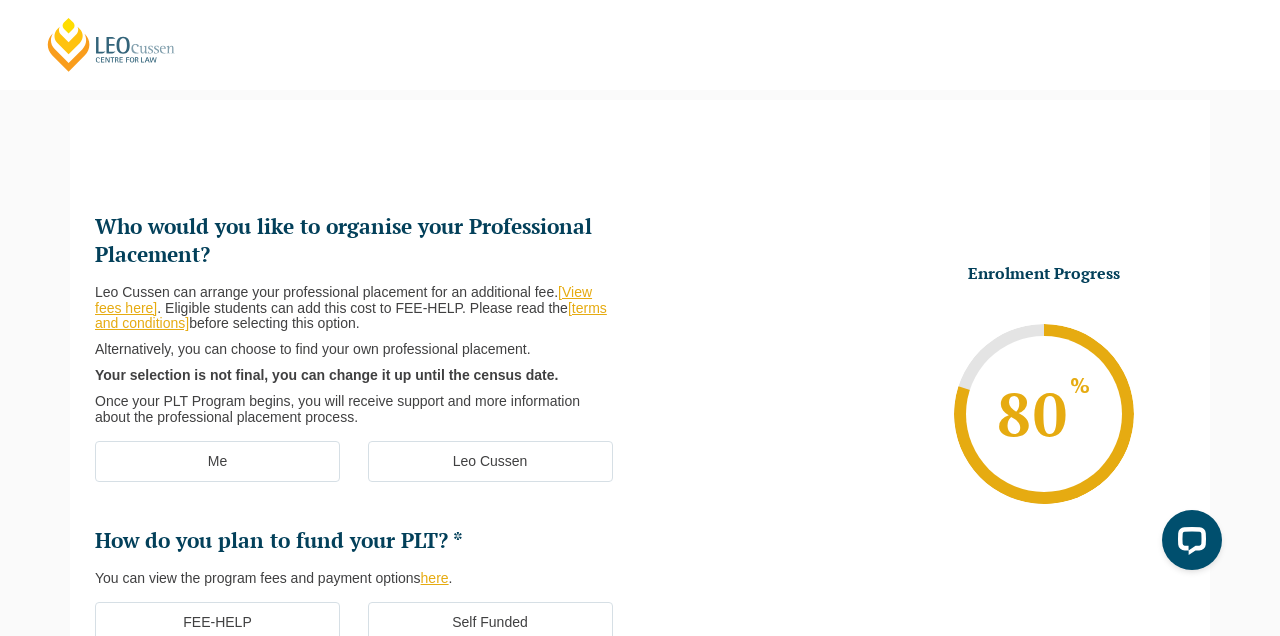 scroll, scrollTop: 254, scrollLeft: 0, axis: vertical 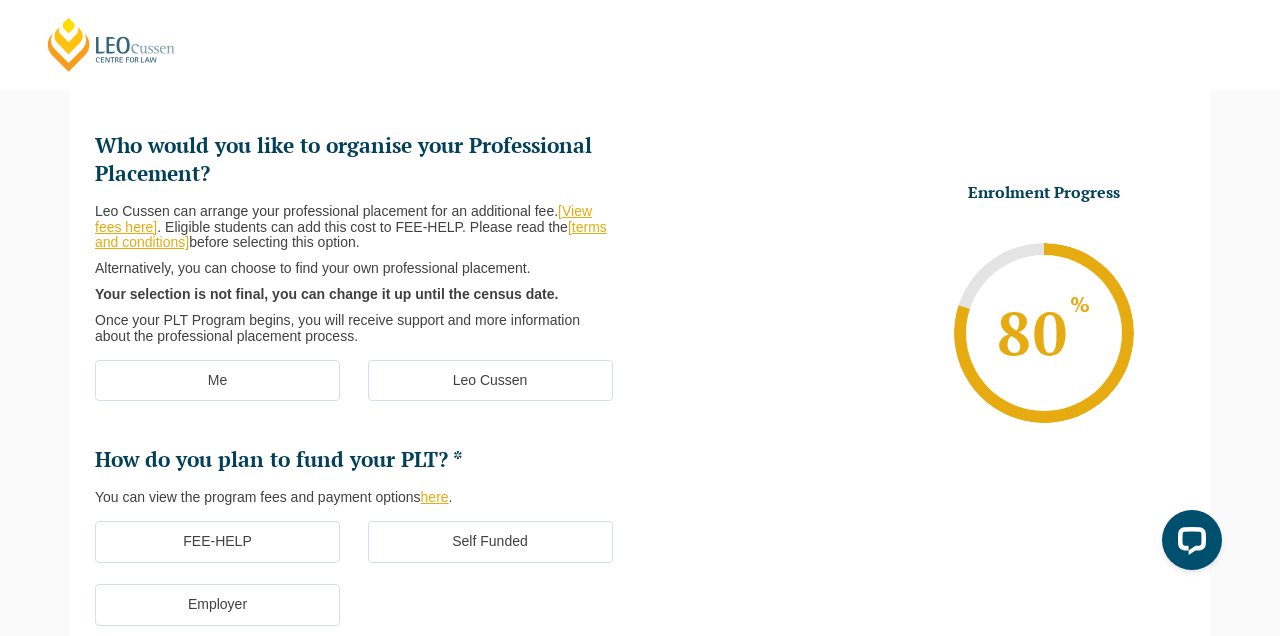click on "Me" at bounding box center (217, 381) 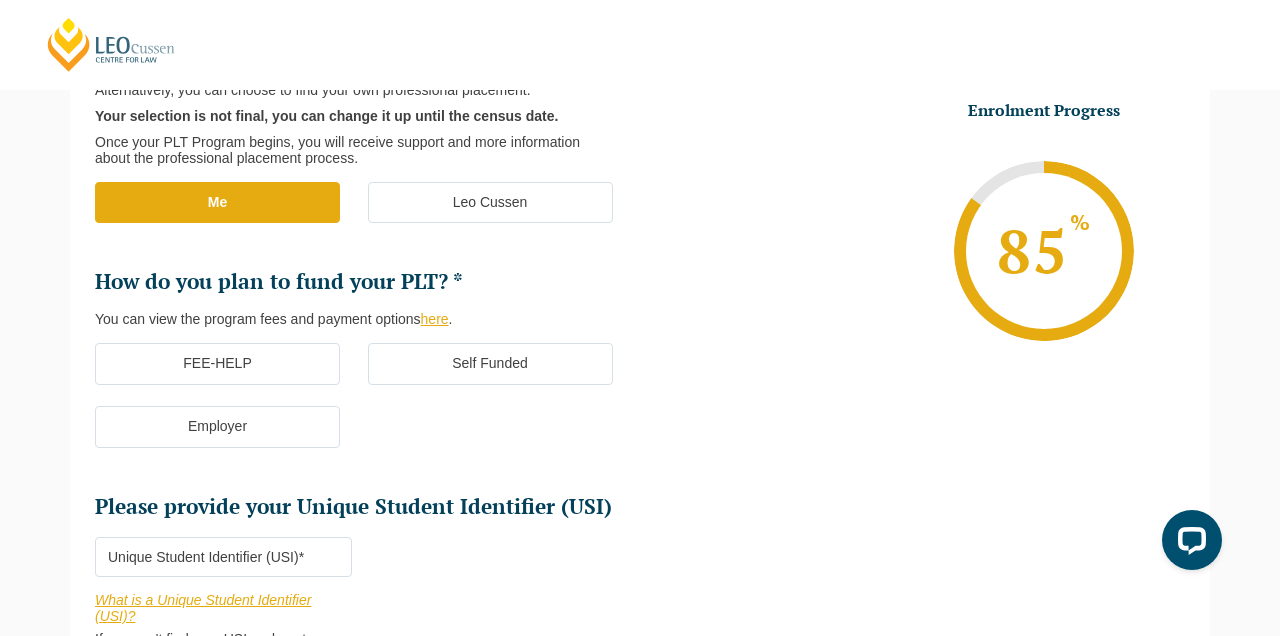scroll, scrollTop: 436, scrollLeft: 0, axis: vertical 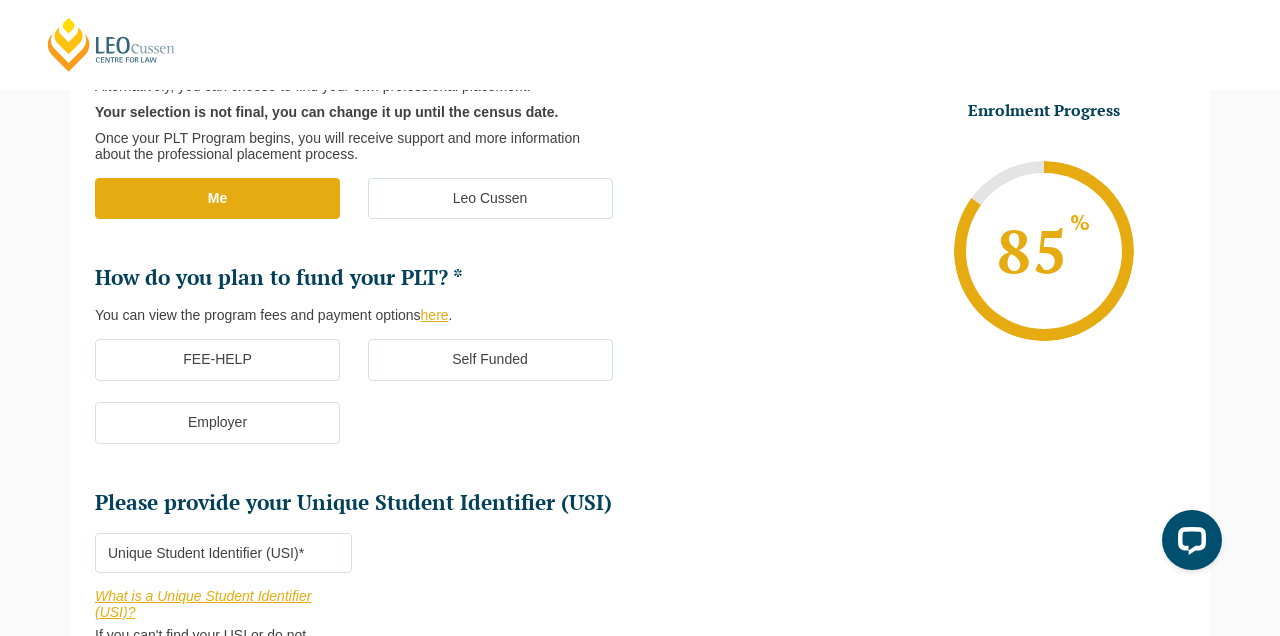 click on "FEE-HELP" at bounding box center (217, 360) 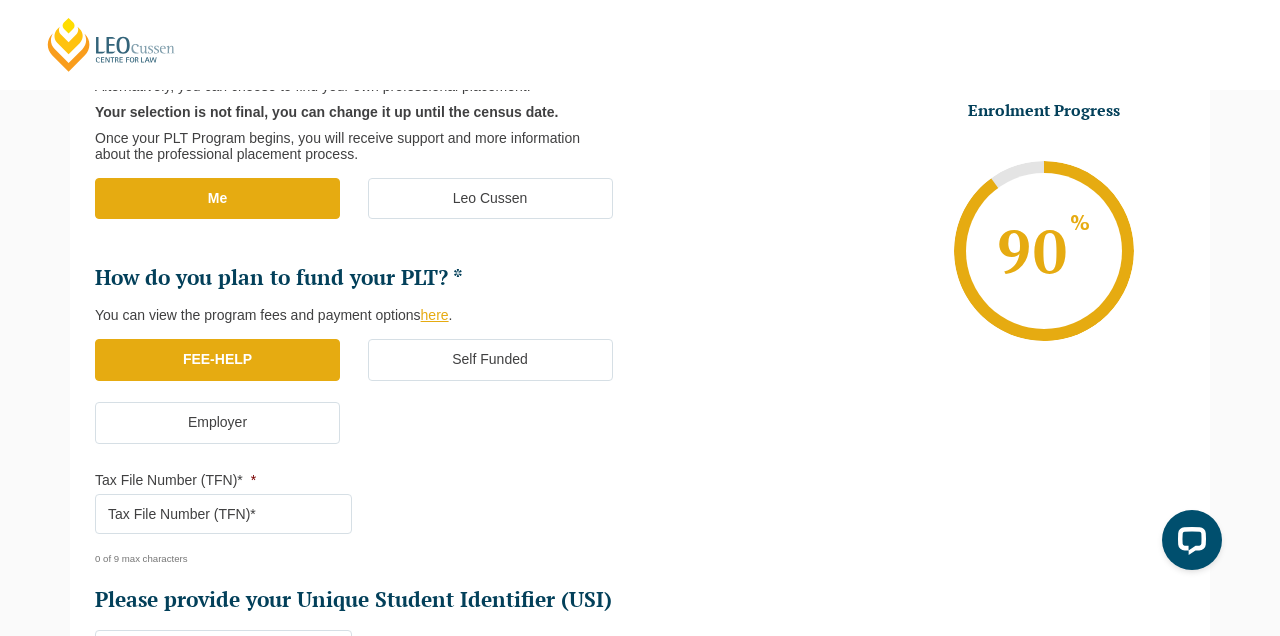 click on "Tax File Number (TFN)* *" at bounding box center (223, 514) 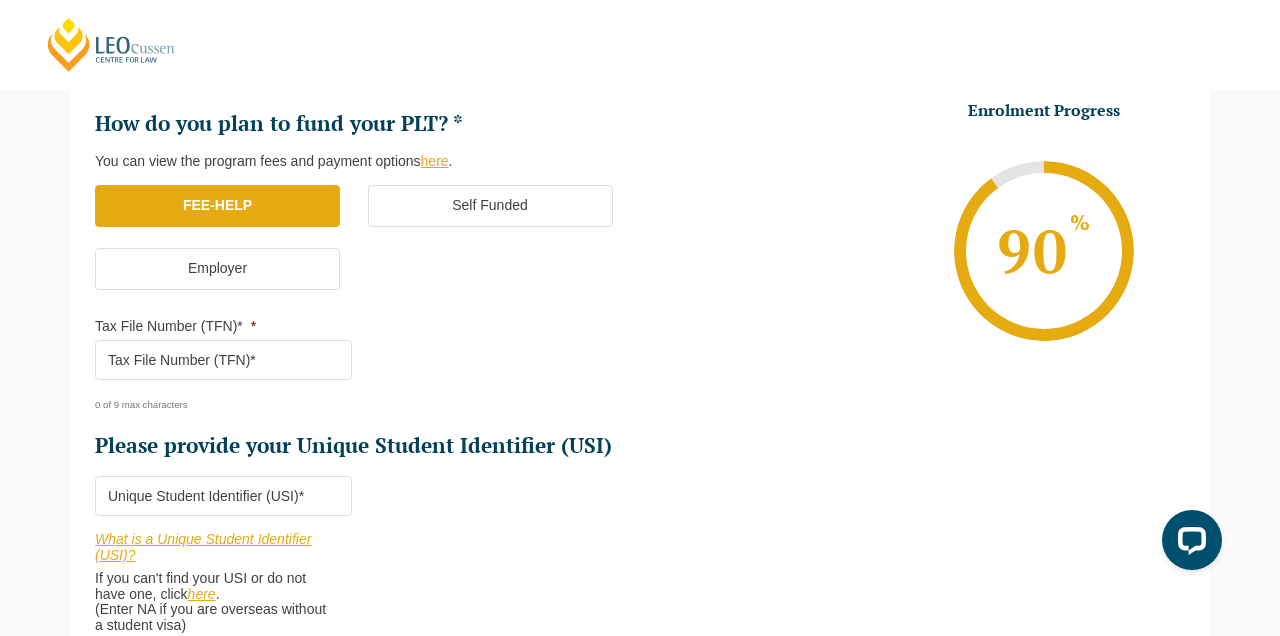scroll, scrollTop: 592, scrollLeft: 0, axis: vertical 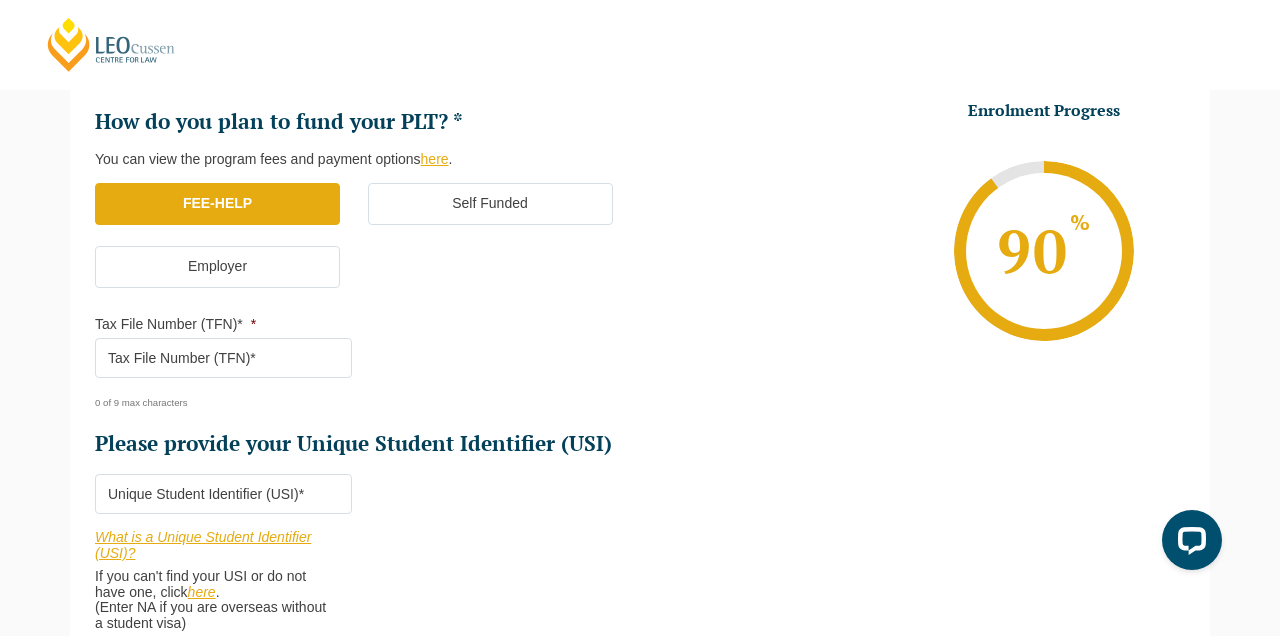 click on "Please provide your Unique Student Identifier (USI) *" at bounding box center [223, 494] 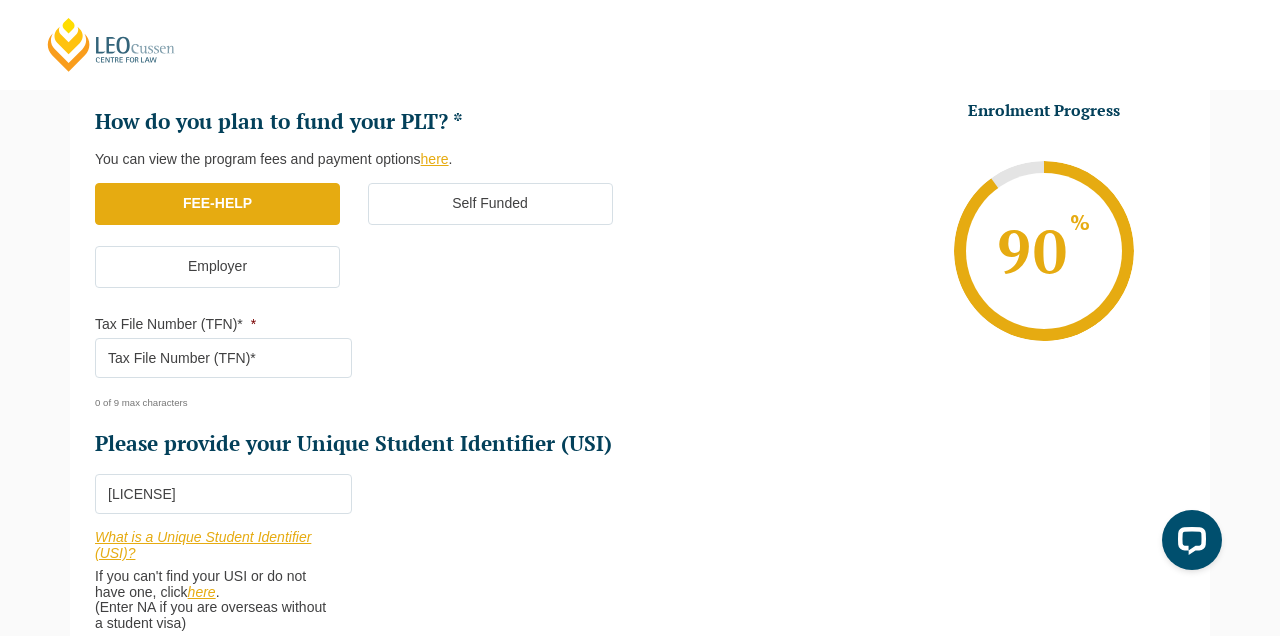 type on "MA8ZD26EE6" 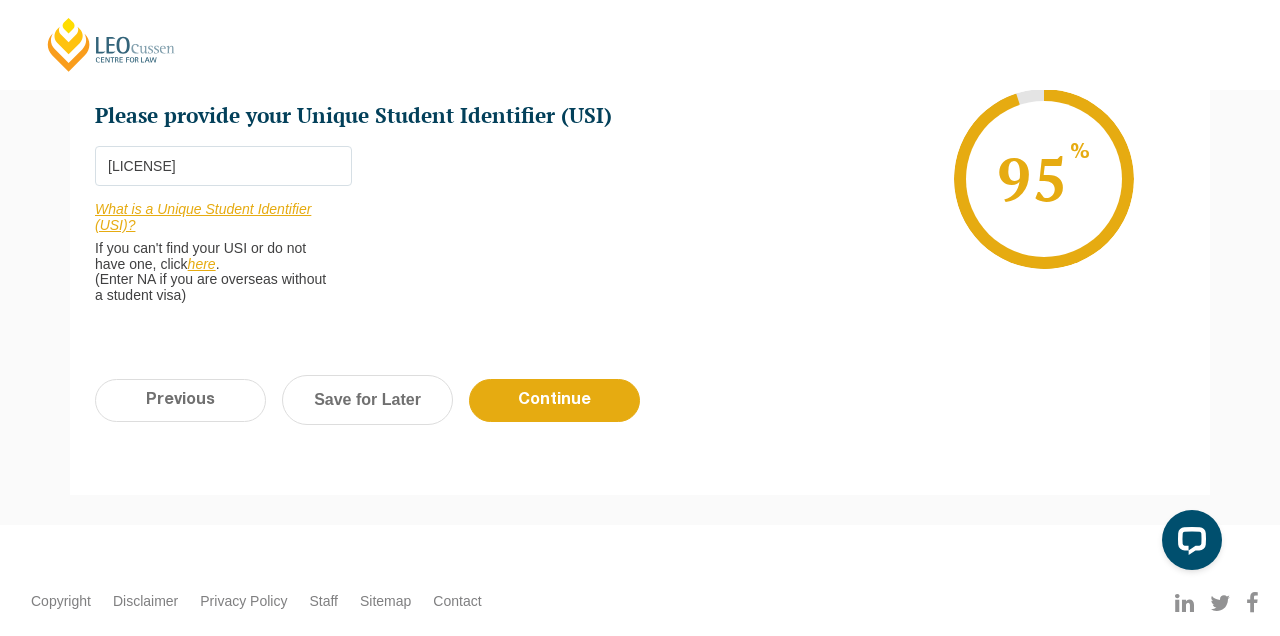 scroll, scrollTop: 937, scrollLeft: 0, axis: vertical 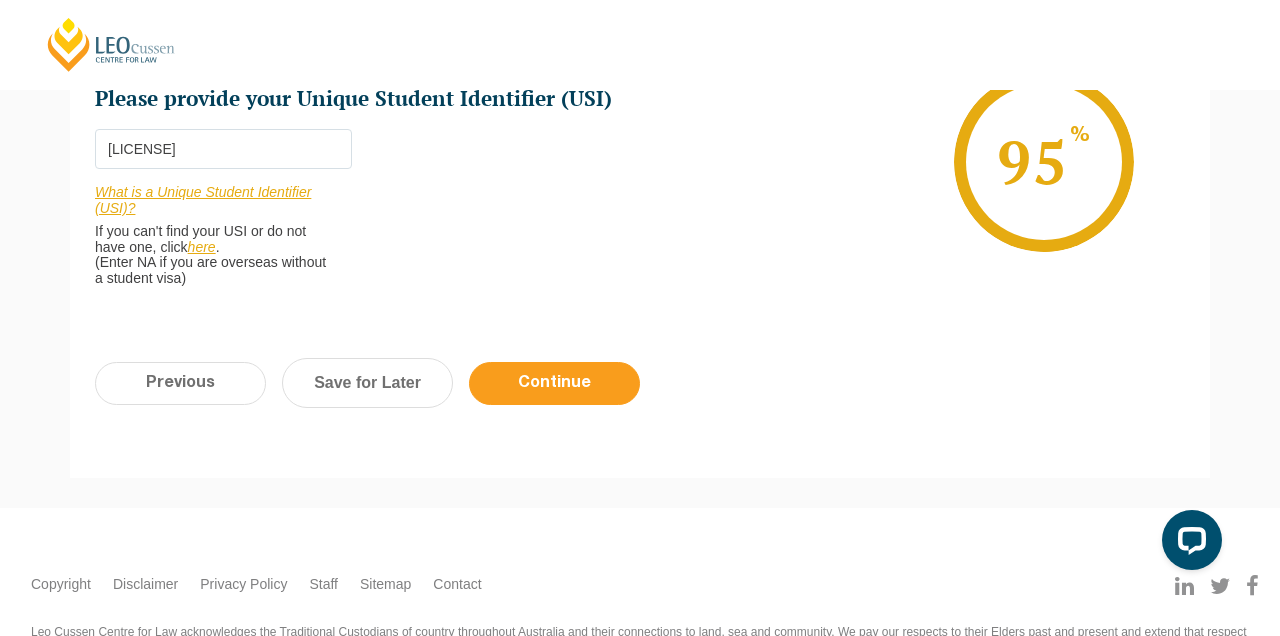 type on "975166395" 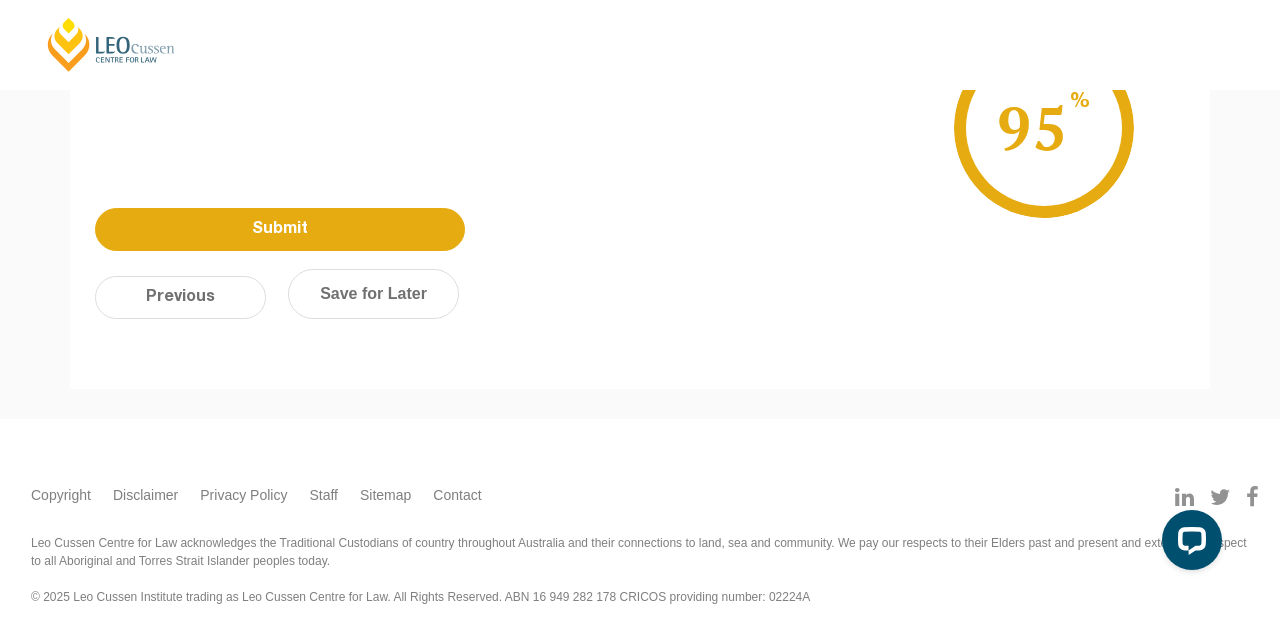 scroll, scrollTop: 173, scrollLeft: 0, axis: vertical 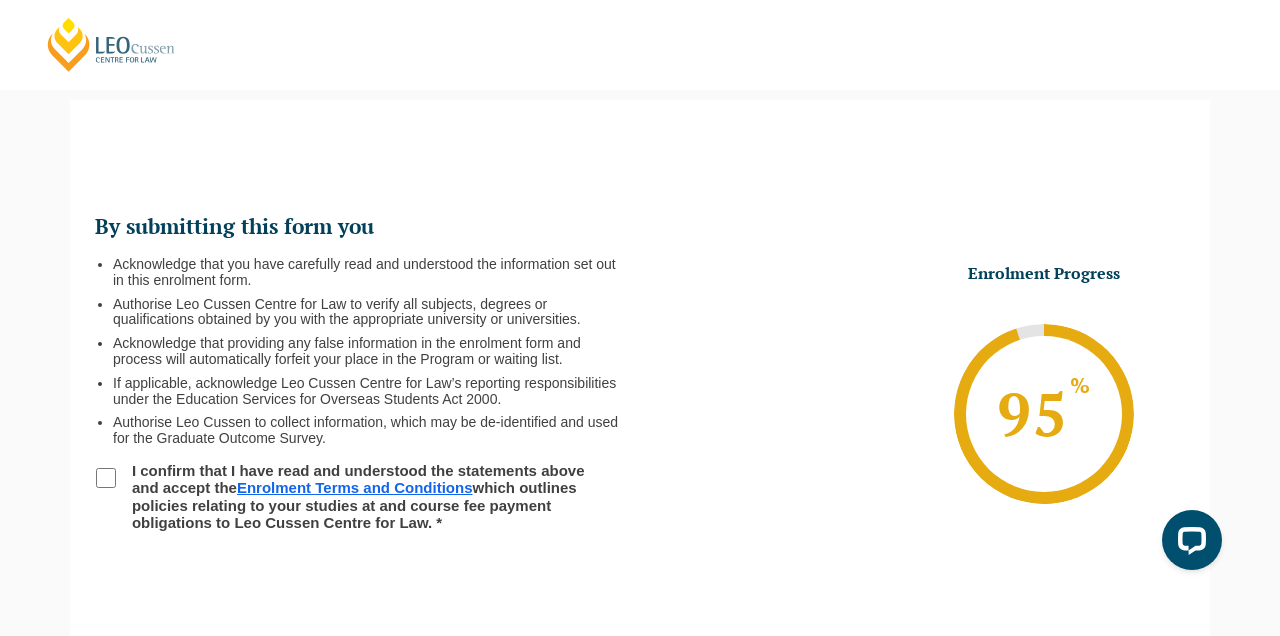 click on "Enrolment Terms and Conditions" at bounding box center [355, 487] 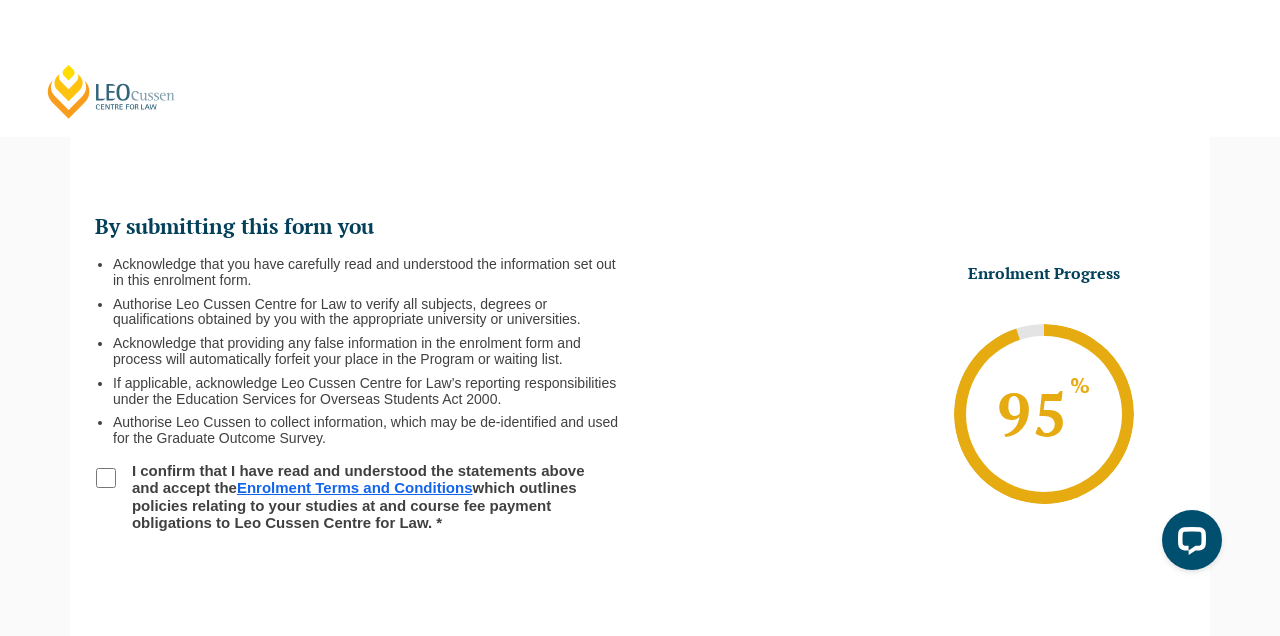 click on "I confirm that I have read and understood the statements above and accept the  Enrolment Terms and Conditions  which outlines policies relating to your studies at and course fee payment obligations to Leo Cussen Centre for Law. *" at bounding box center [106, 478] 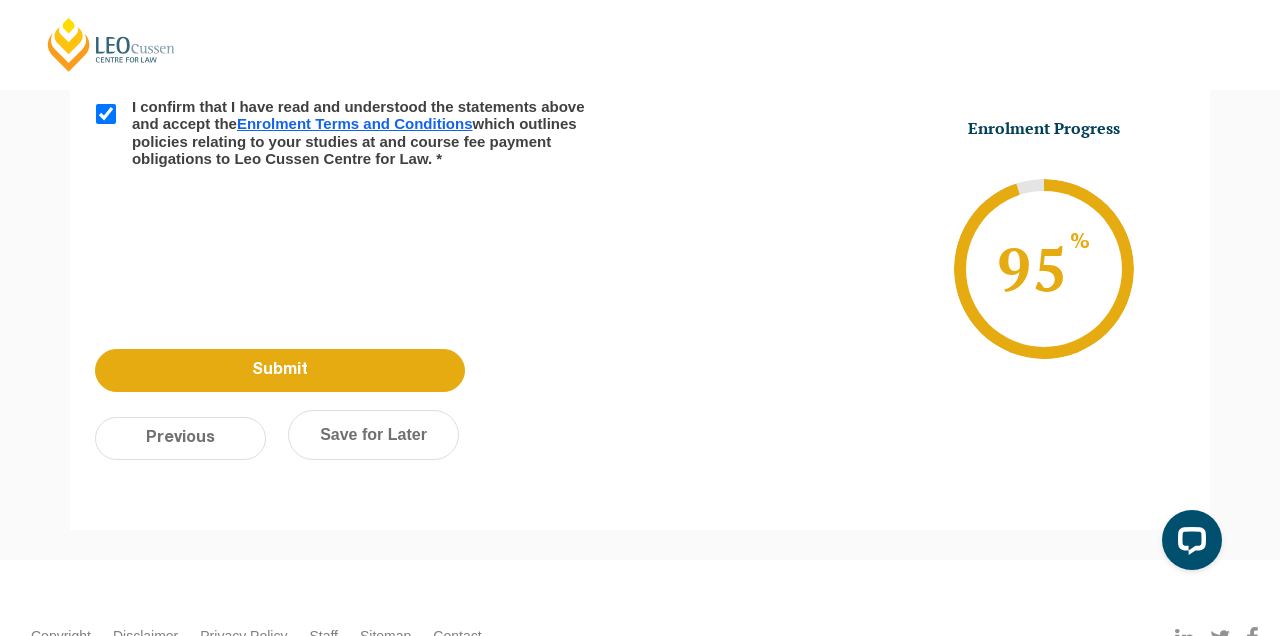 scroll, scrollTop: 677, scrollLeft: 0, axis: vertical 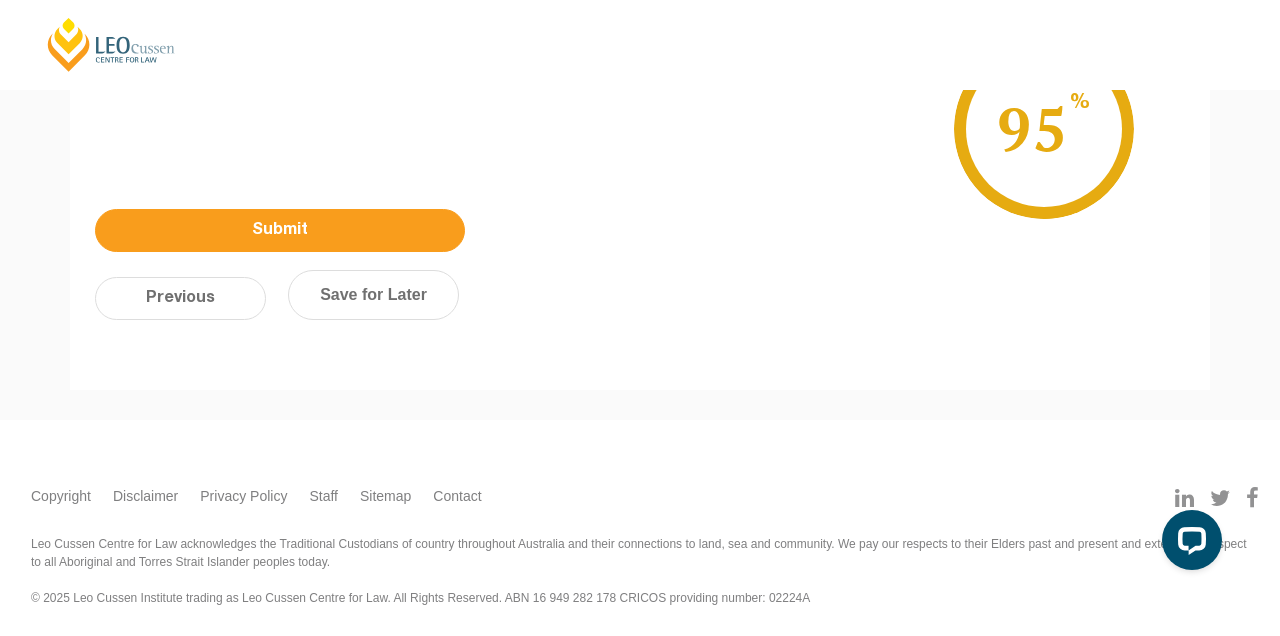 click on "Submit" at bounding box center (280, 230) 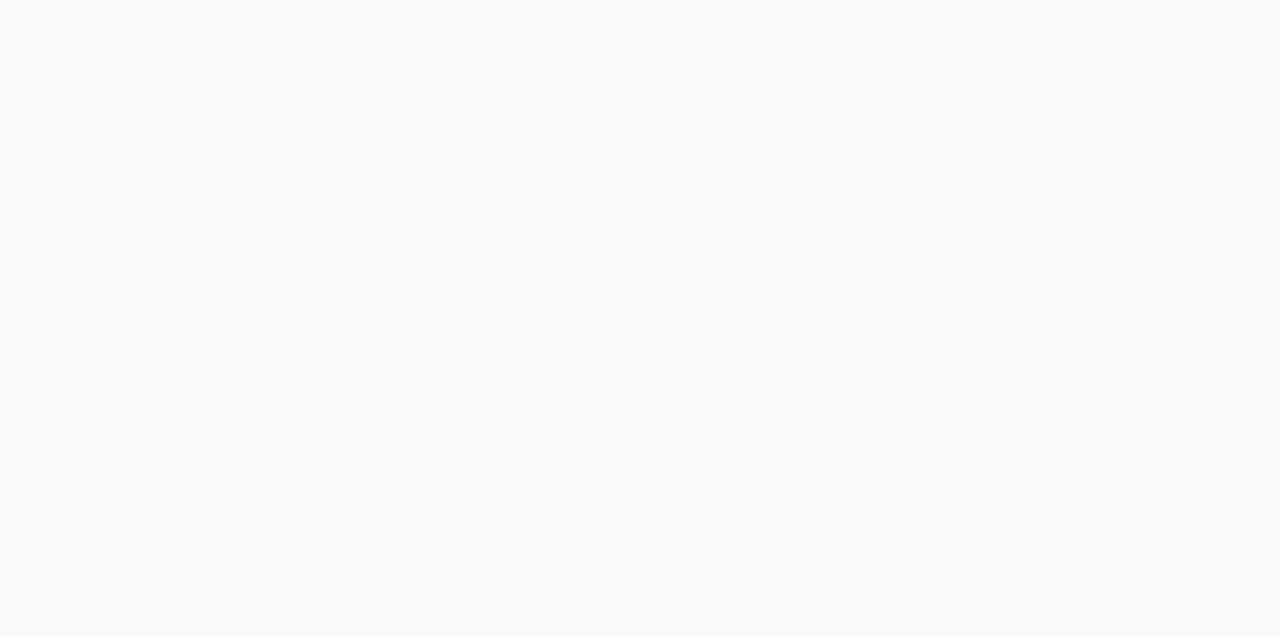 scroll, scrollTop: 0, scrollLeft: 0, axis: both 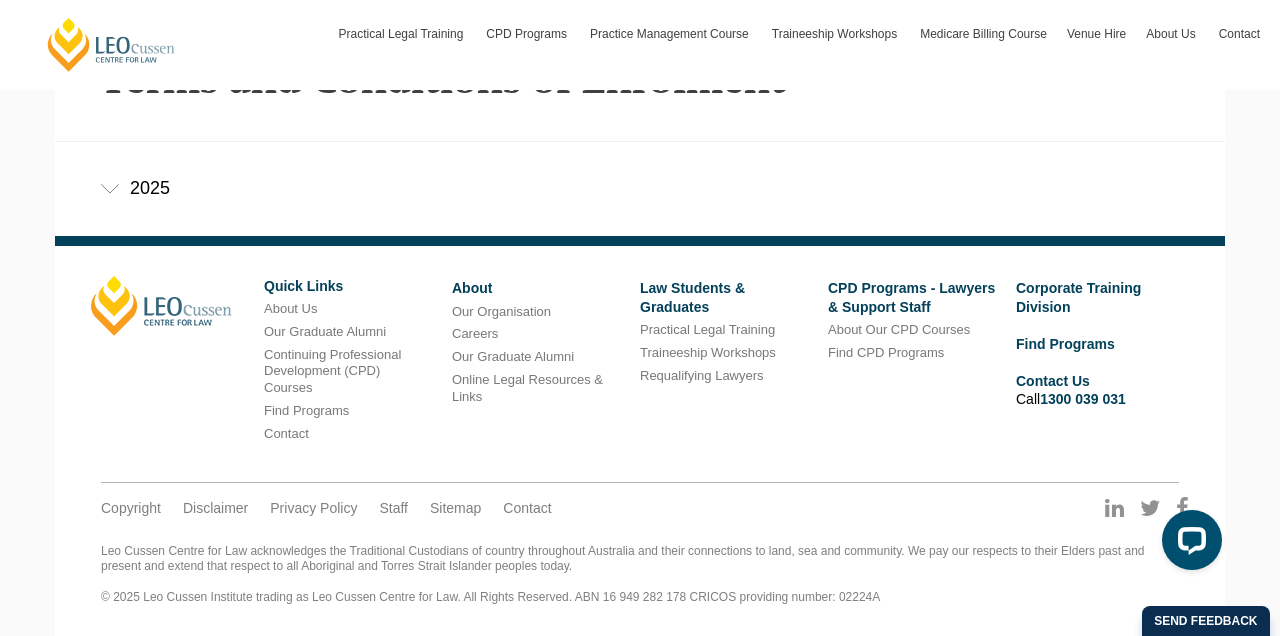 click on "2025" at bounding box center [640, 188] 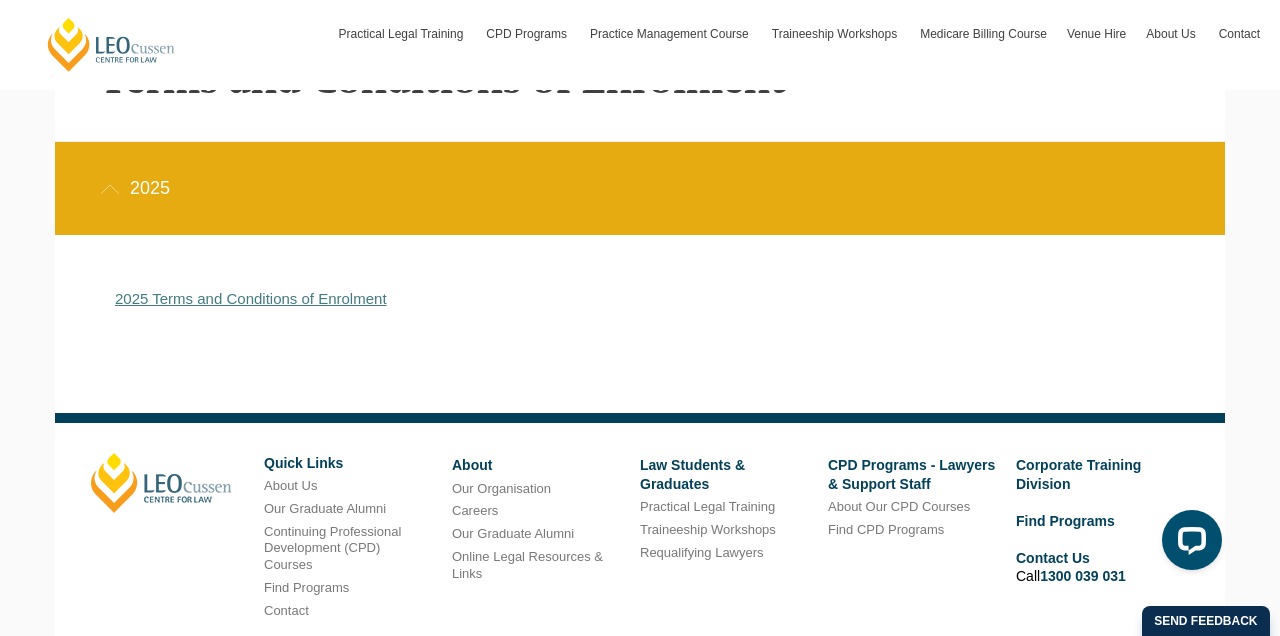 click on "2025 Terms and Conditions of Enrolment" at bounding box center [251, 298] 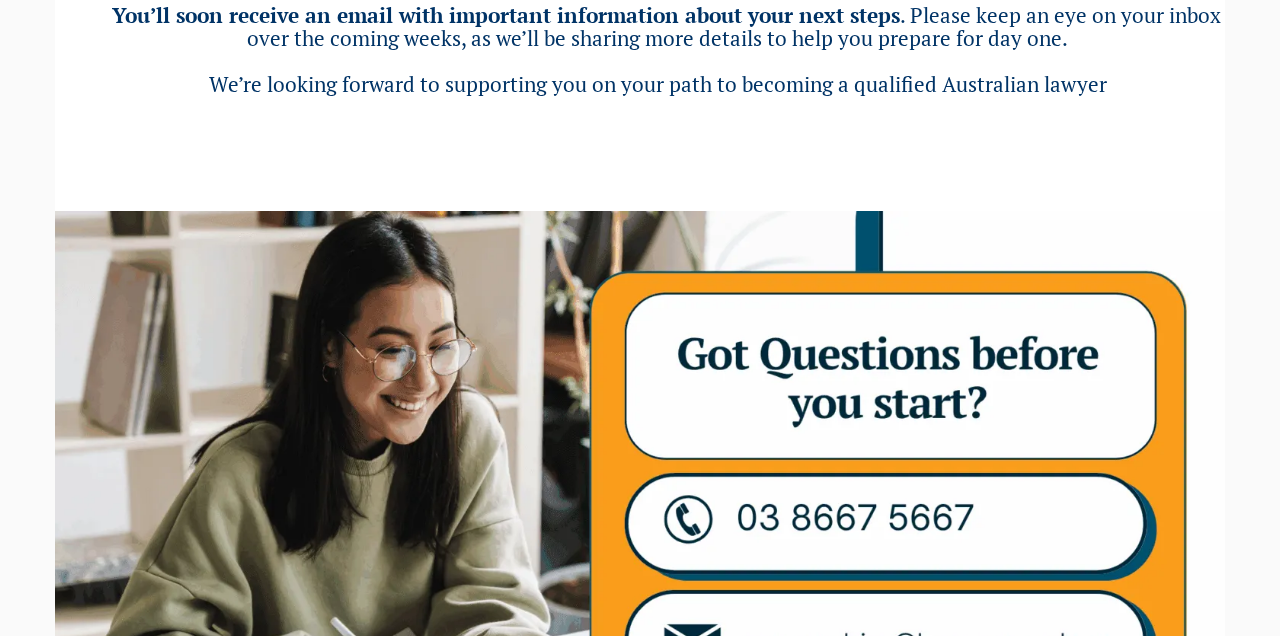 scroll, scrollTop: 0, scrollLeft: 0, axis: both 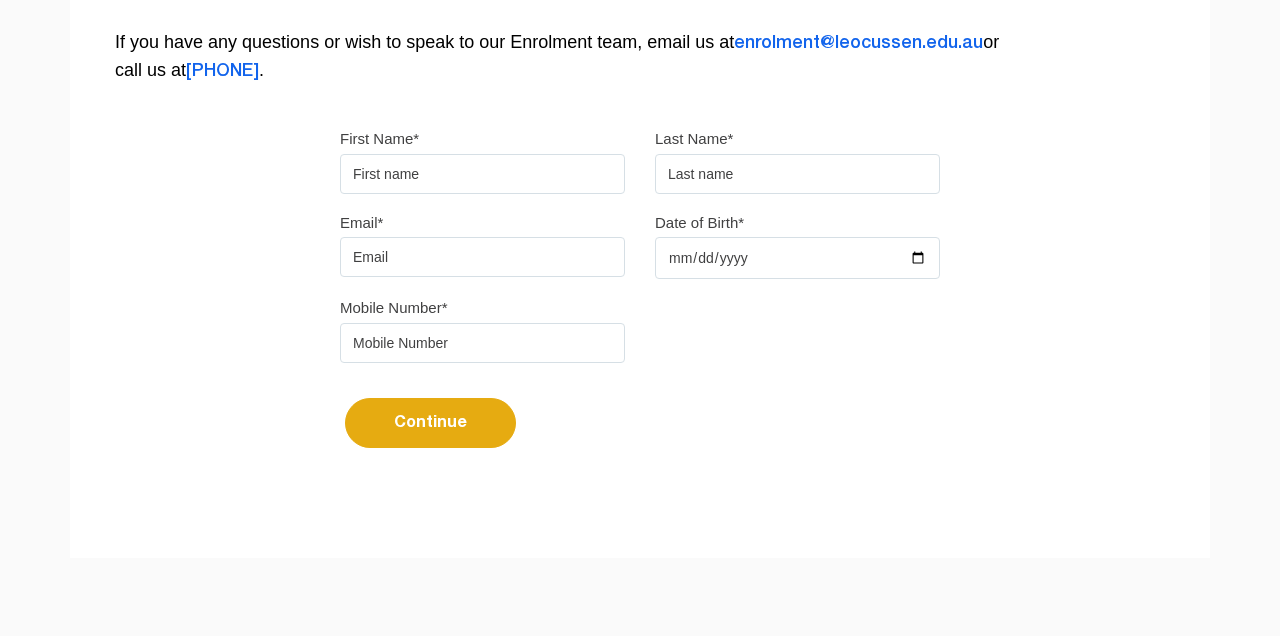 type on "Mmfezi" 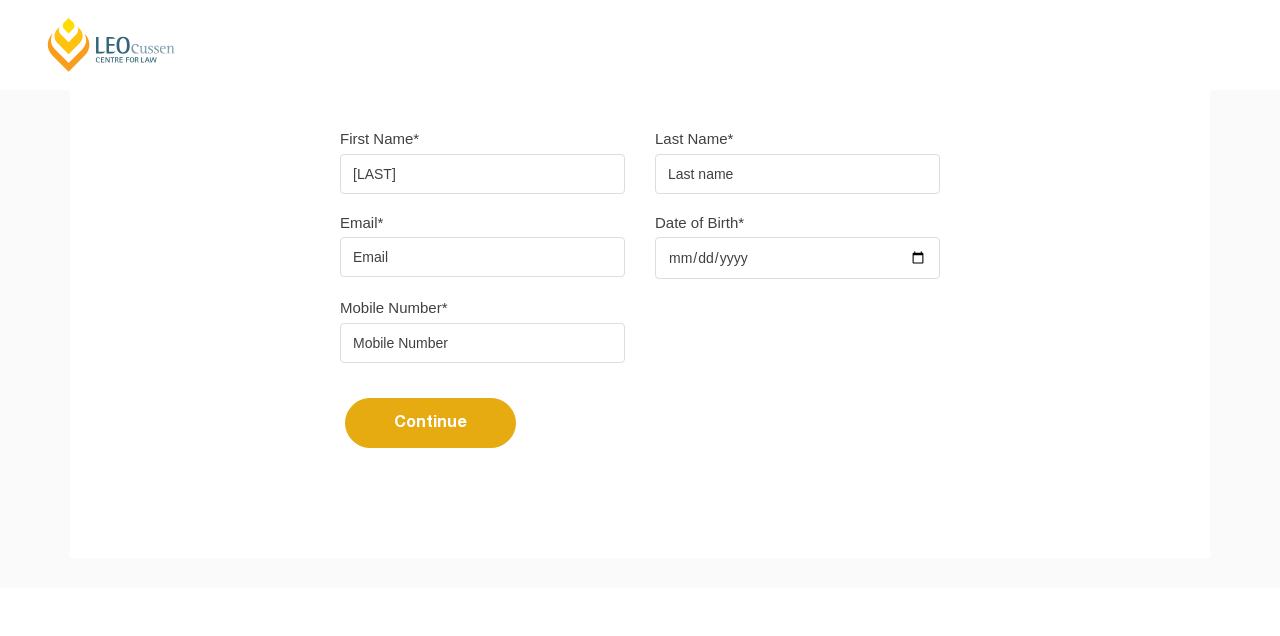 click at bounding box center [797, 174] 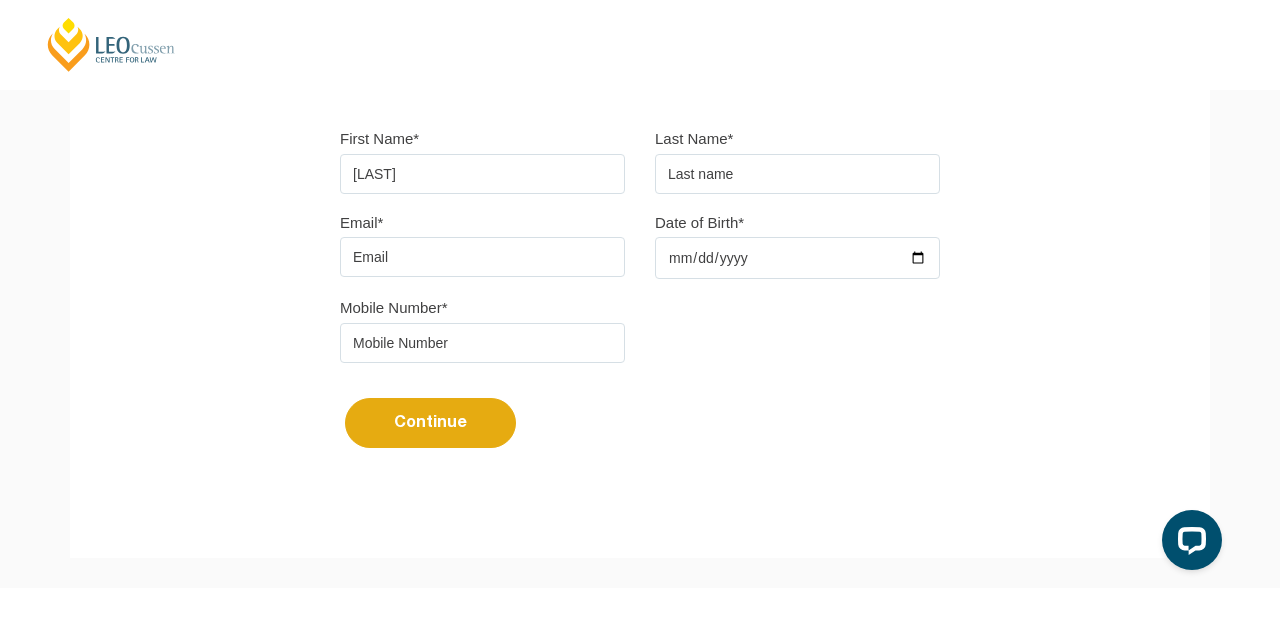 scroll, scrollTop: 0, scrollLeft: 0, axis: both 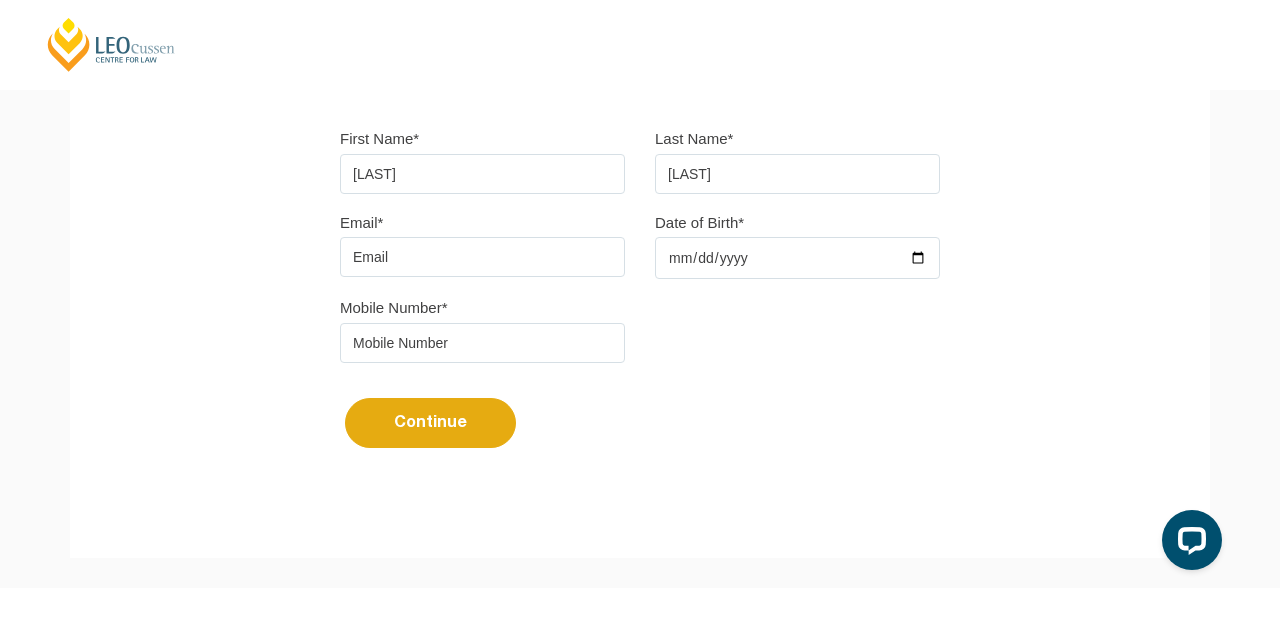click on "Date of Birth*" at bounding box center [797, 258] 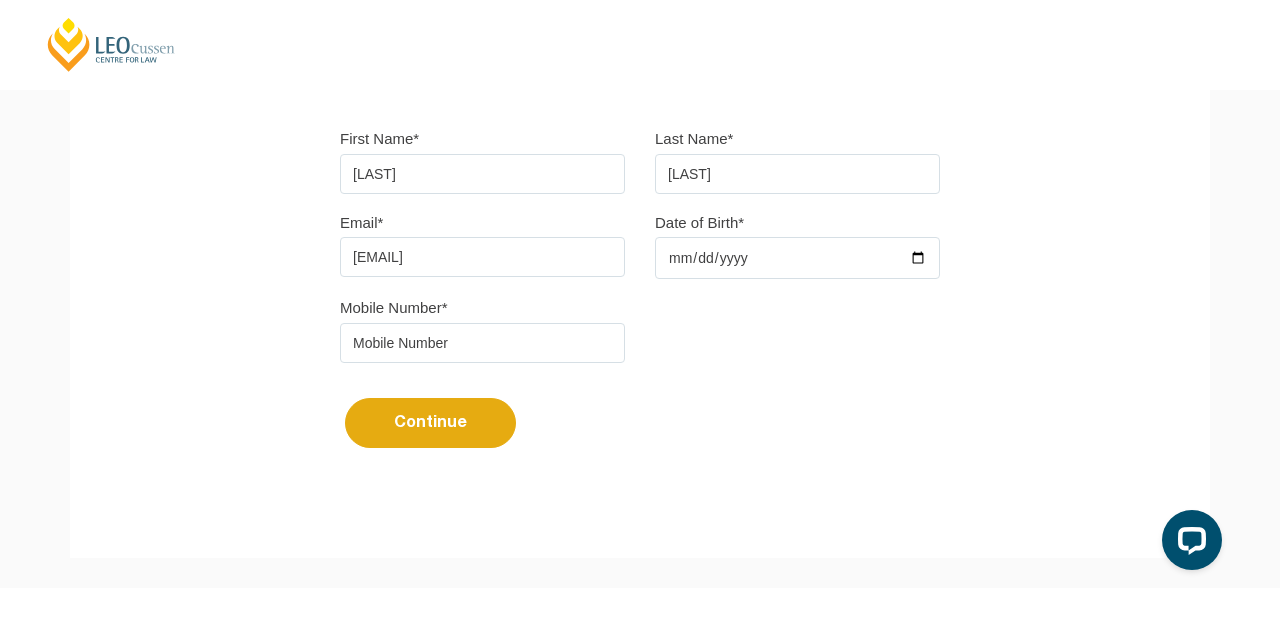 click at bounding box center [482, 343] 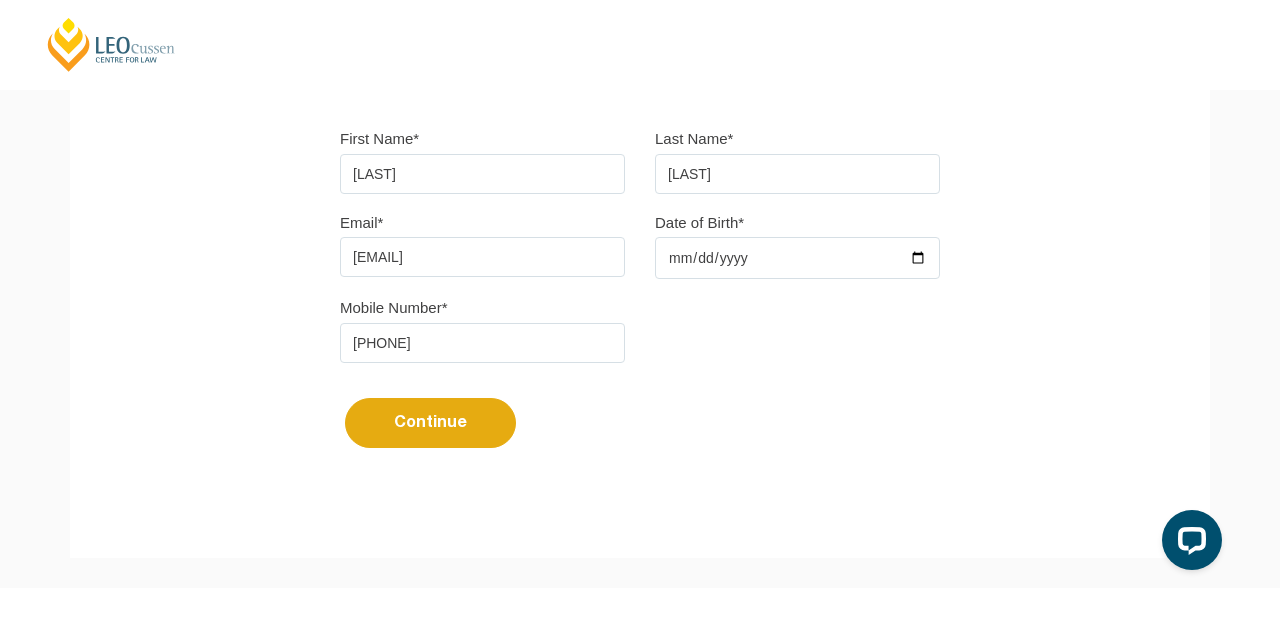 click on "Continue" at bounding box center [430, 423] 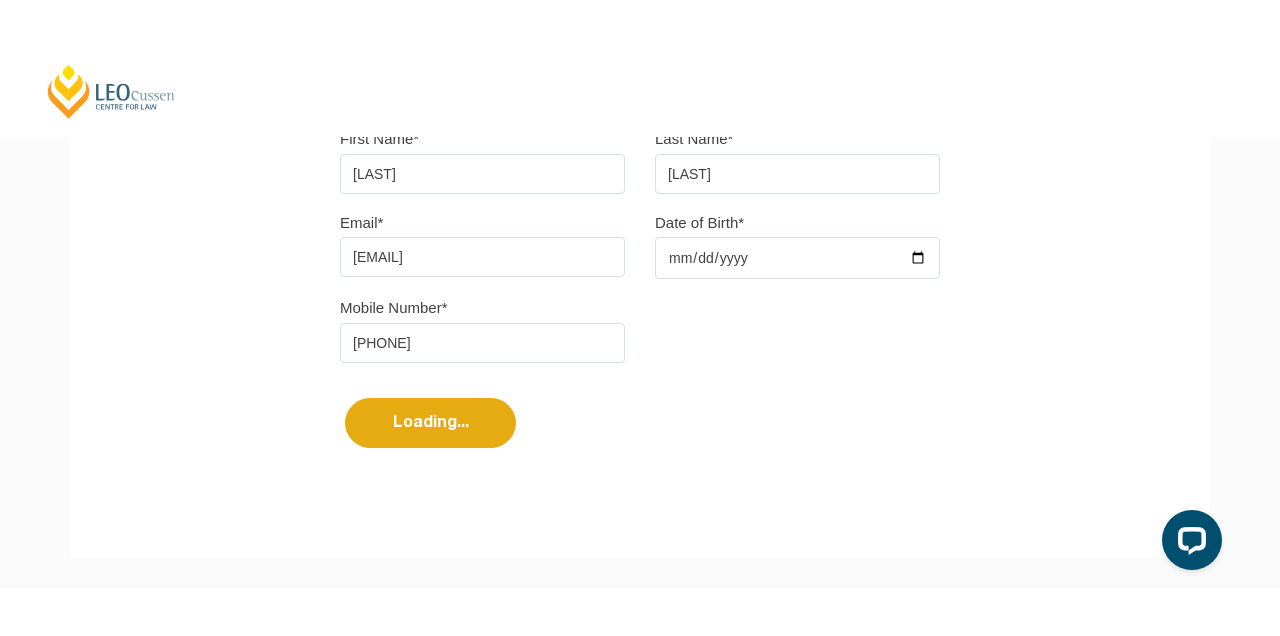 select 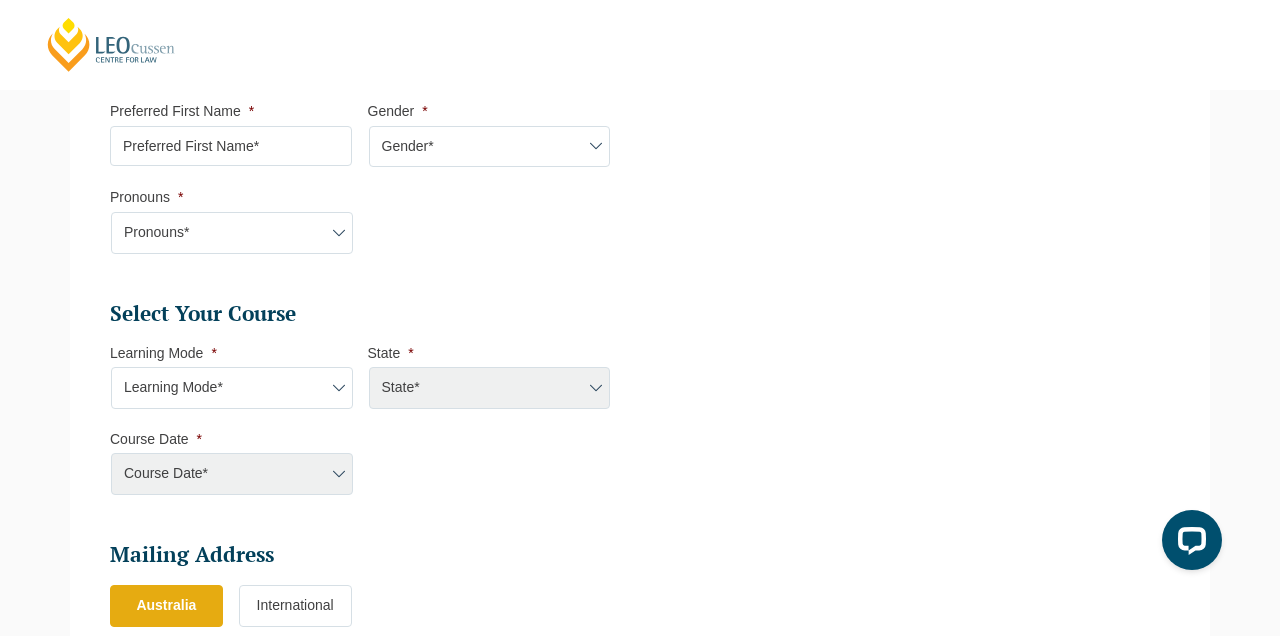 scroll, scrollTop: 709, scrollLeft: 0, axis: vertical 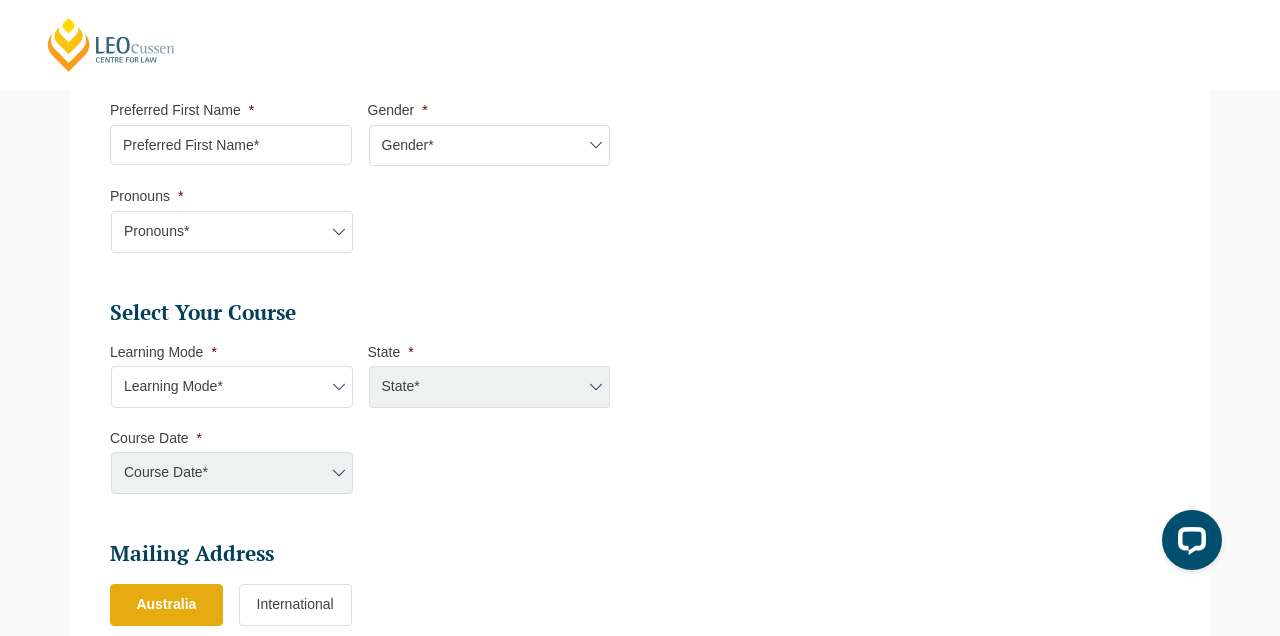 click on "Preferred First Name *" at bounding box center [231, 145] 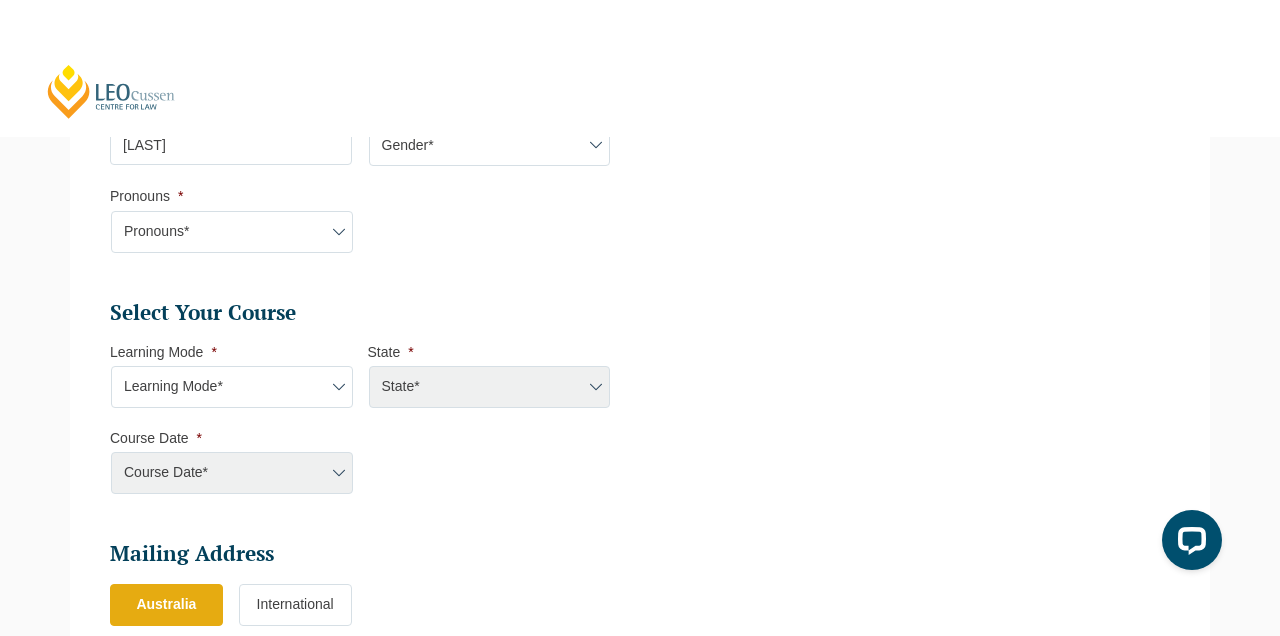 type on "Mmfezi" 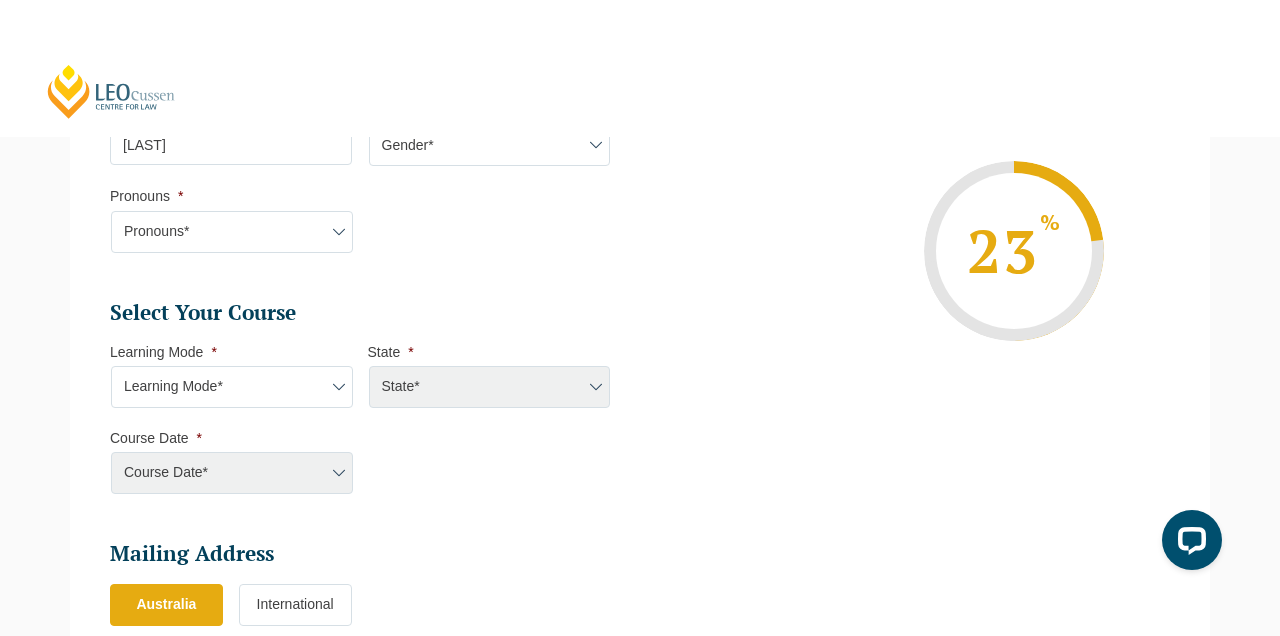 select on "Male" 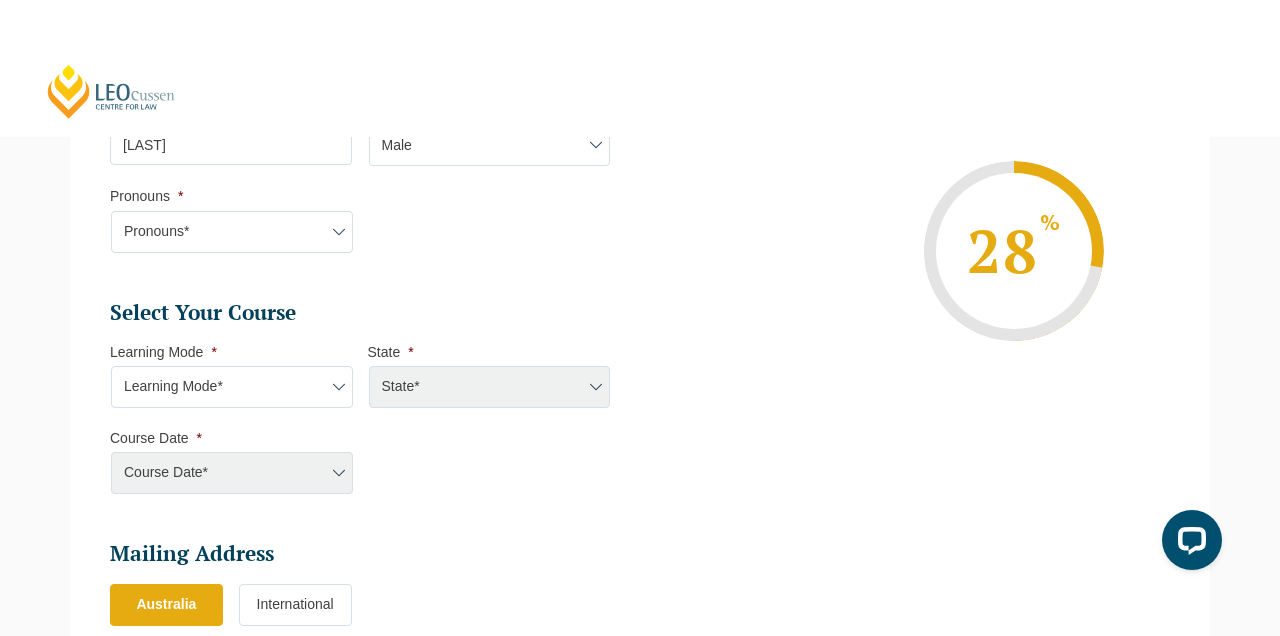 click on "Pronouns* She/Her/Hers He/Him/His They/Them/Theirs Other Prefer not to disclose" at bounding box center [232, 232] 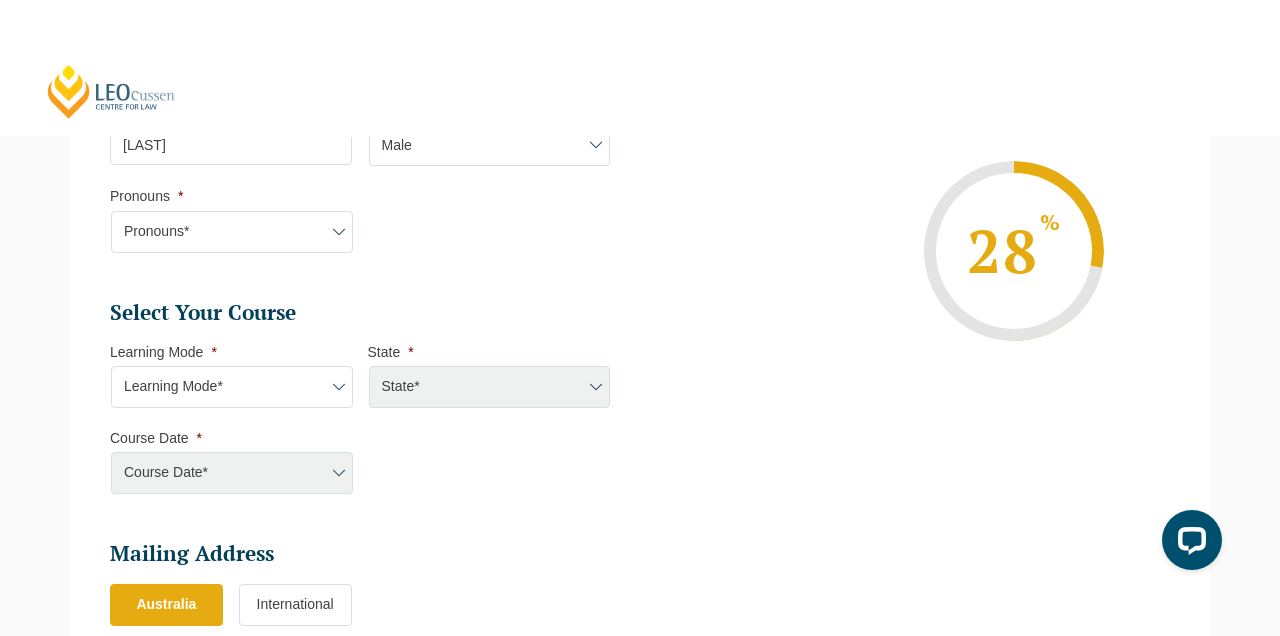 select on "He/Him/His" 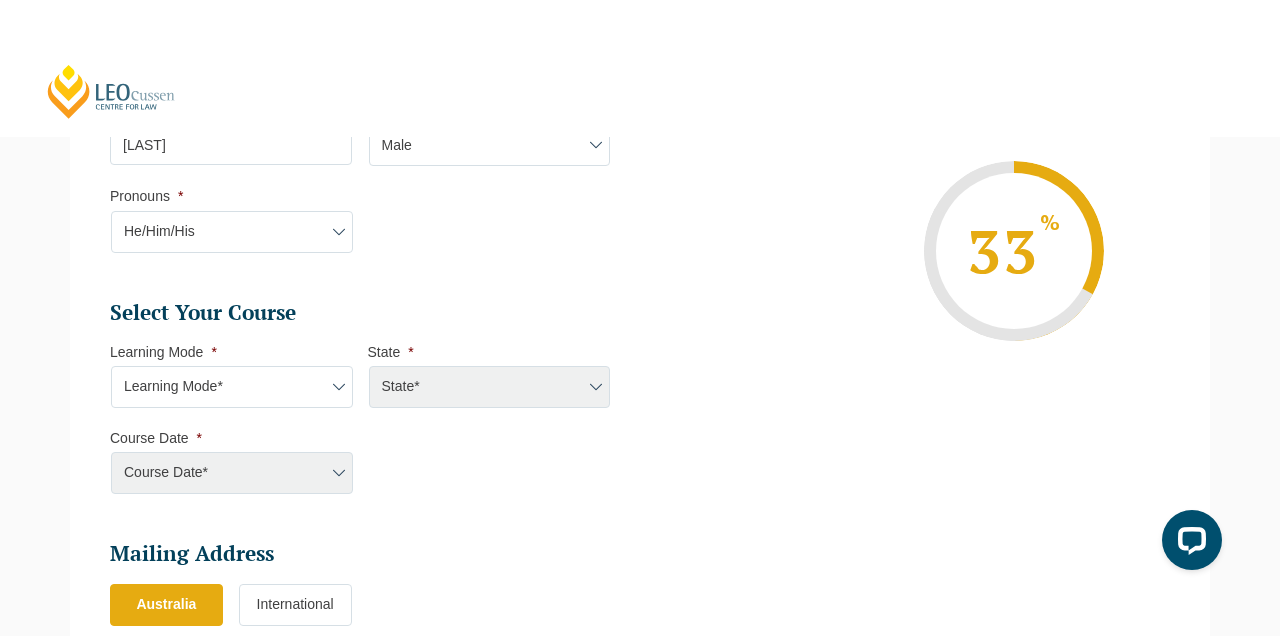 click on "Learning Mode* Online Full Time Learning Online Part Time Learning Blended Full Time Learning Blended Part Time Learning Onsite Full Time Learning" at bounding box center [232, 387] 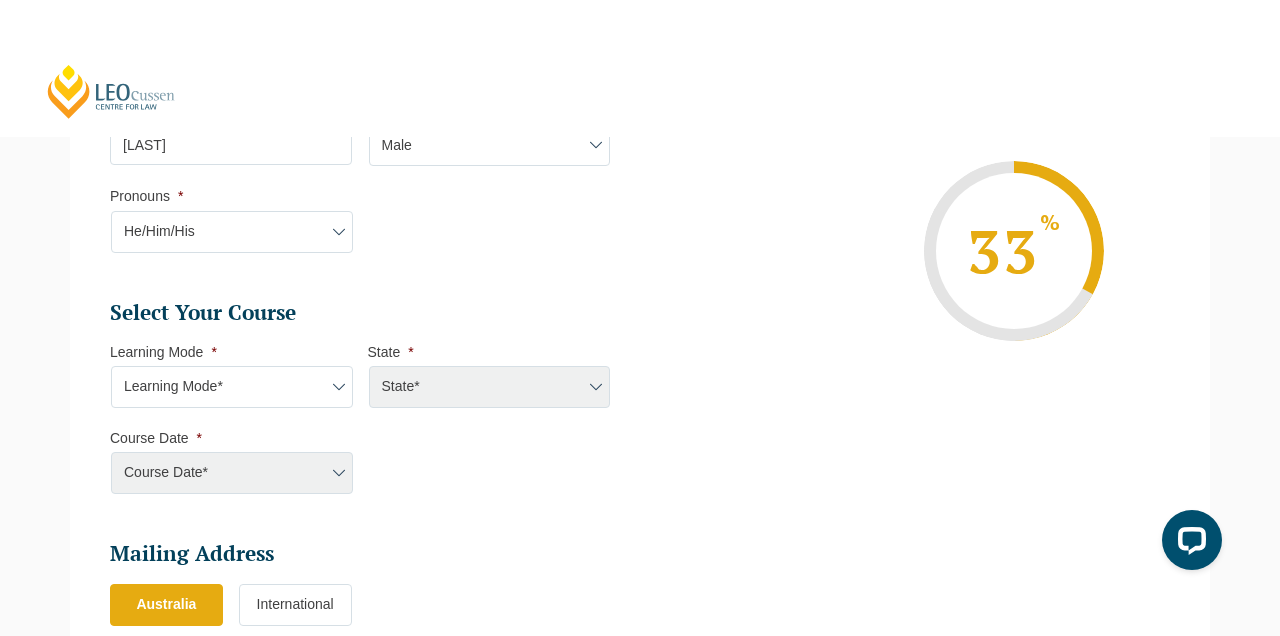 select on "Blended Full Time Learning" 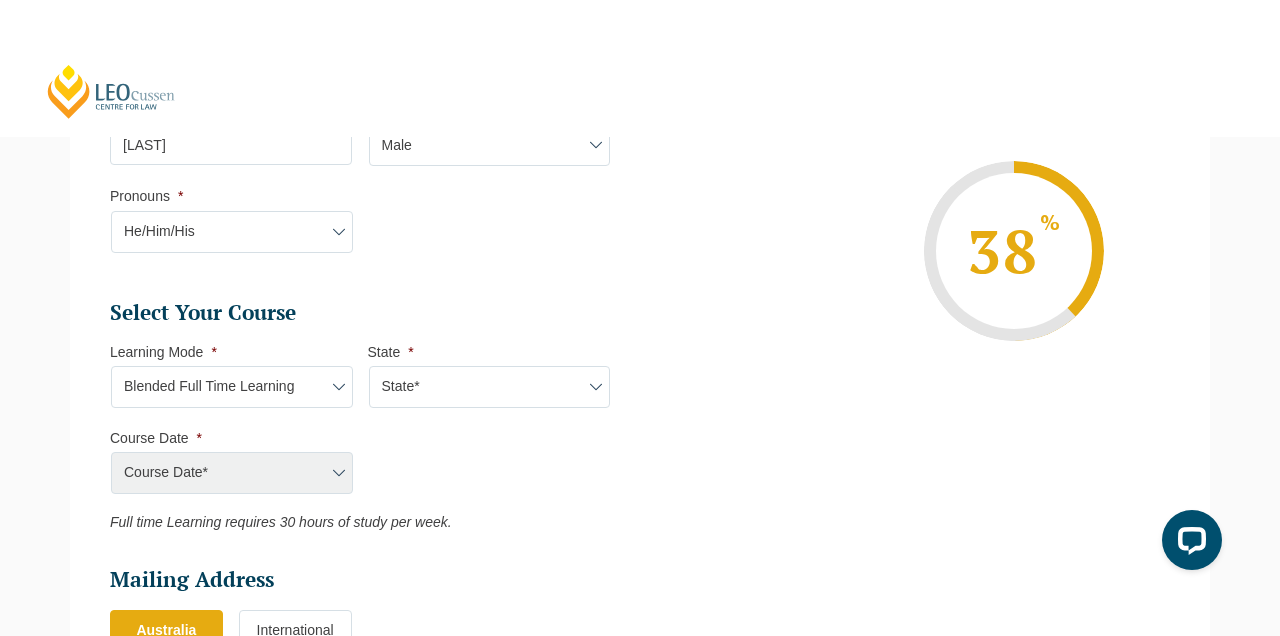click on "Course Date* Maddocks 2024 December 2023 (04-12-2023 to 17-05-2024) May 2023 (22-05-2023 to 06-10-2023) November 2023 (27-11-2023 to 19-07-2024) September 2023 (25-09-2023 to 08-03-2024) January 2024 (29-01-2024 to 14-06-2024) January 2024 (29-01-2024 to 23-08-2024) February 2024 (26-02-2024 to 12-07-2024) March 2024 (04-03-2024 to 27-09-2024) March 2024 (25-03-2024 to 09-08-2024) May 2024 (20-05-2024 to 13-12-2024) June 2024 (11-06-2024 to 25-10-2024) July 2024 (01-07-2024 to 15-11-2024) August 2024 (29-07-2024 to 13-12-2024) September 2024 (09-09-2024 to 17-04-2025) September 2024 (16-09-2024 to 14-02-2025) December 2024 (09-12-2024 to 09-05-2025) January 2025 (28-Jan-2025 to 13-Jun-2025) August 2025 (04-Aug-2025 to 19-Dec-2025) September 2025 (22-Sep-2025 to 20-Feb-2026) February 2025 (17-Feb-2025 to 04-Jul-2025) December 2025 (08-Dec-2025 to 16-May-2026) March 2025 (24-Mar-2025 to 08-Aug-2025) June 2025 (23-Jun-2025 to 07-Nov-2025) March 2025 (31-Mar-2025 to 24-Oct-2025) Maddocks 2025 Gadens 2025 ABL 2025" at bounding box center [231, 473] 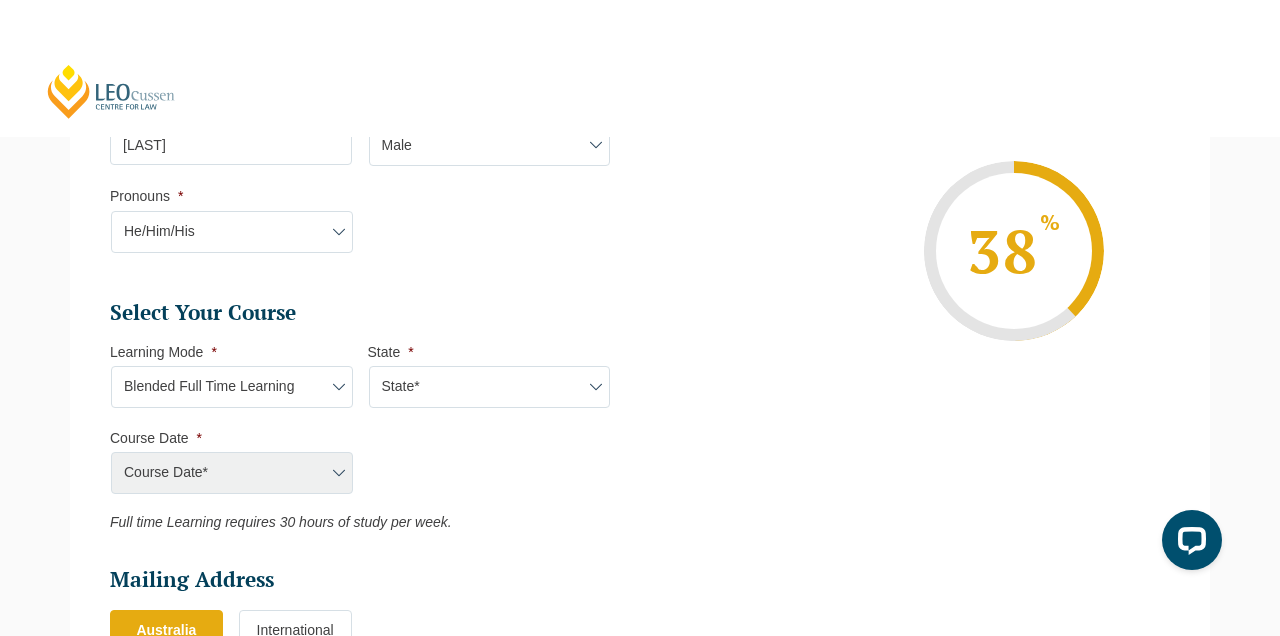 click on "State* ACT/NSW QLD SA VIC WA" at bounding box center [490, 387] 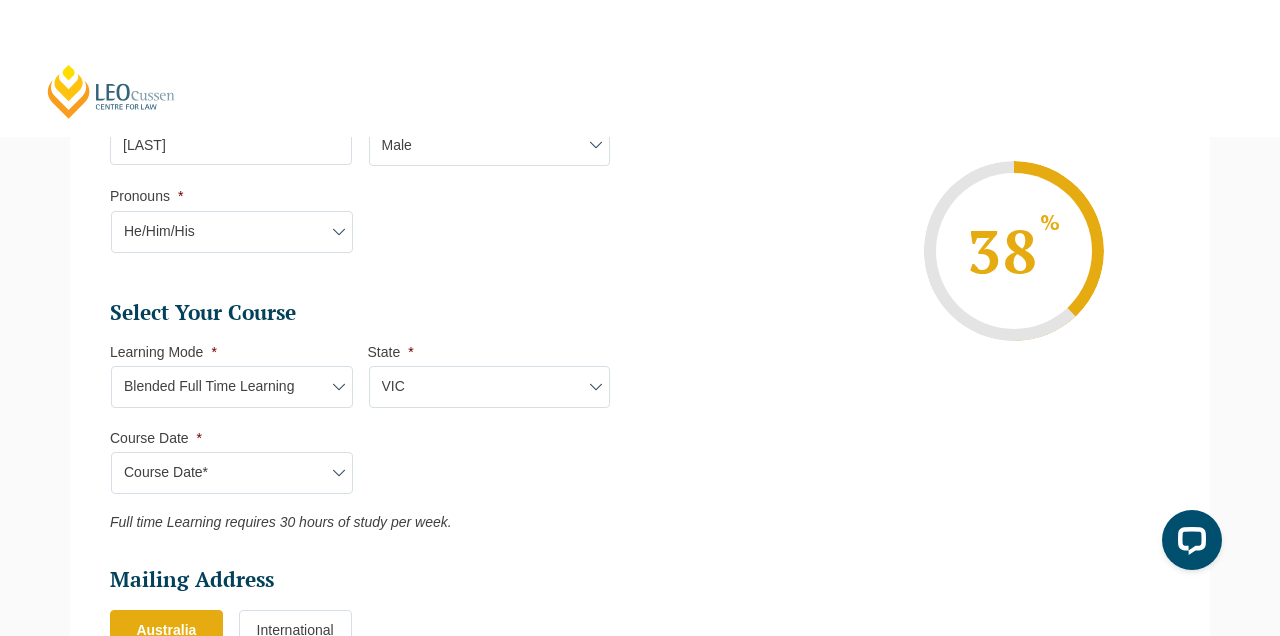 click on "Course Date* September 2025 (22-Sep-2025 to 20-Feb-2026) December 2025 (08-Dec-2025 to 16-May-2026) January 2026 (27-Jan-2026 to 12-Jun-2026) February 2026 (16-Feb-2026 to 03-Jul-2026) March 2026 (23-Mar-2026 to 07-Aug-2026) June 2026 (22-Jun-2026 to 06-Nov-2026) August 2026 (03-Aug-2026 to 18-Dec-2026) September 2026 (21-Sep-2026 to 19-Feb-2027) December 2026 (07-Dec-2026 to 07-May-2027)" at bounding box center (232, 473) 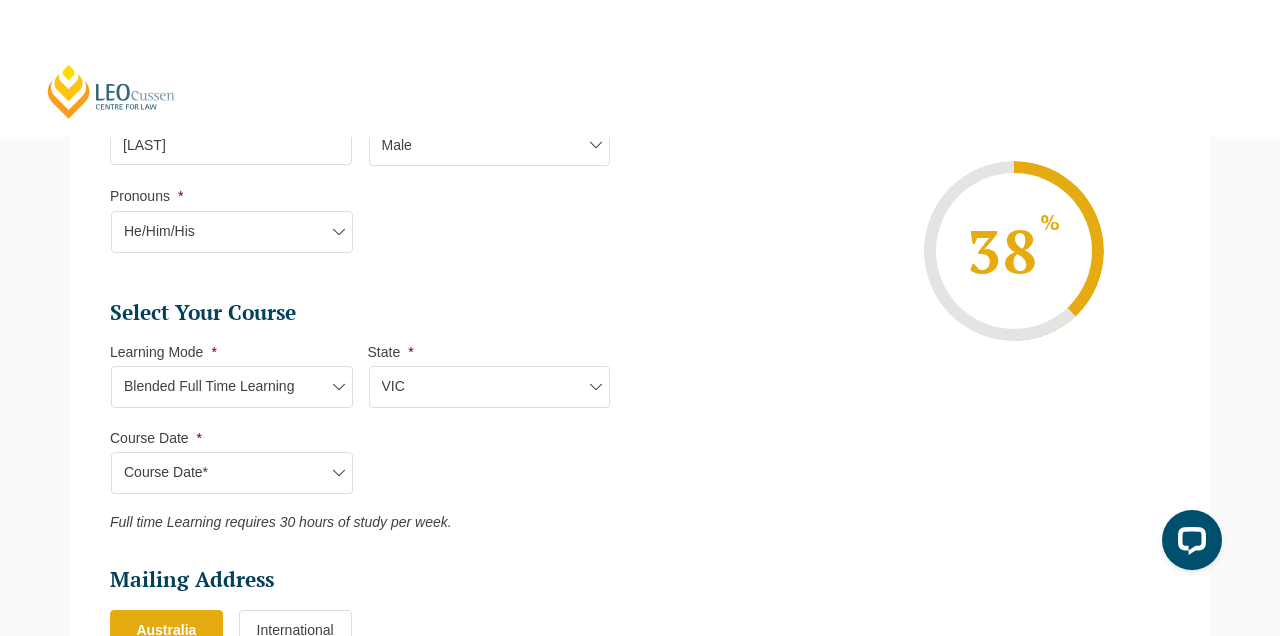 select on "January 2026 (27-Jan-2026 to 12-Jun-2026)" 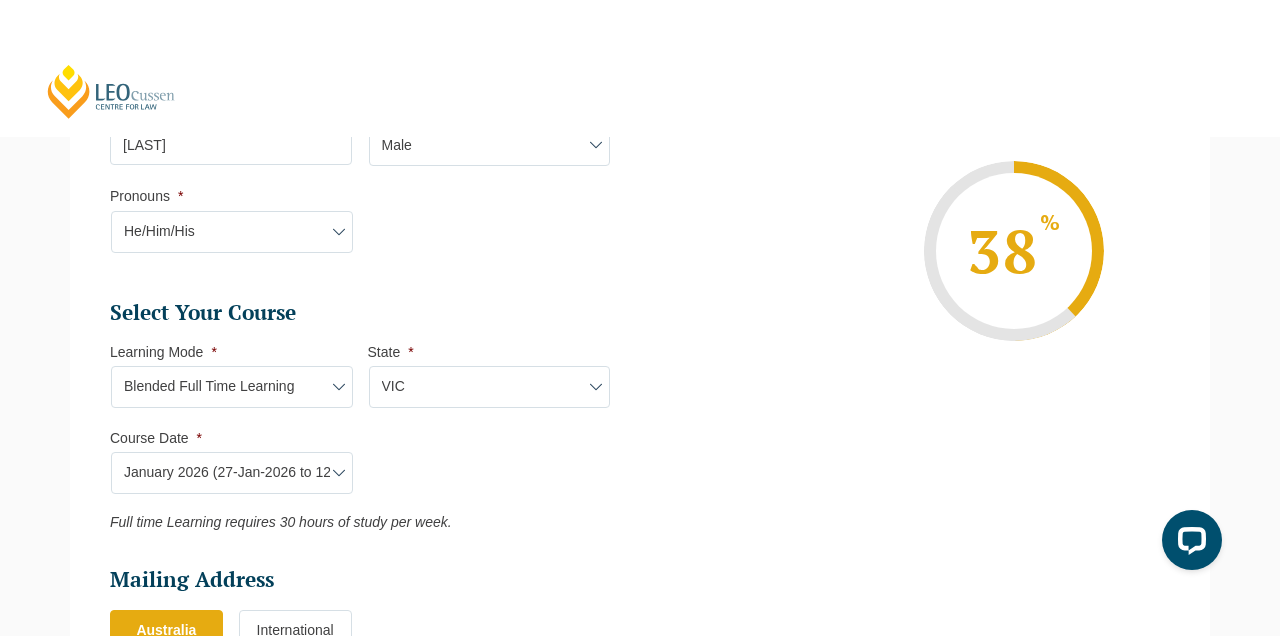 type on "Intake 01 January 2026 FT" 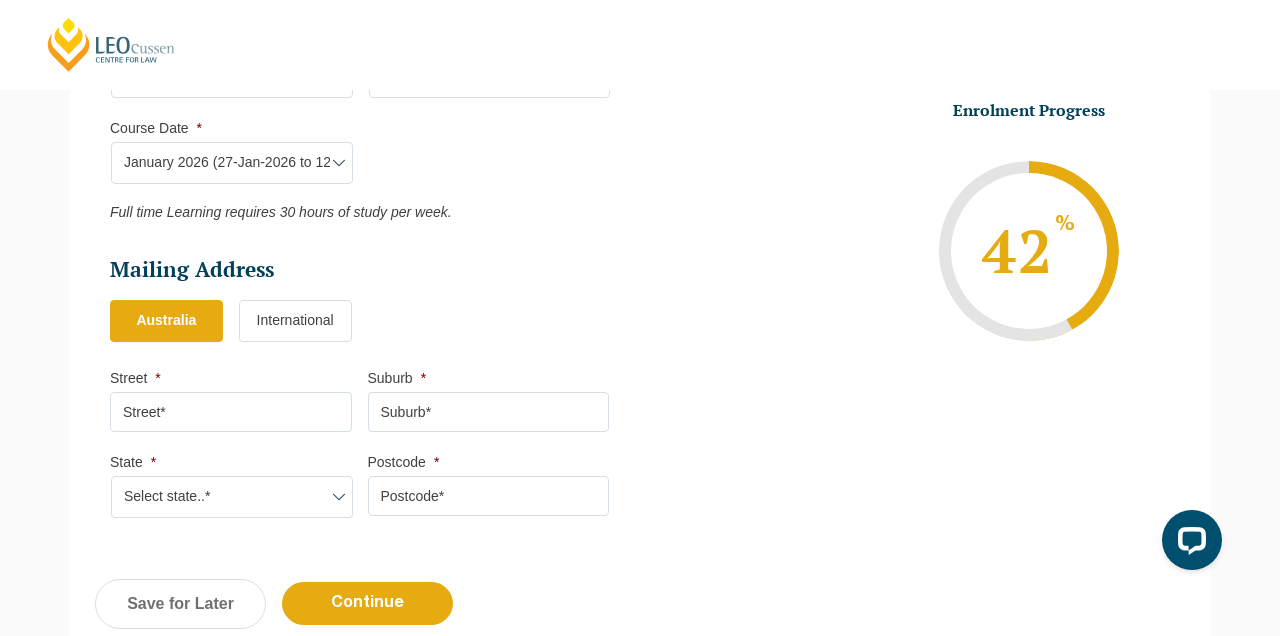 scroll, scrollTop: 1021, scrollLeft: 0, axis: vertical 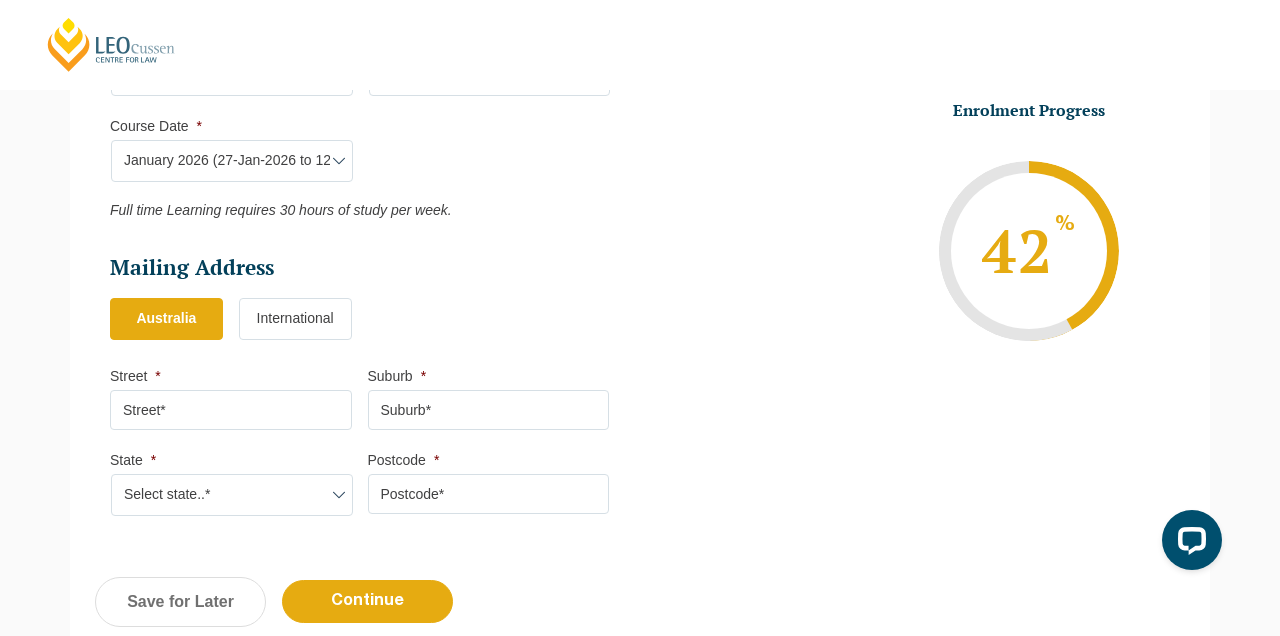 click on "Street *" at bounding box center [231, 410] 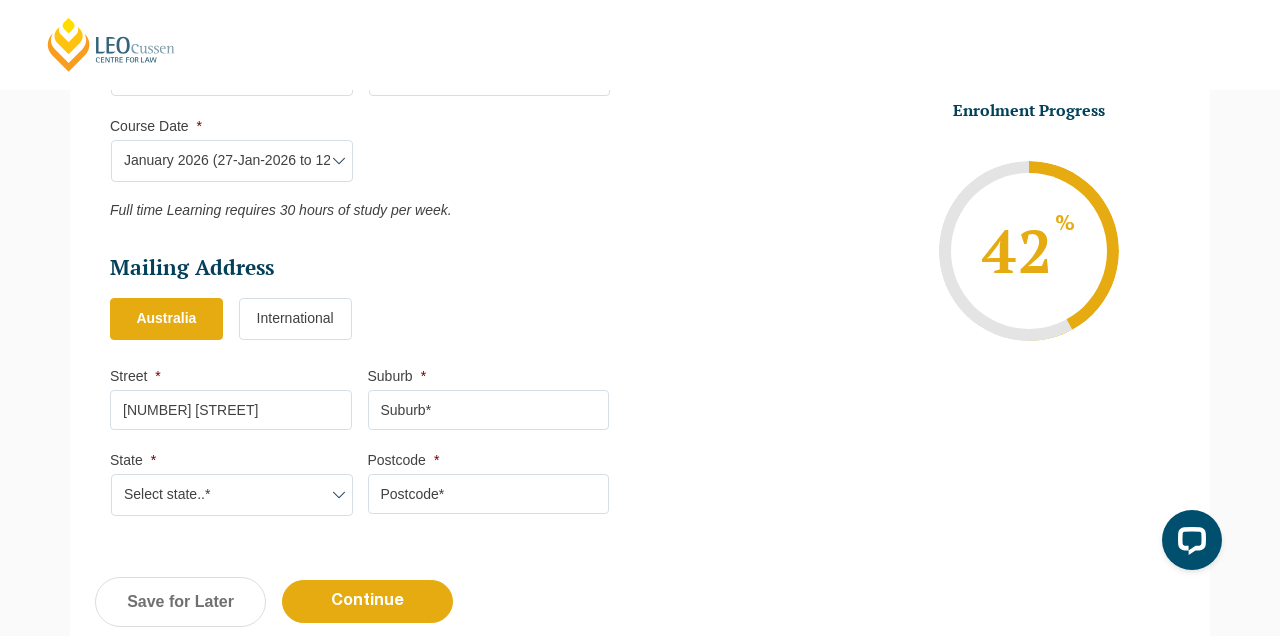 type on "50 Tora Crescent" 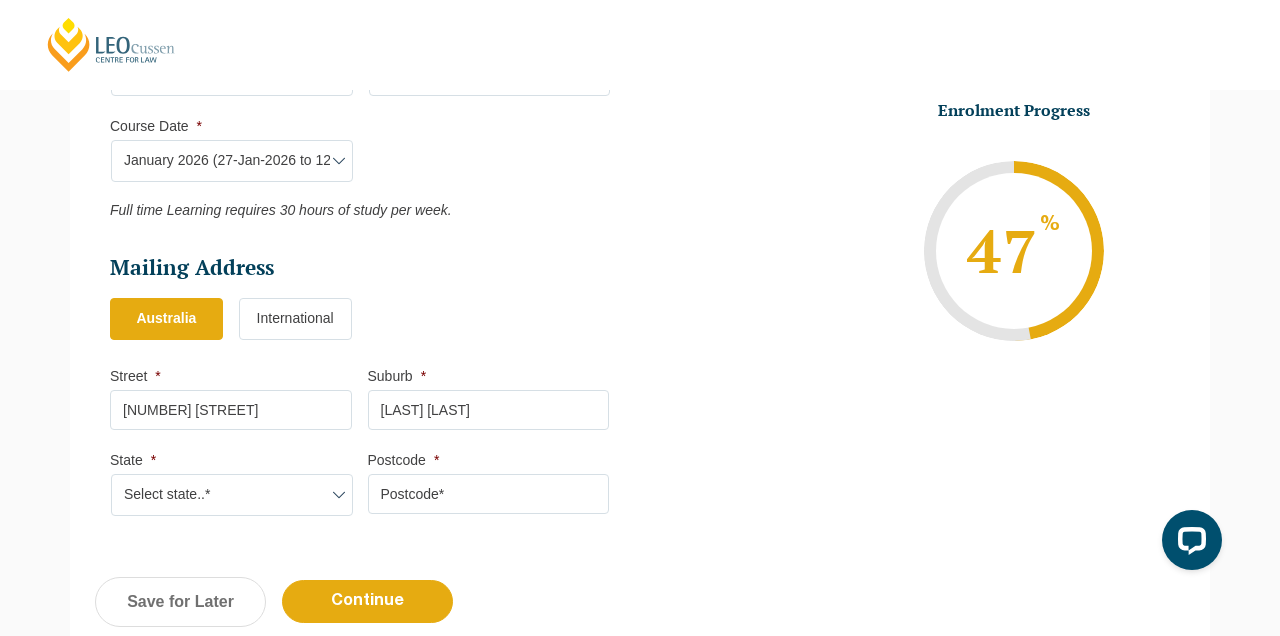 type on "Fraser Rise" 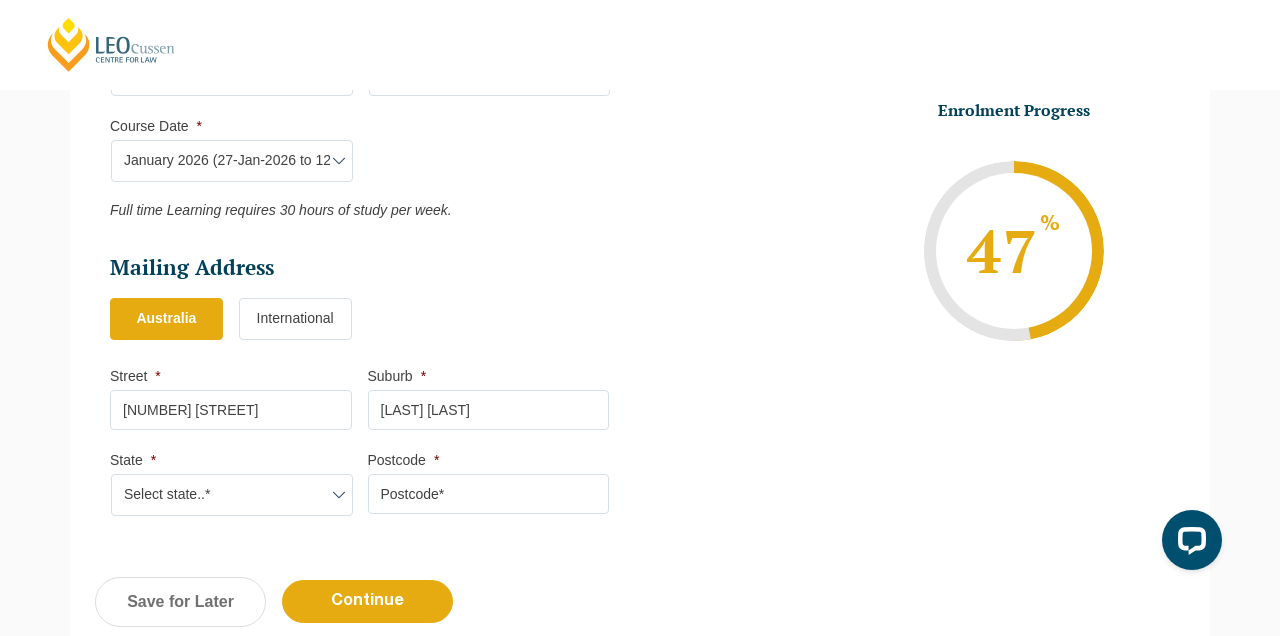 click on "Select state..* VIC WA QLD SA NSW NT ACT TAS" at bounding box center (232, 495) 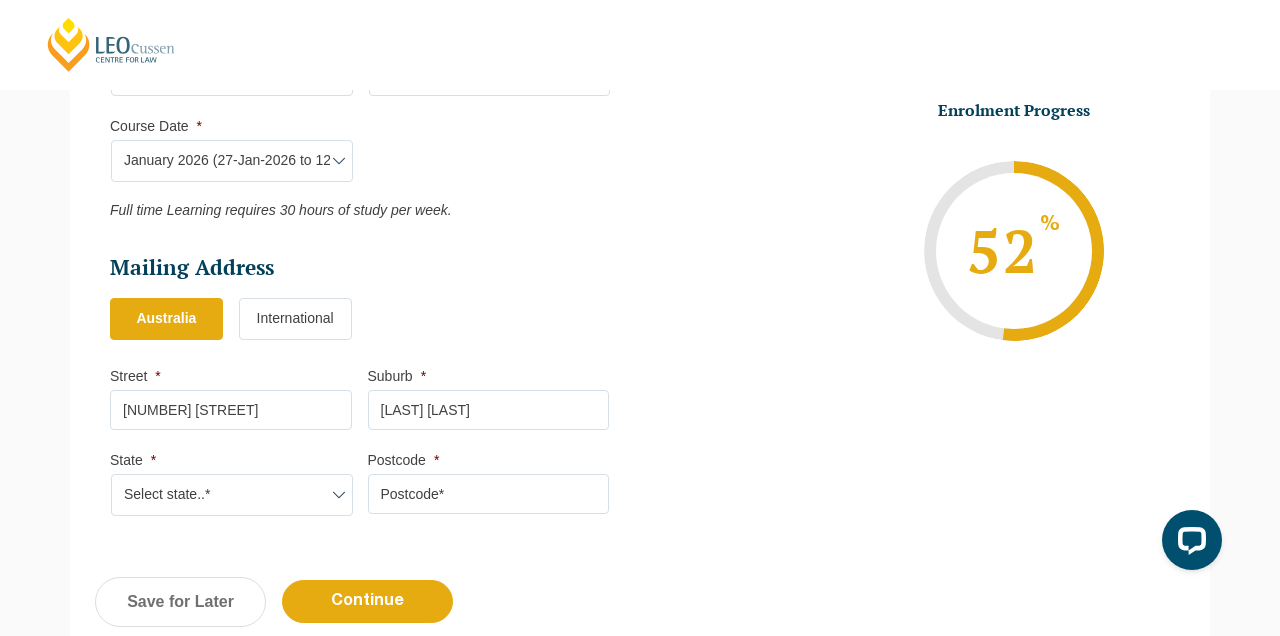 select on "VIC" 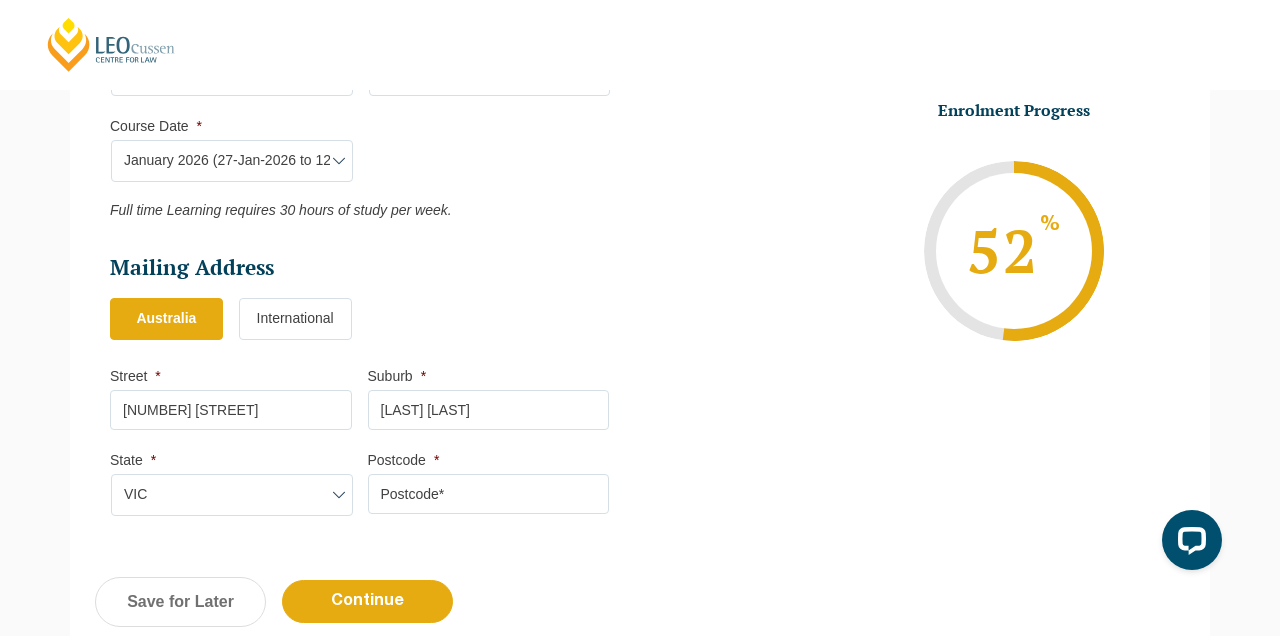 click on "Postcode *" at bounding box center (489, 494) 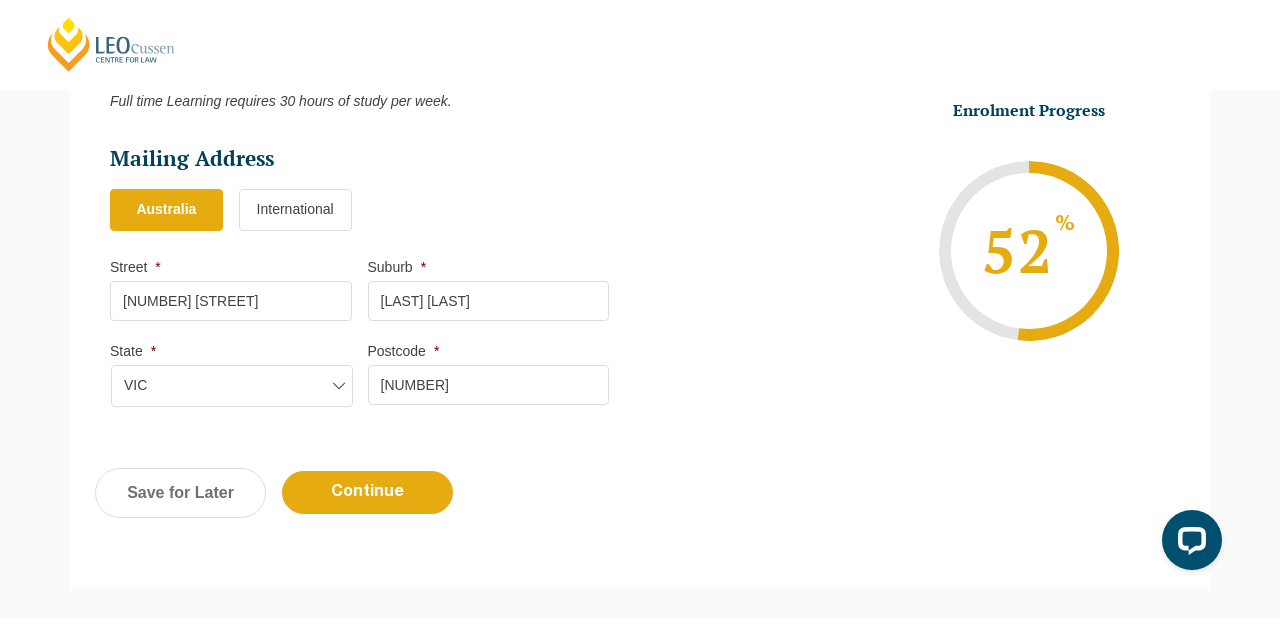 scroll, scrollTop: 1131, scrollLeft: 0, axis: vertical 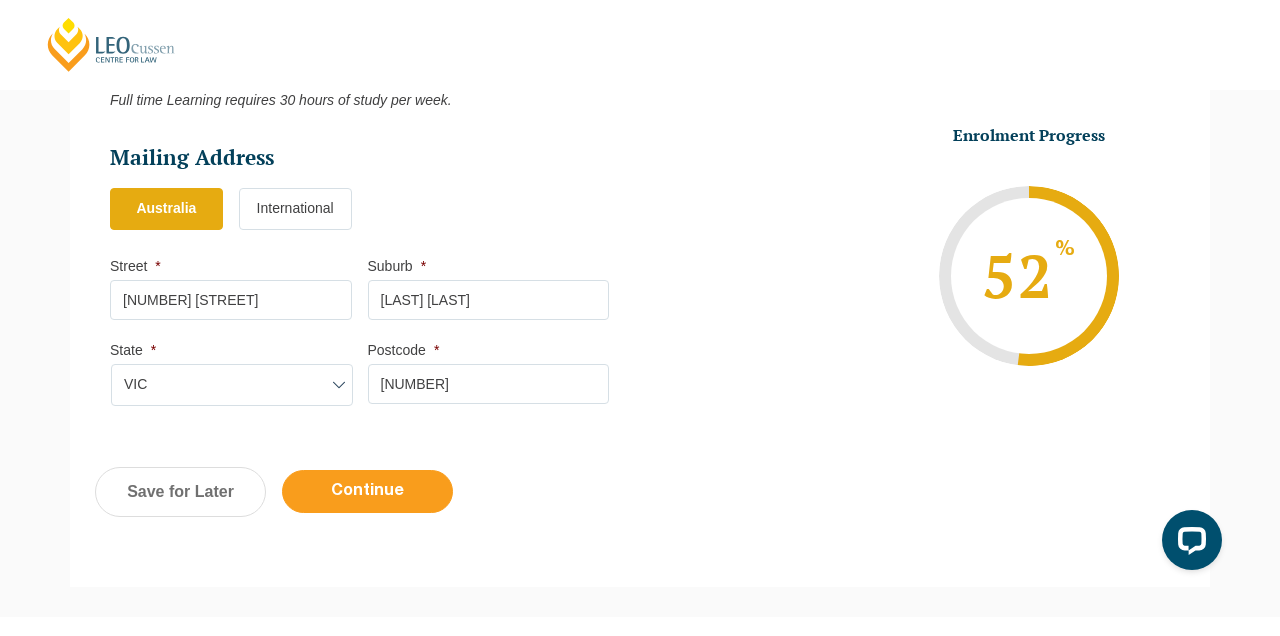 type on "3336" 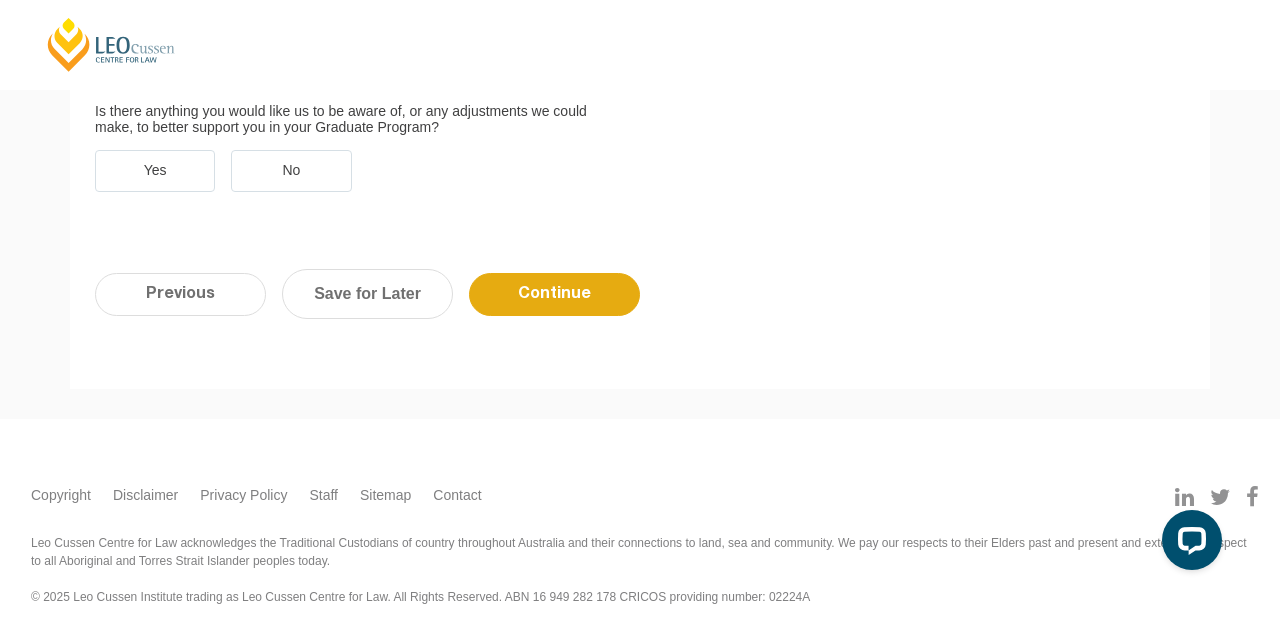 scroll, scrollTop: 173, scrollLeft: 0, axis: vertical 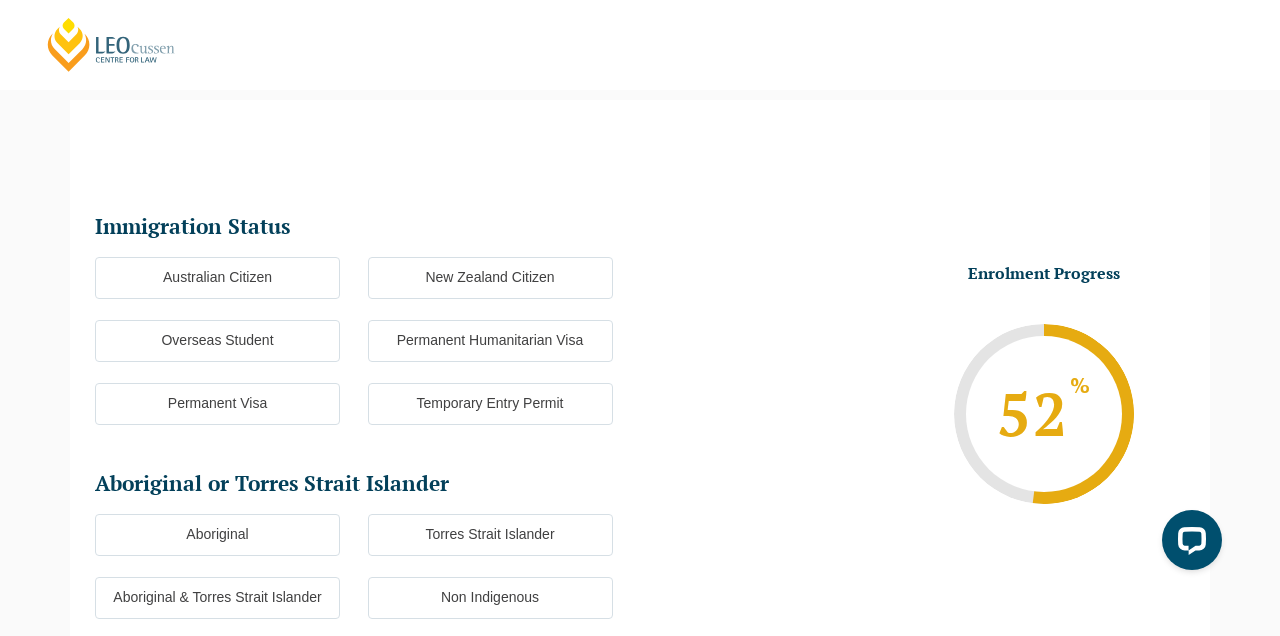 click on "Australian Citizen" at bounding box center [217, 278] 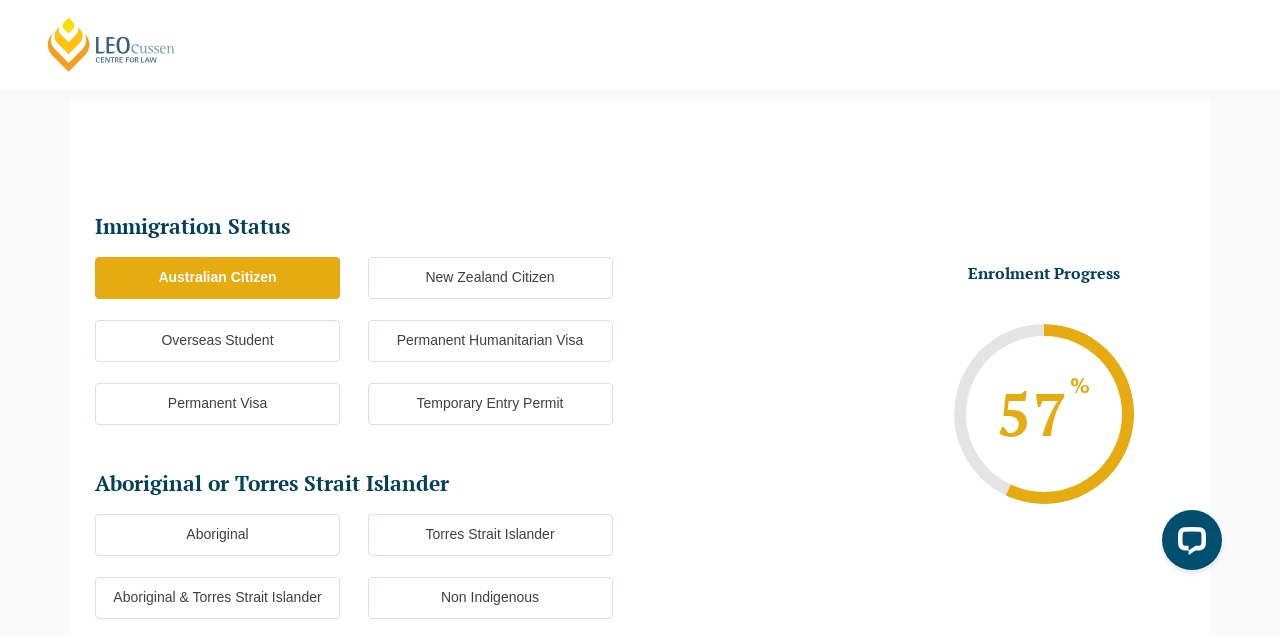 click on "Non Indigenous" at bounding box center [490, 598] 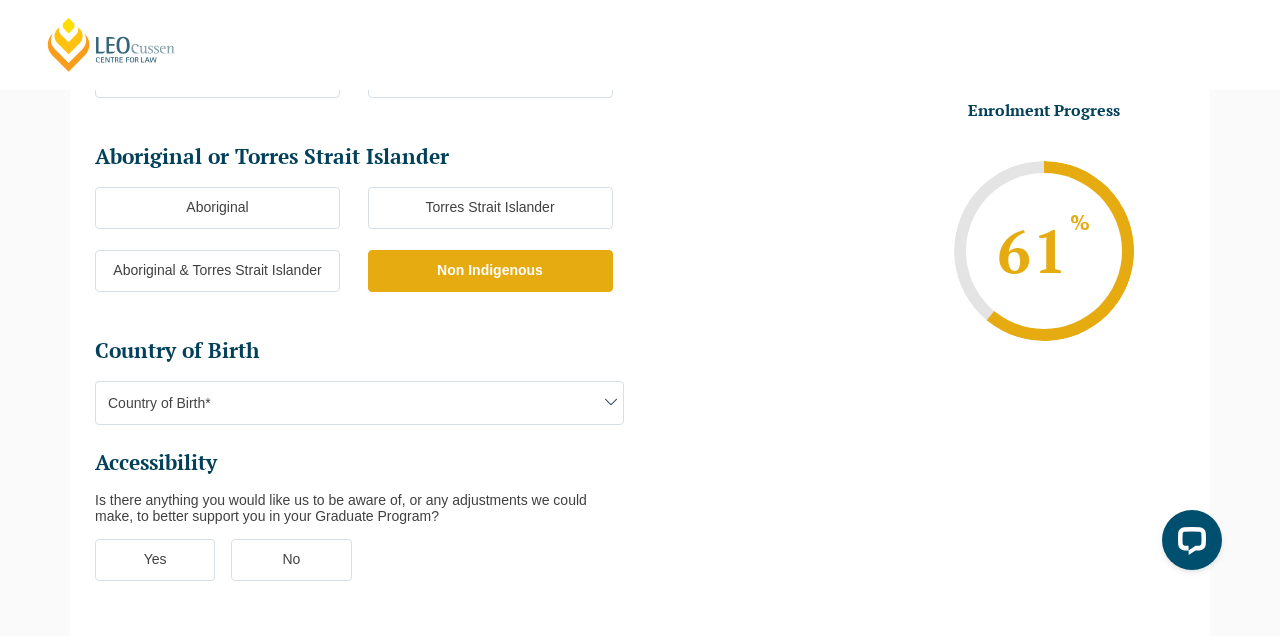 scroll, scrollTop: 502, scrollLeft: 0, axis: vertical 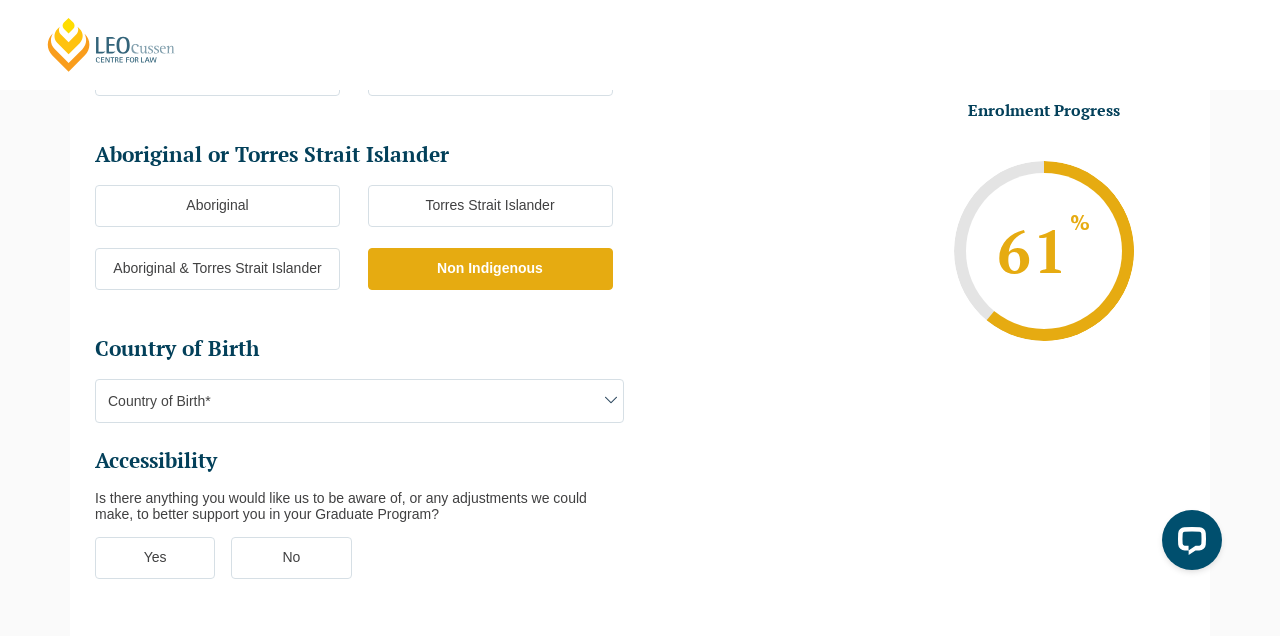 click on "Country of Birth*" at bounding box center [359, 401] 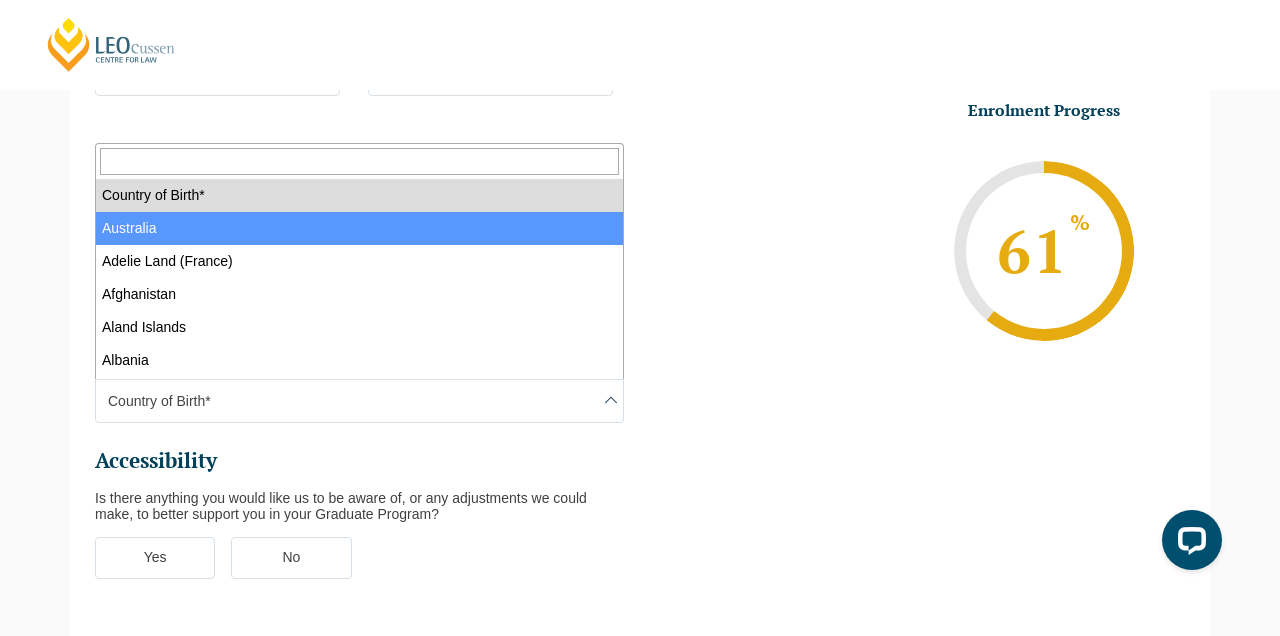 select on "Australia 1101" 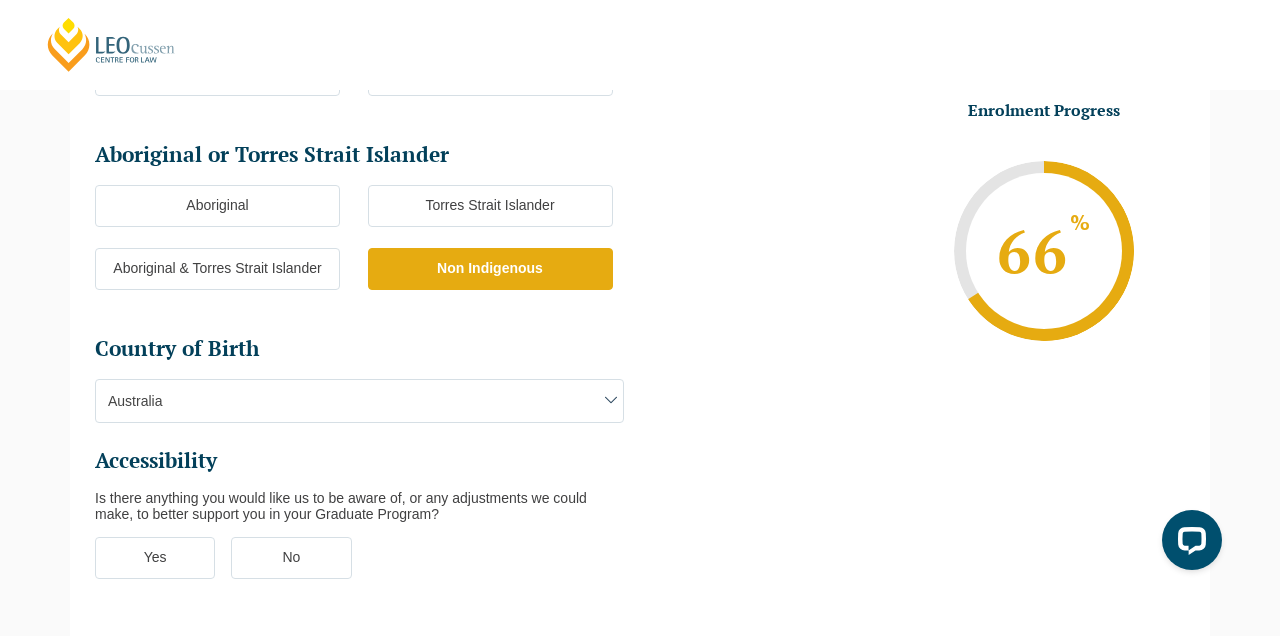 click on "No" at bounding box center [291, 558] 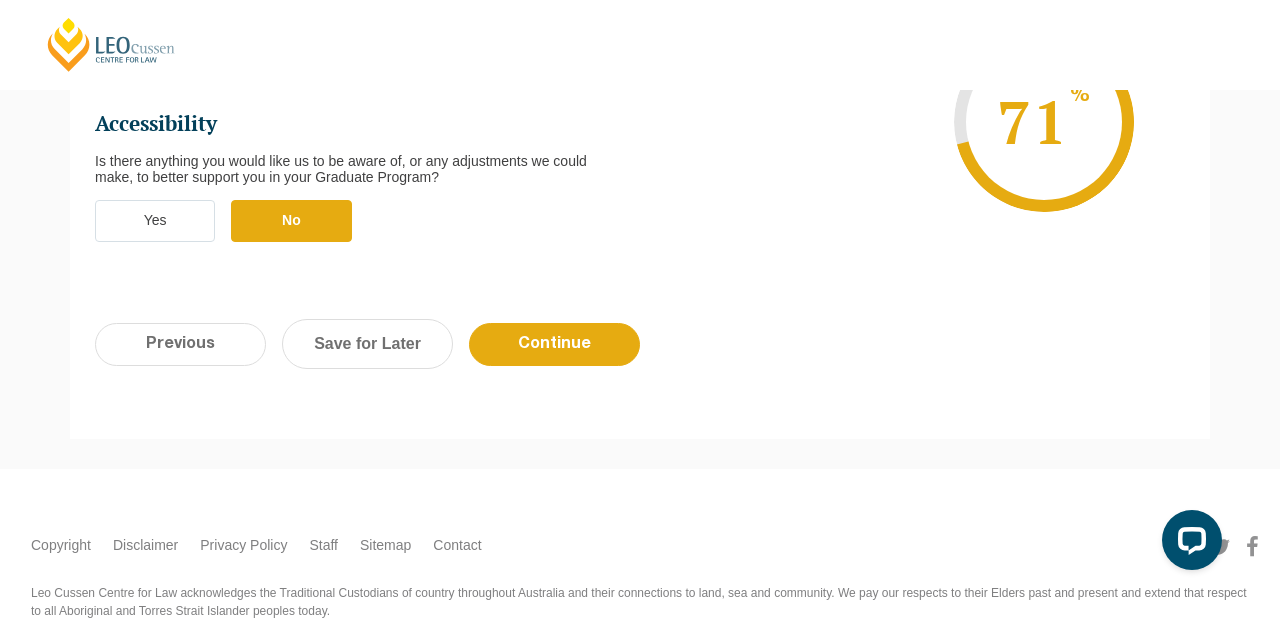 scroll, scrollTop: 889, scrollLeft: 0, axis: vertical 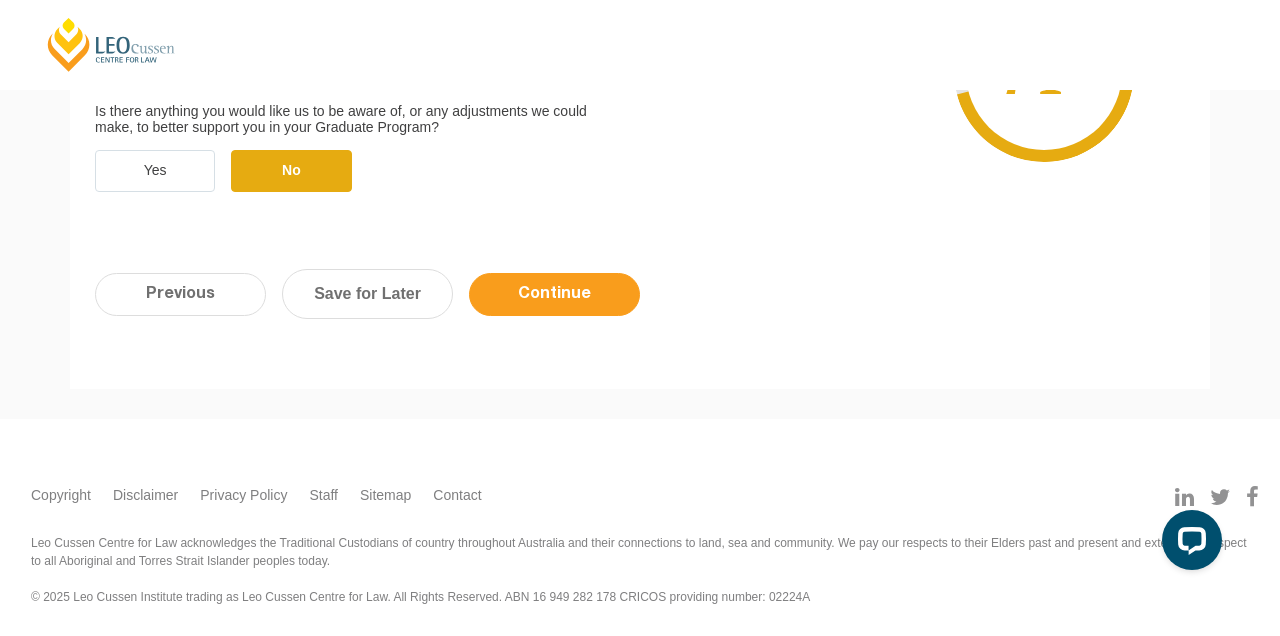 click on "Continue" at bounding box center (554, 294) 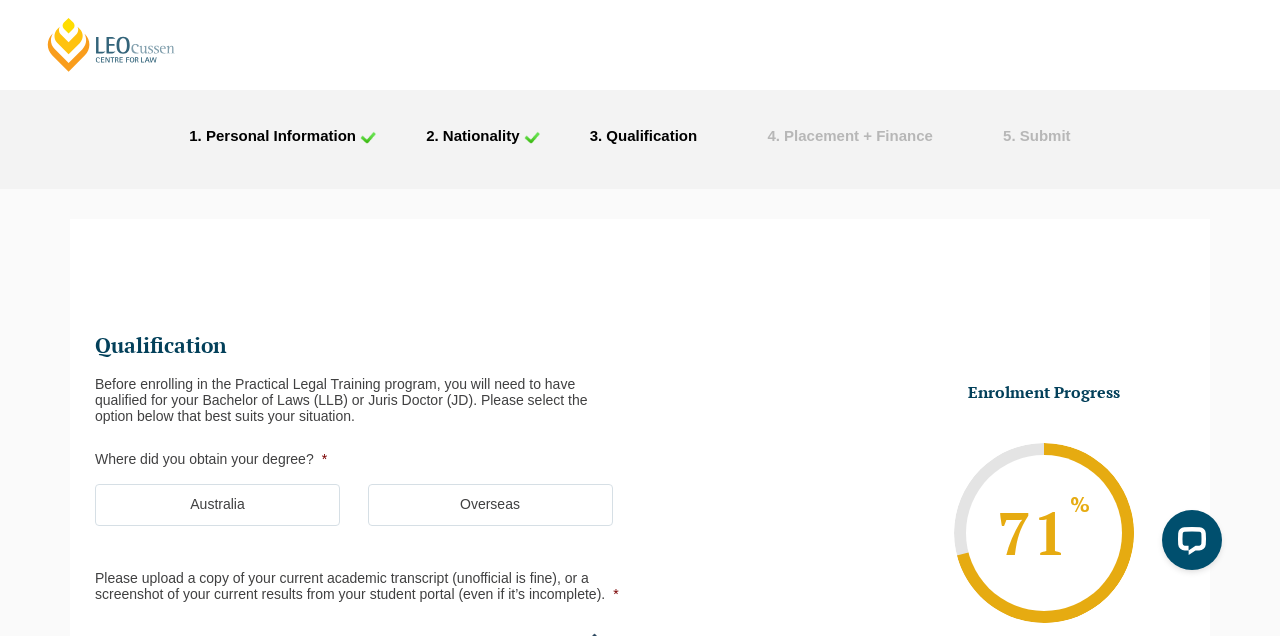 scroll, scrollTop: 173, scrollLeft: 0, axis: vertical 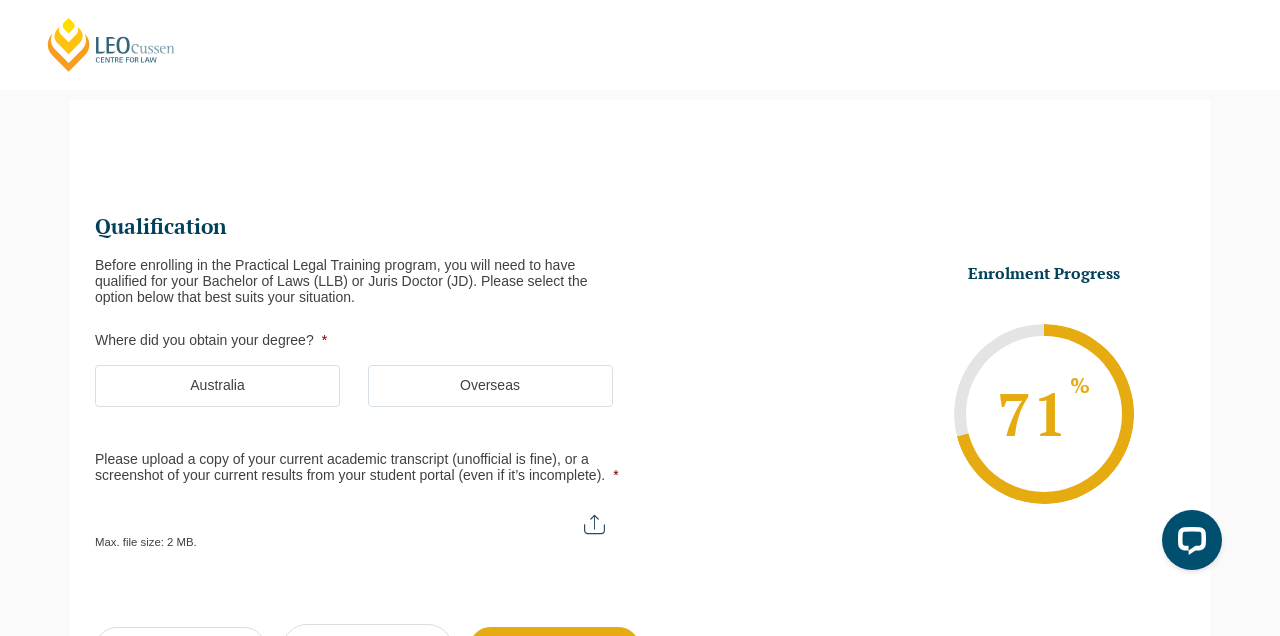 click on "Australia" at bounding box center (217, 386) 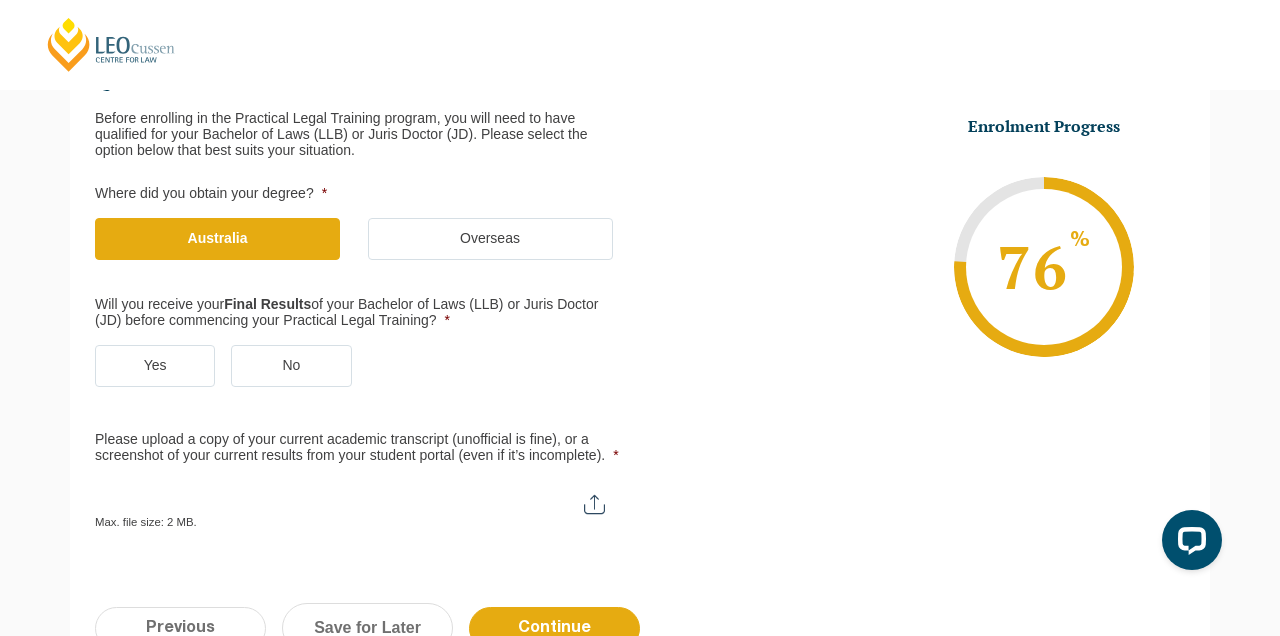 scroll, scrollTop: 323, scrollLeft: 0, axis: vertical 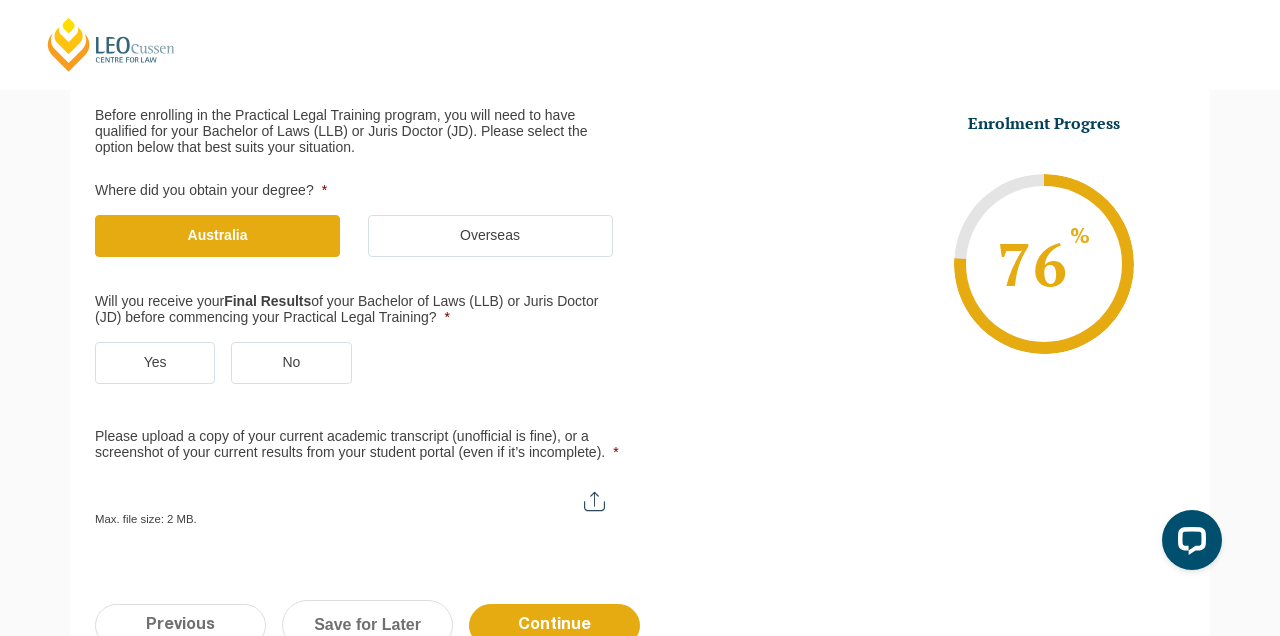 click on "Yes" at bounding box center (155, 363) 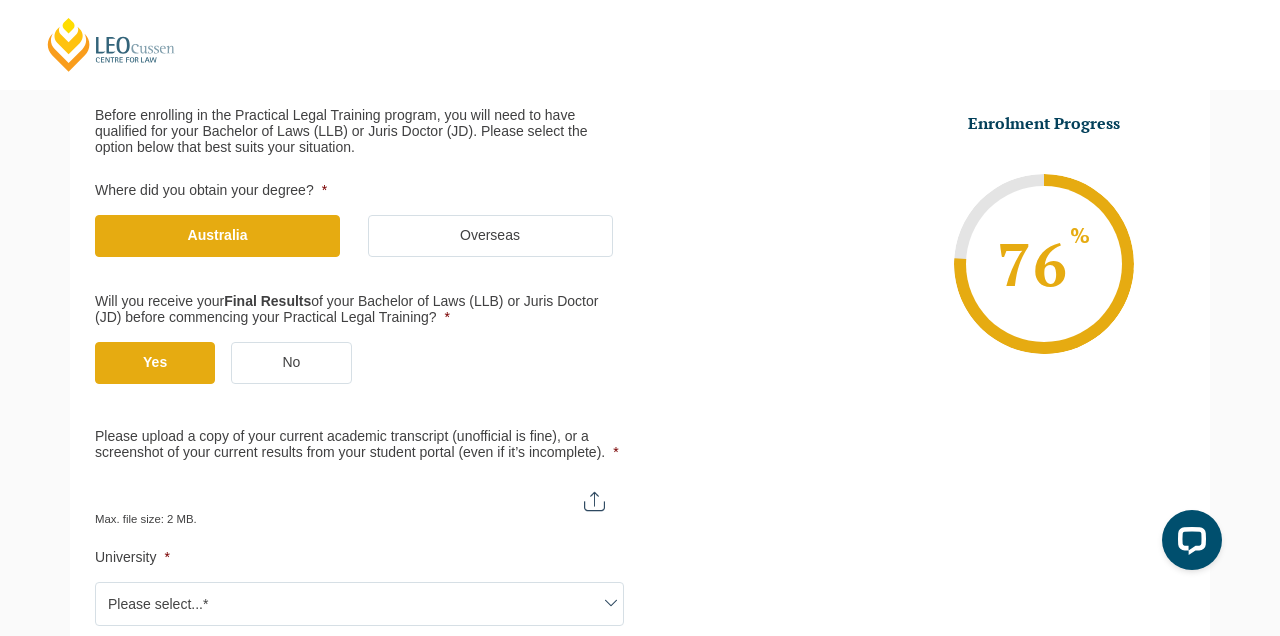 click on "Please upload a copy of your current academic transcript (unofficial is fine), or a screenshot of your current results from your student portal (even if it’s incomplete). *" at bounding box center [359, 494] 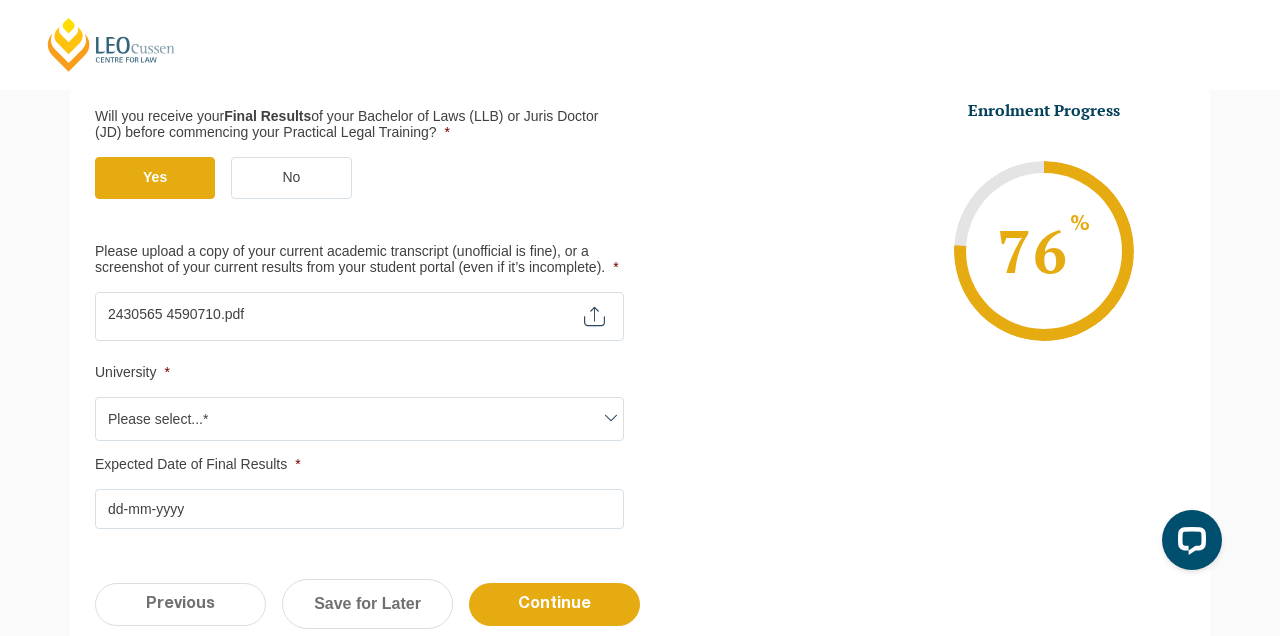 scroll, scrollTop: 519, scrollLeft: 0, axis: vertical 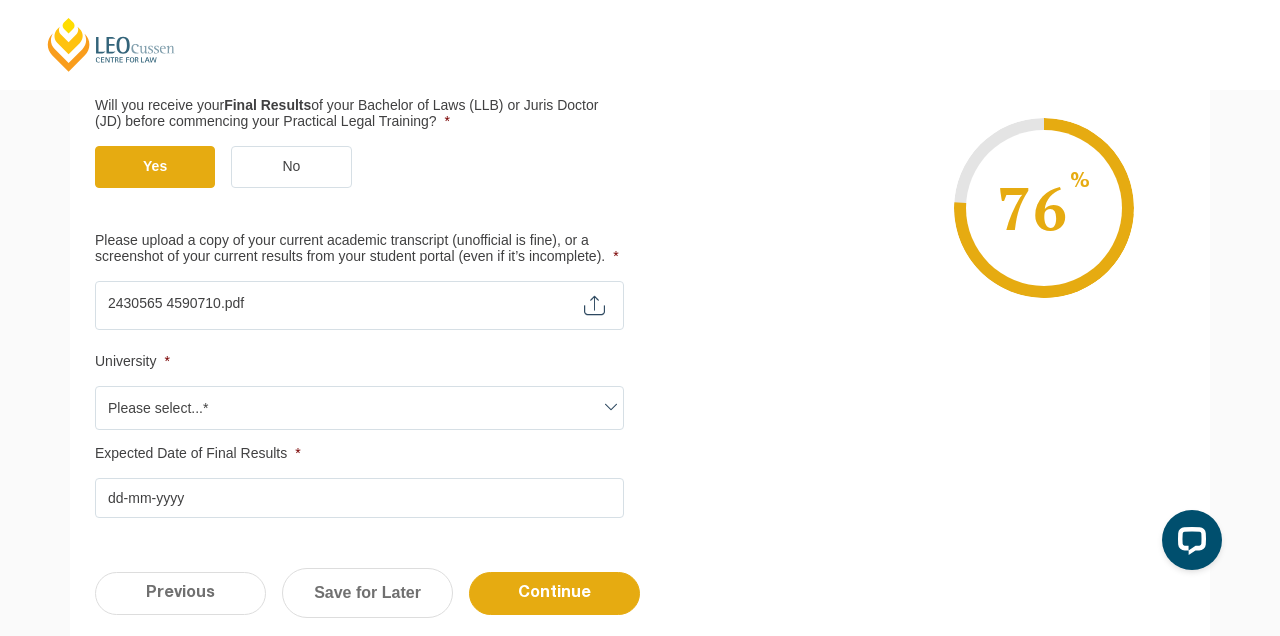 click at bounding box center (611, 407) 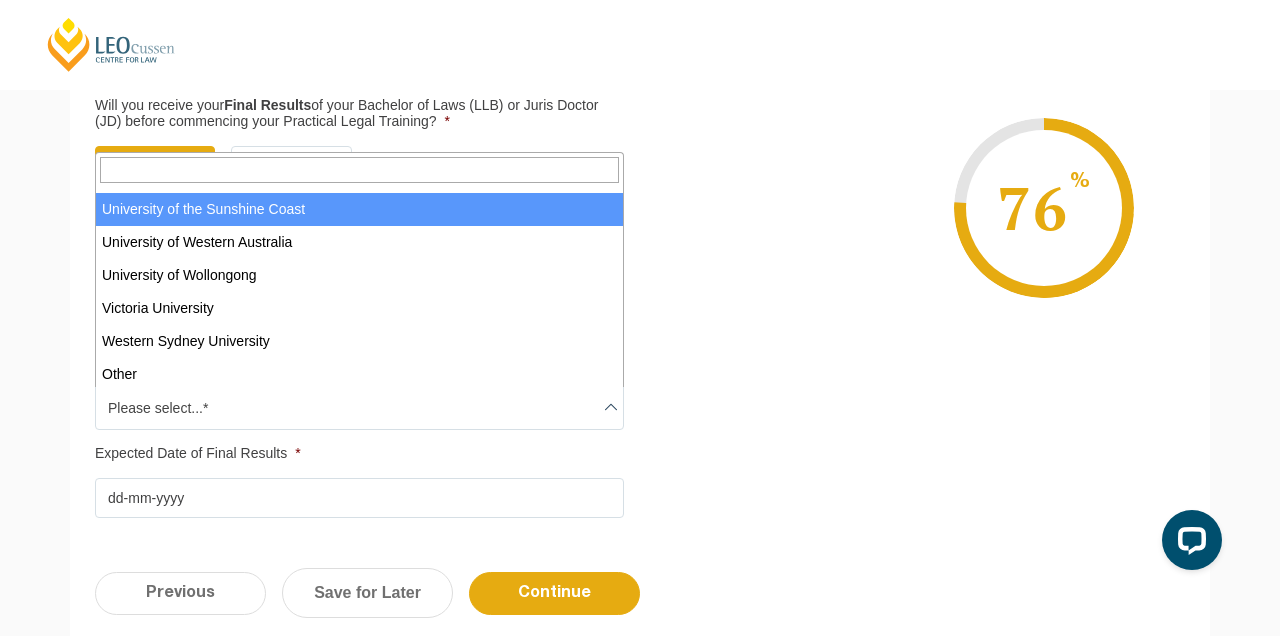 scroll, scrollTop: 1219, scrollLeft: 0, axis: vertical 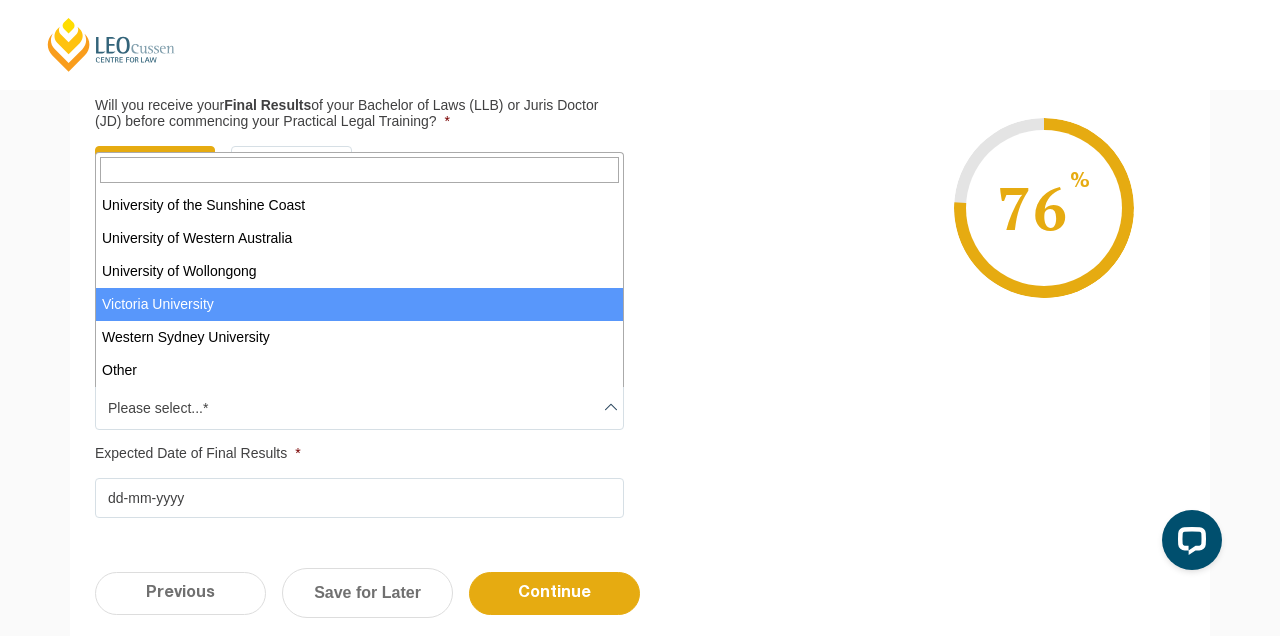 select on "Victoria University" 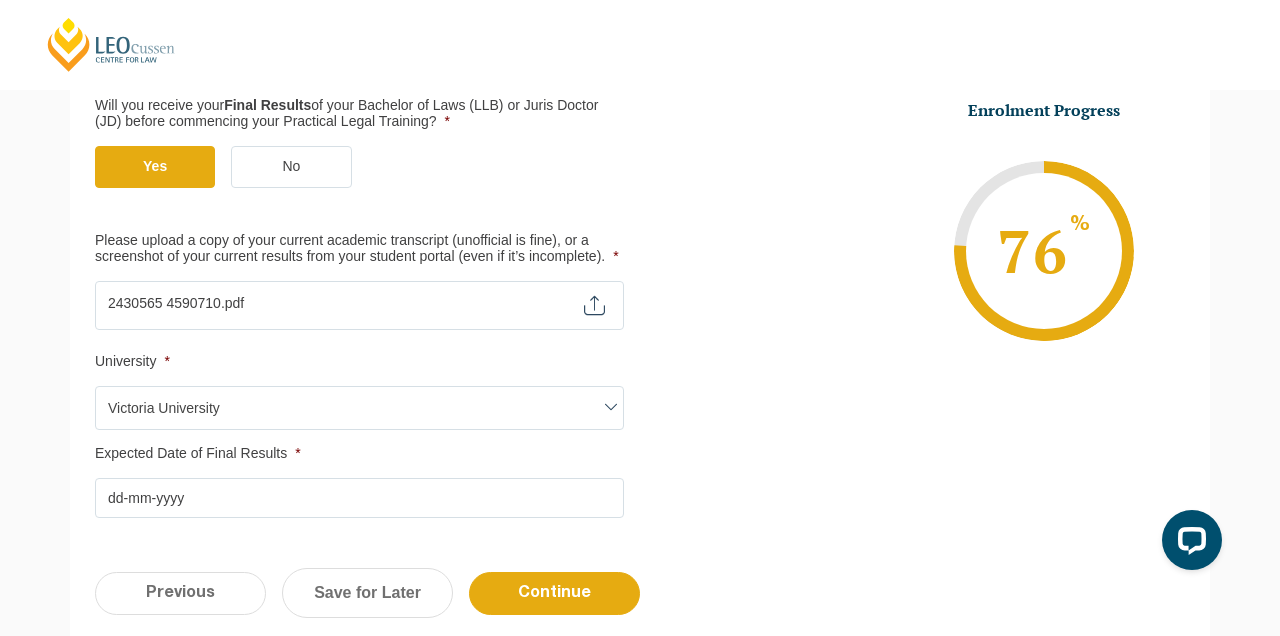 click on "Expected Date of Final Results *" at bounding box center (359, 498) 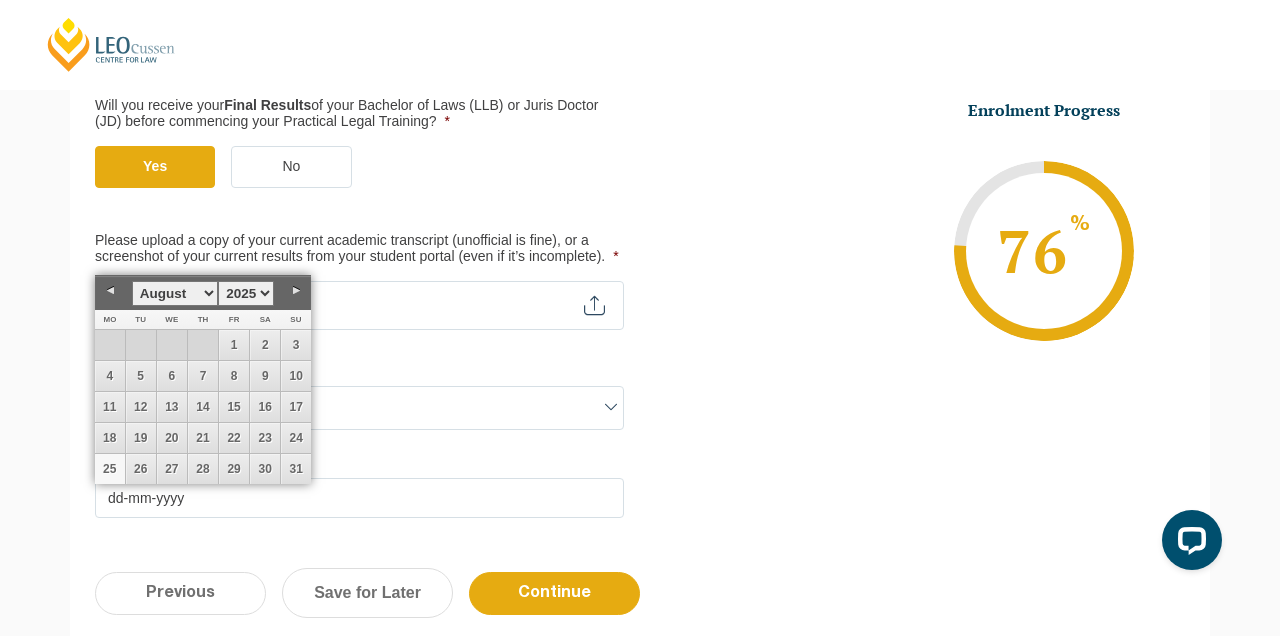 click on "25" at bounding box center (110, 469) 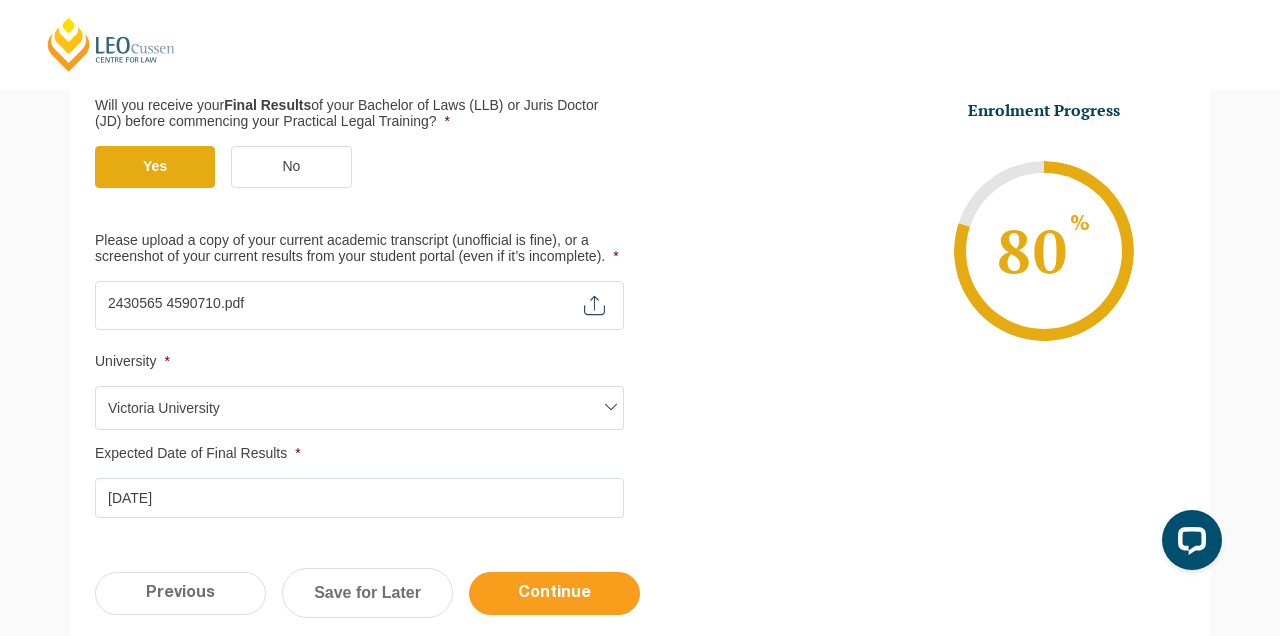 click on "Continue" at bounding box center (554, 593) 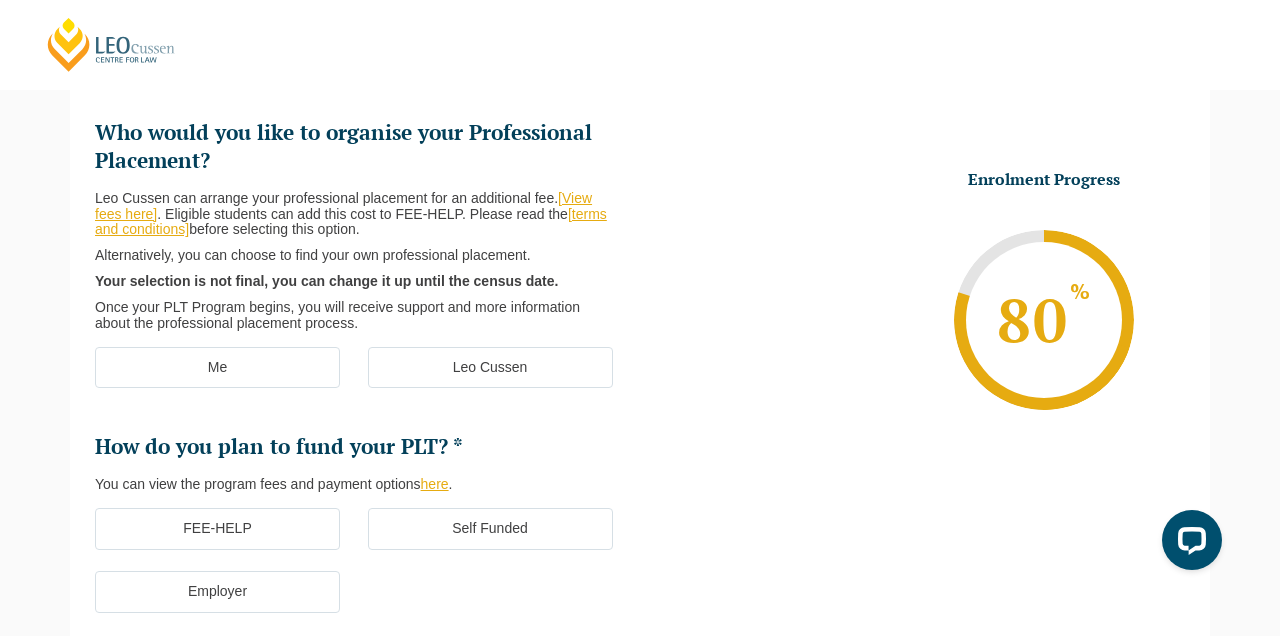 scroll, scrollTop: 297, scrollLeft: 0, axis: vertical 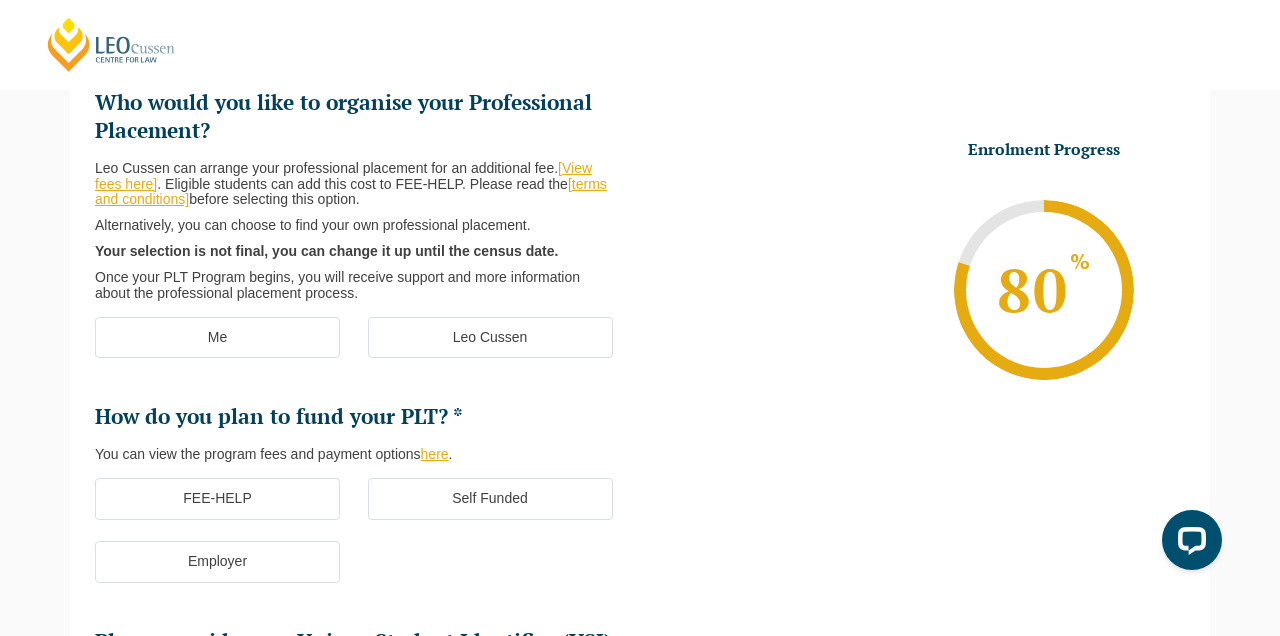 click on "Me" at bounding box center [217, 338] 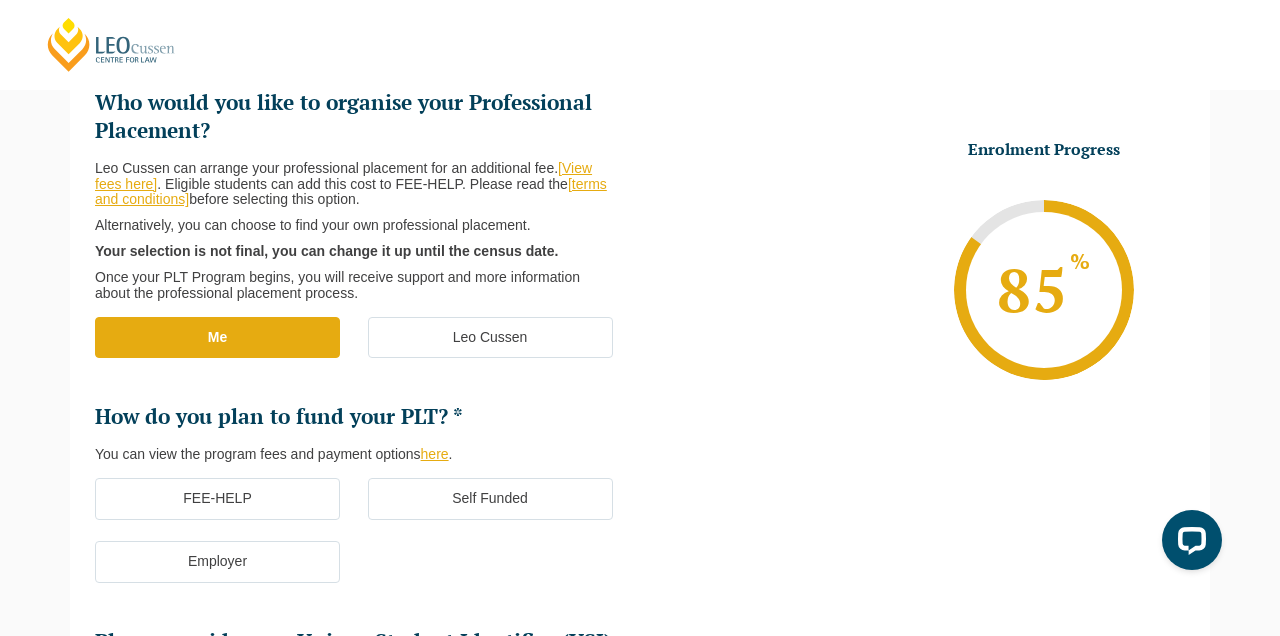 click on "FEE-HELP" at bounding box center [217, 499] 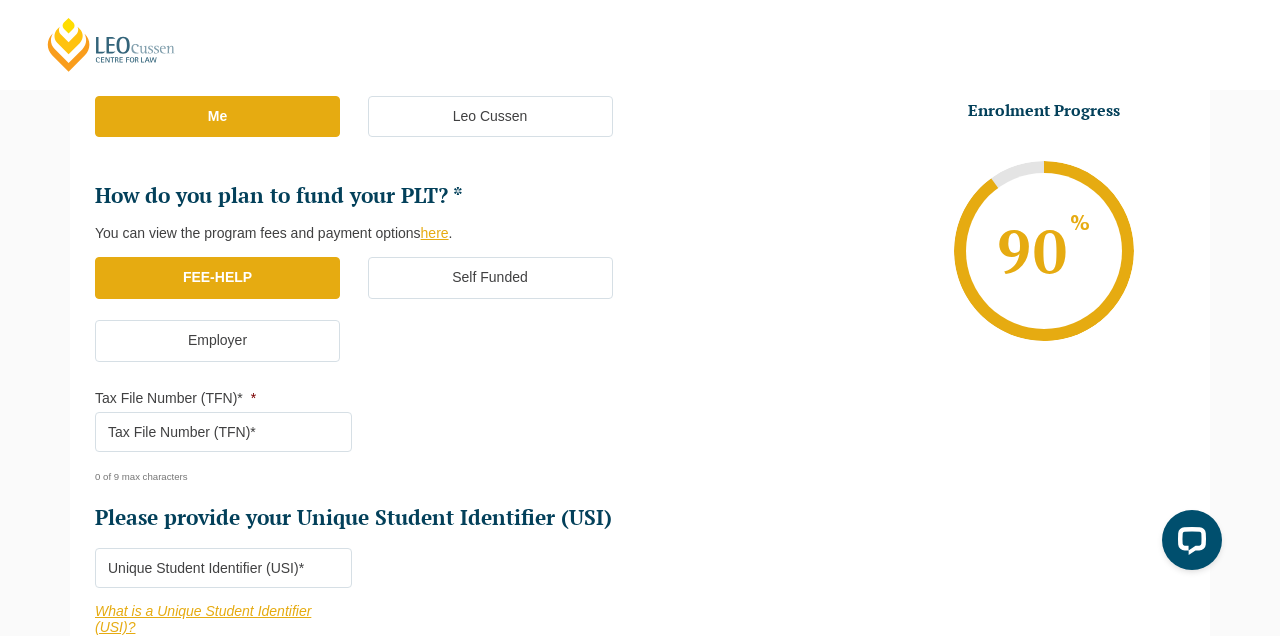 scroll, scrollTop: 520, scrollLeft: 0, axis: vertical 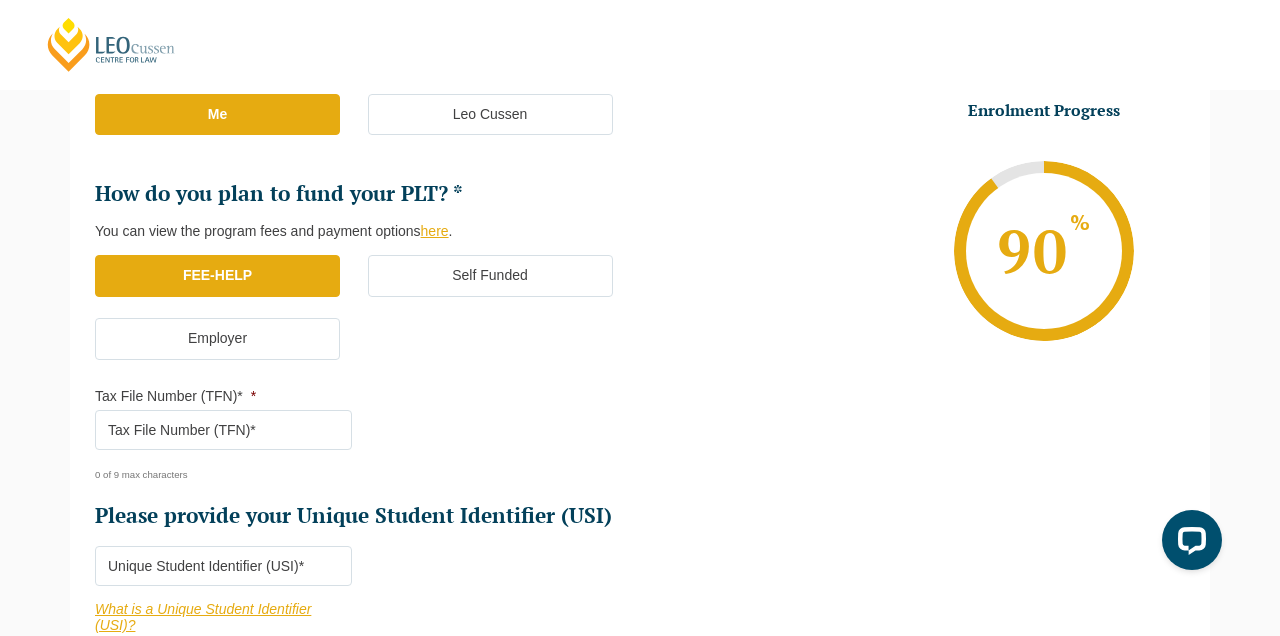 click on "Tax File Number (TFN)* *" at bounding box center [223, 430] 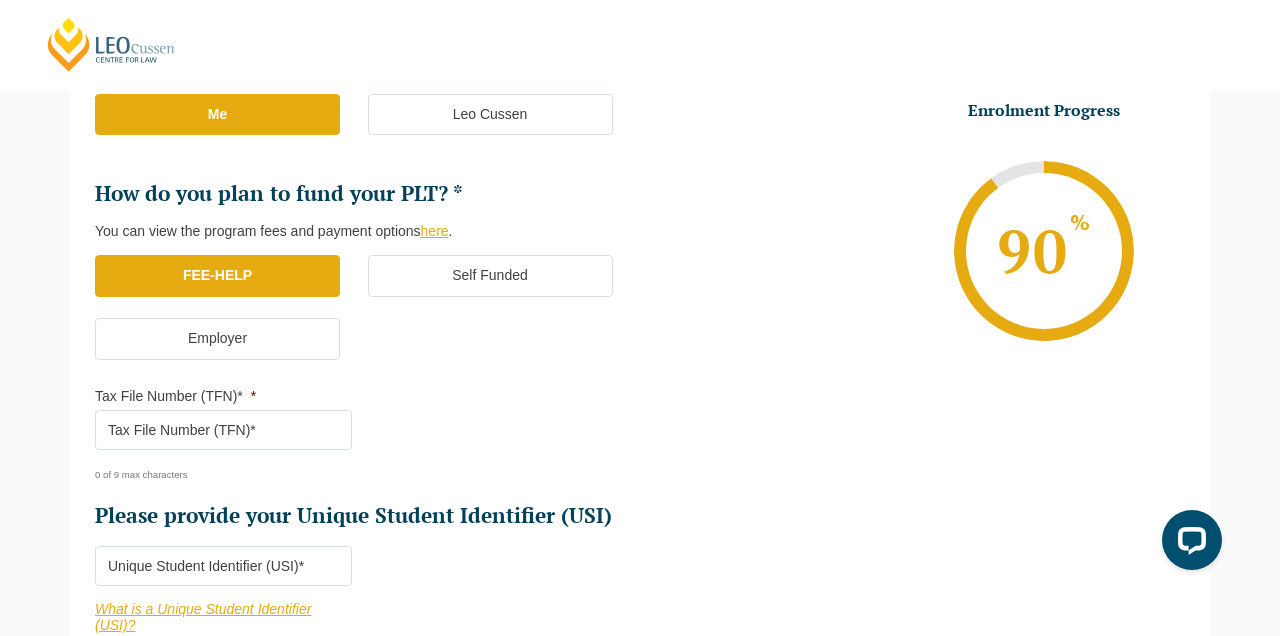 click on "Please provide your Unique Student Identifier (USI) *" at bounding box center (223, 566) 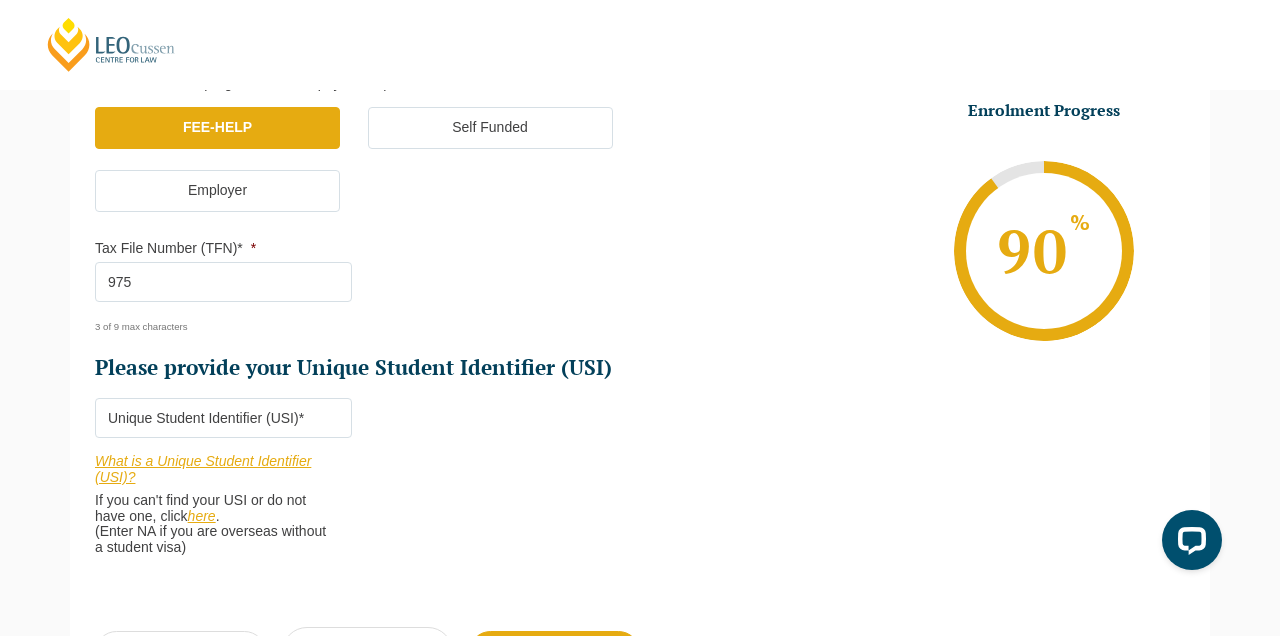 scroll, scrollTop: 678, scrollLeft: 0, axis: vertical 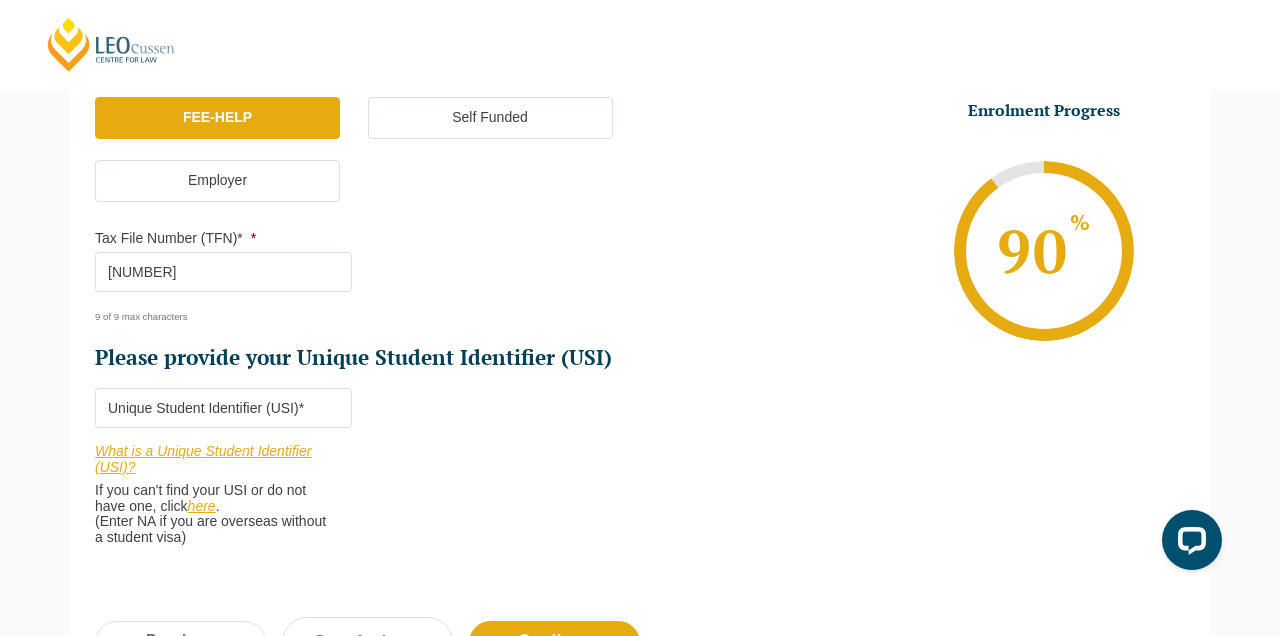 type on "975166395" 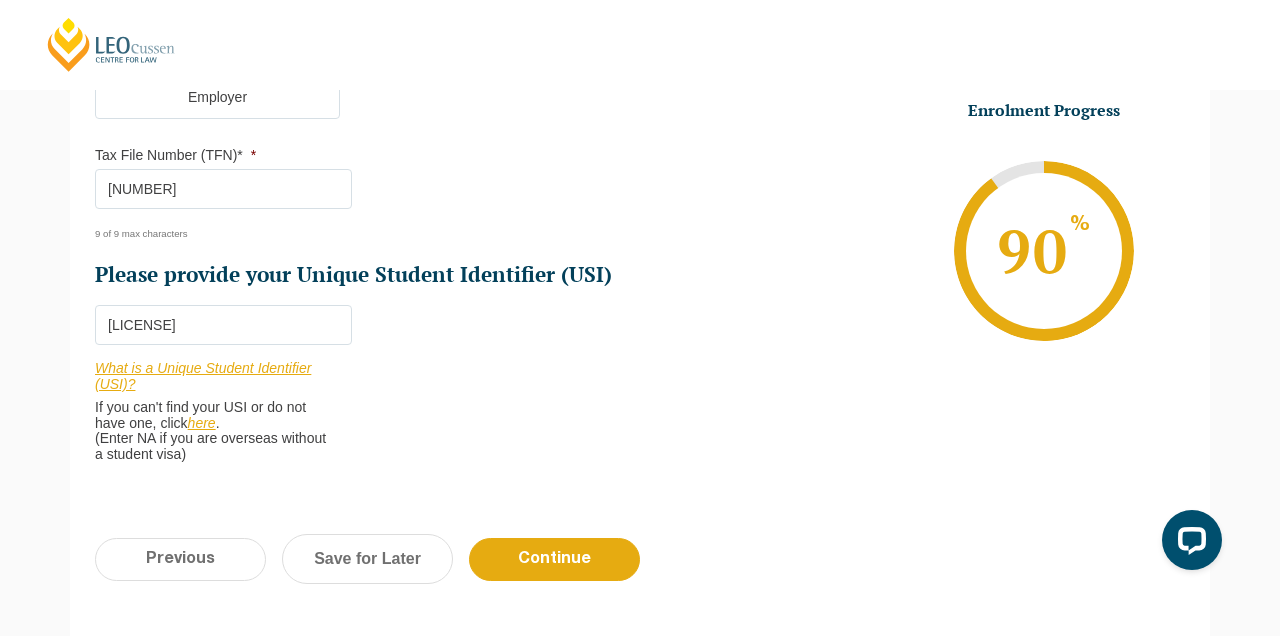 scroll, scrollTop: 769, scrollLeft: 0, axis: vertical 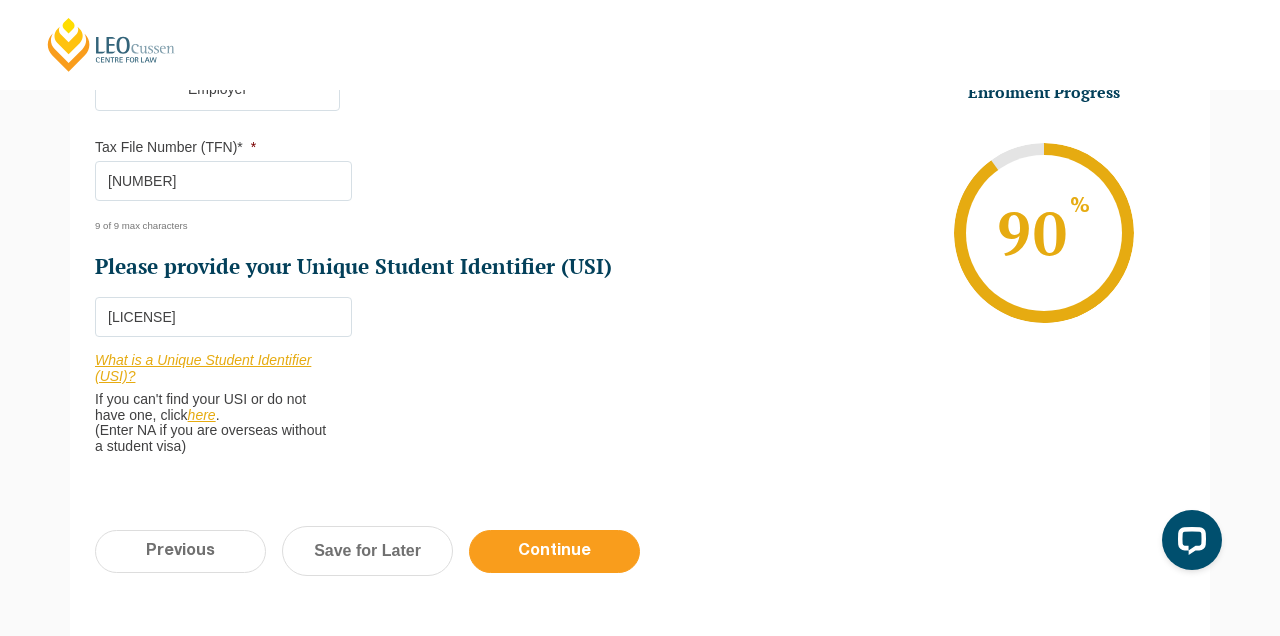 type on "MA8ZD26EE6" 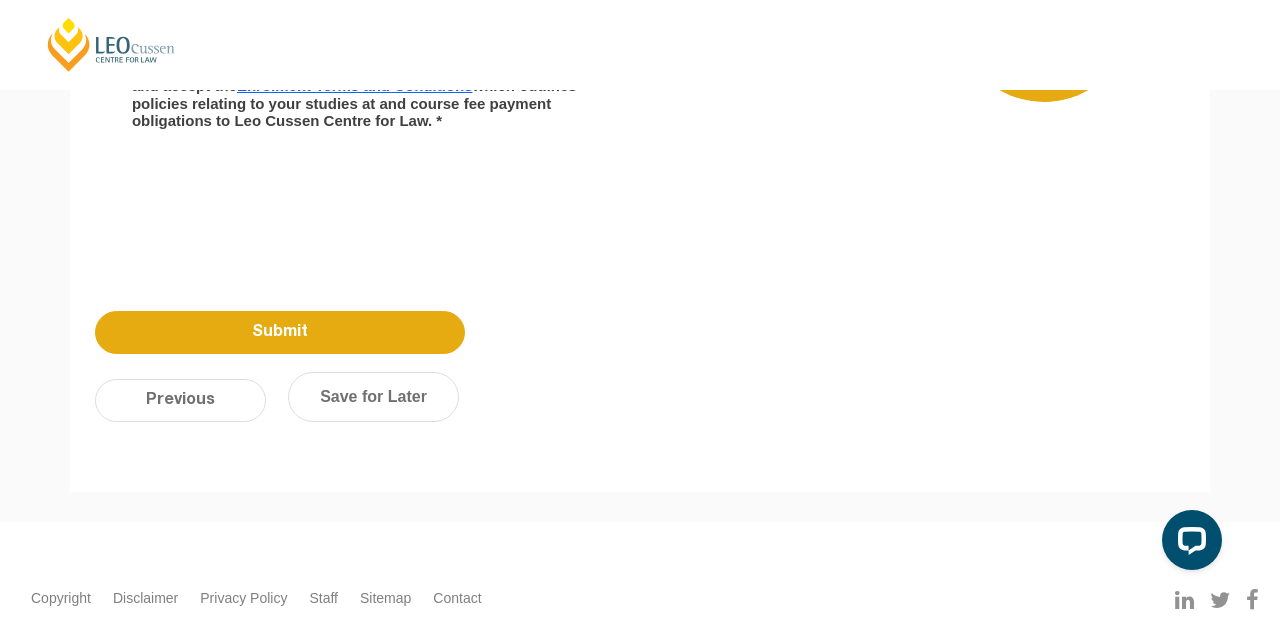 scroll, scrollTop: 173, scrollLeft: 0, axis: vertical 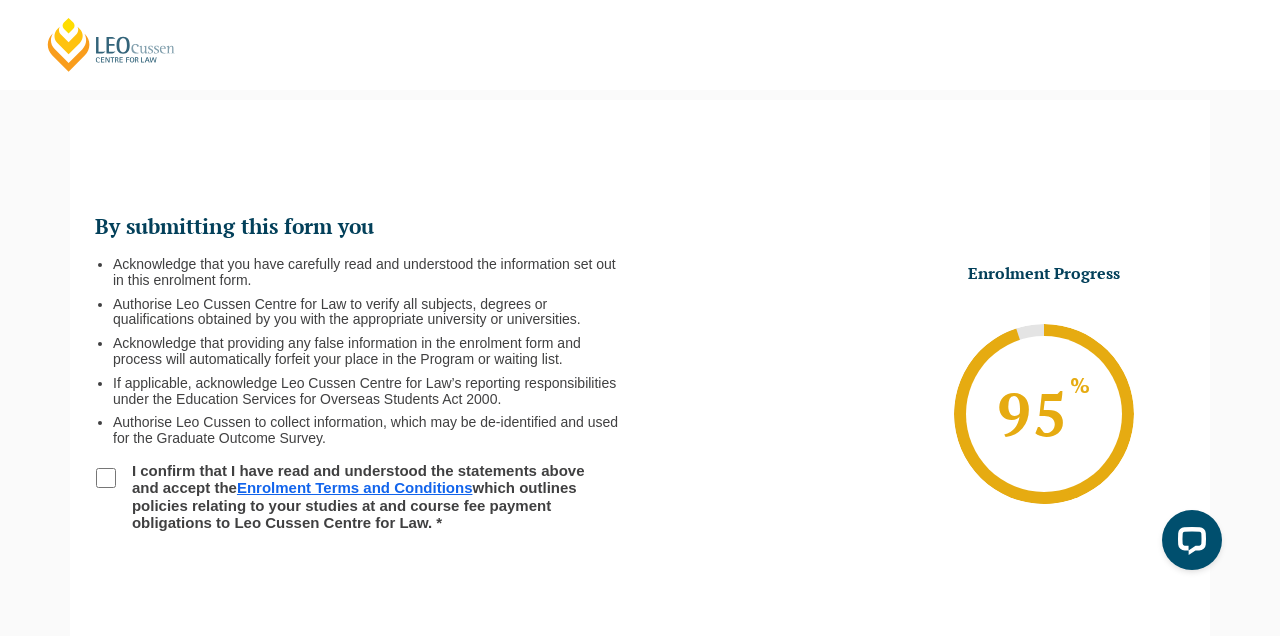 click on "Enrolment Terms and Conditions" at bounding box center (355, 487) 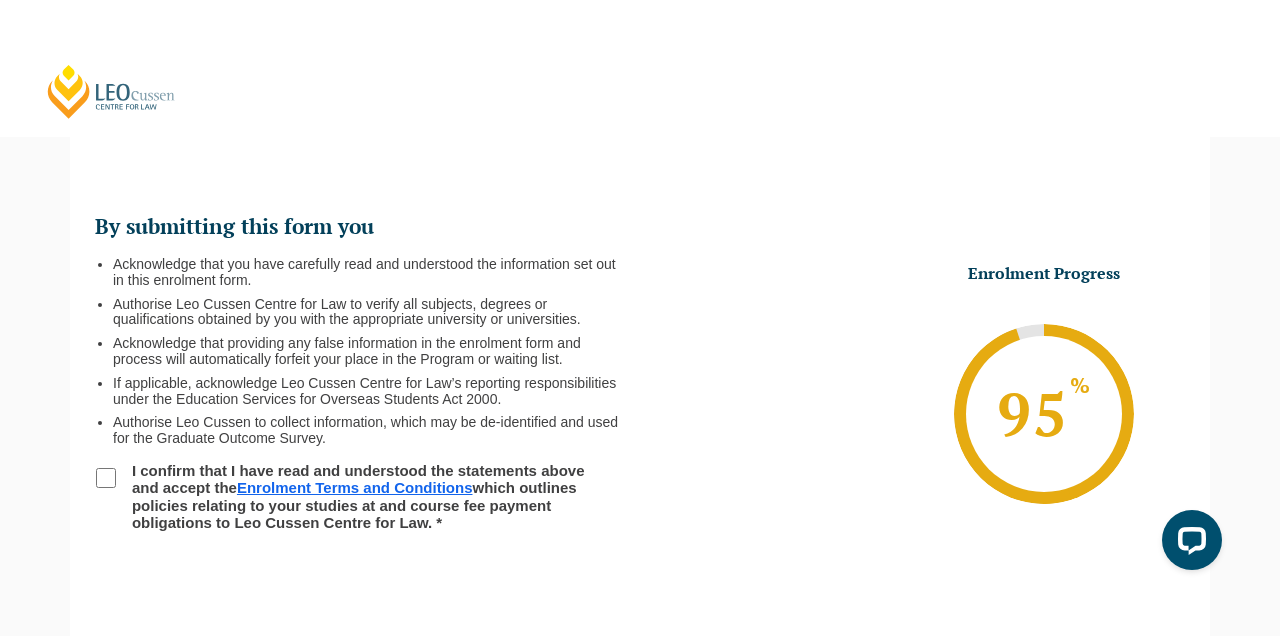 click on "I confirm that I have read and understood the statements above and accept the  Enrolment Terms and Conditions  which outlines policies relating to your studies at and course fee payment obligations to Leo Cussen Centre for Law. *" at bounding box center (367, 496) 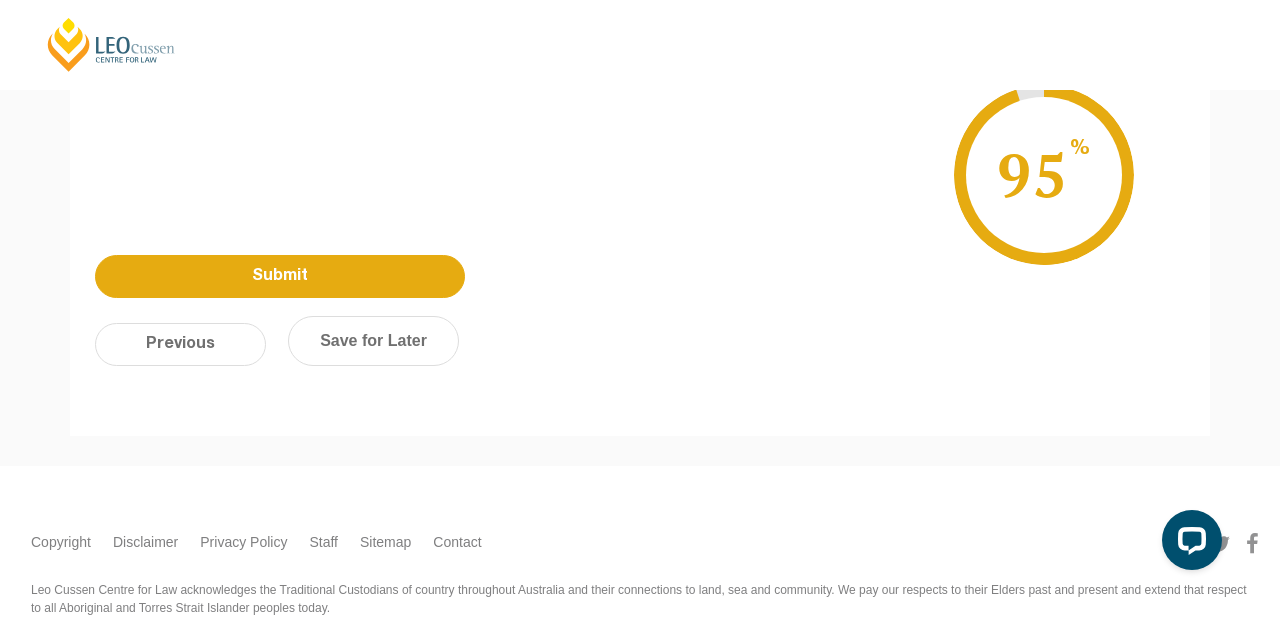 scroll, scrollTop: 646, scrollLeft: 0, axis: vertical 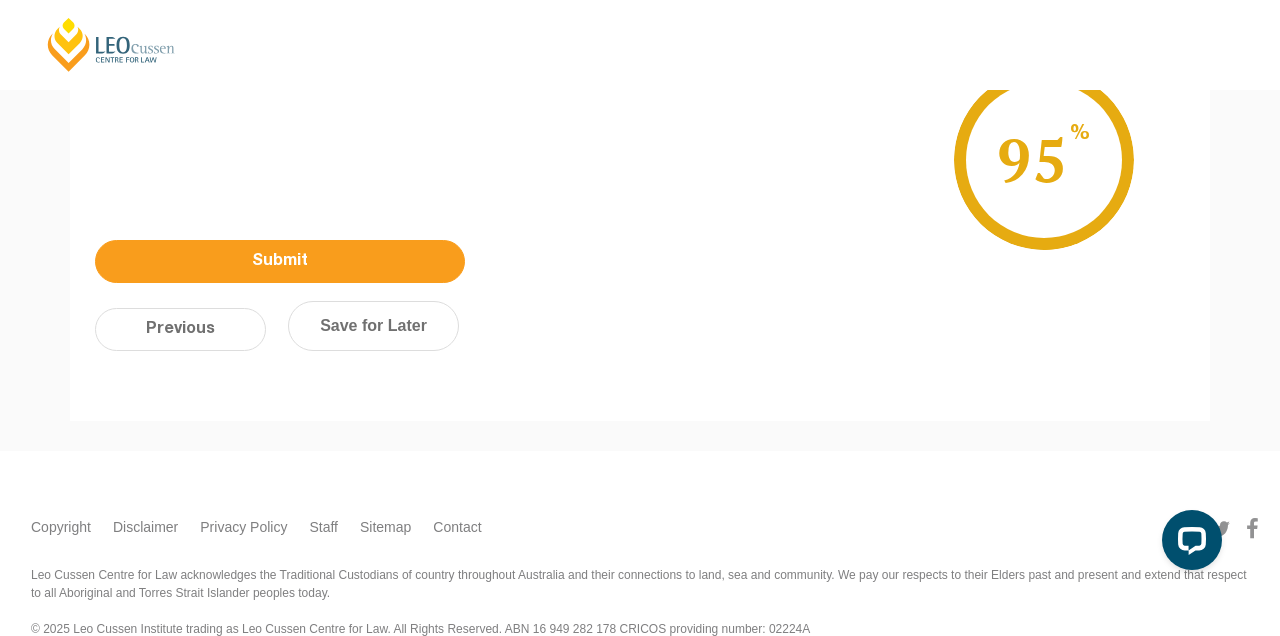 click on "Submit" at bounding box center (280, 261) 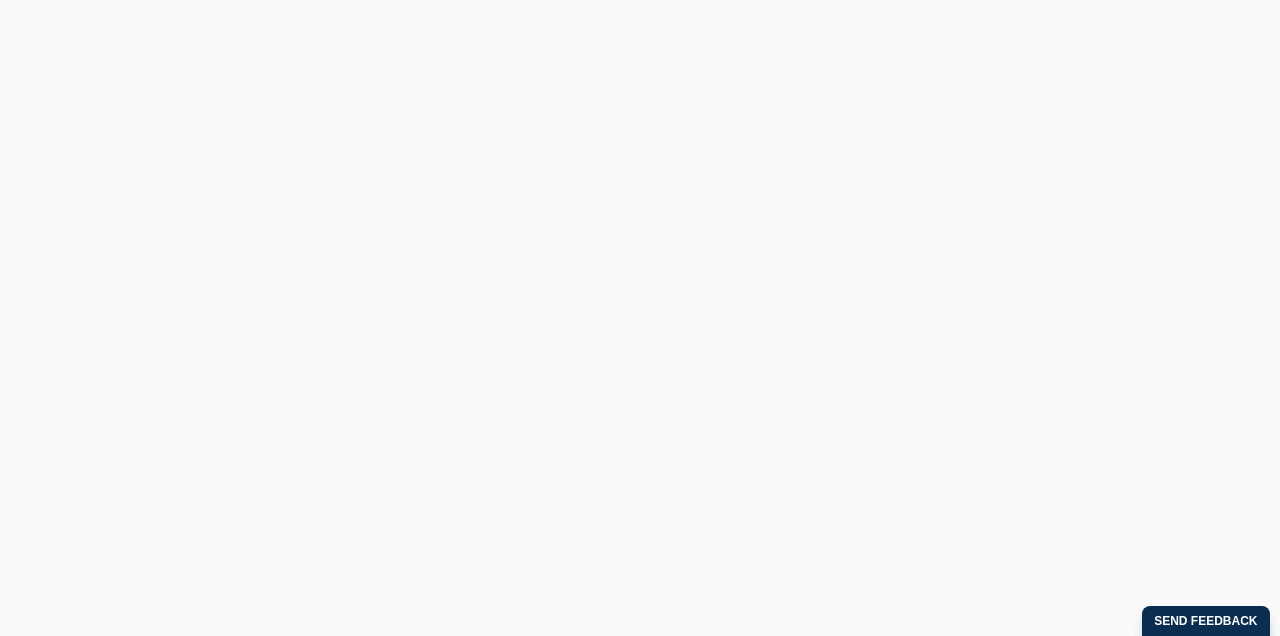 scroll, scrollTop: 0, scrollLeft: 0, axis: both 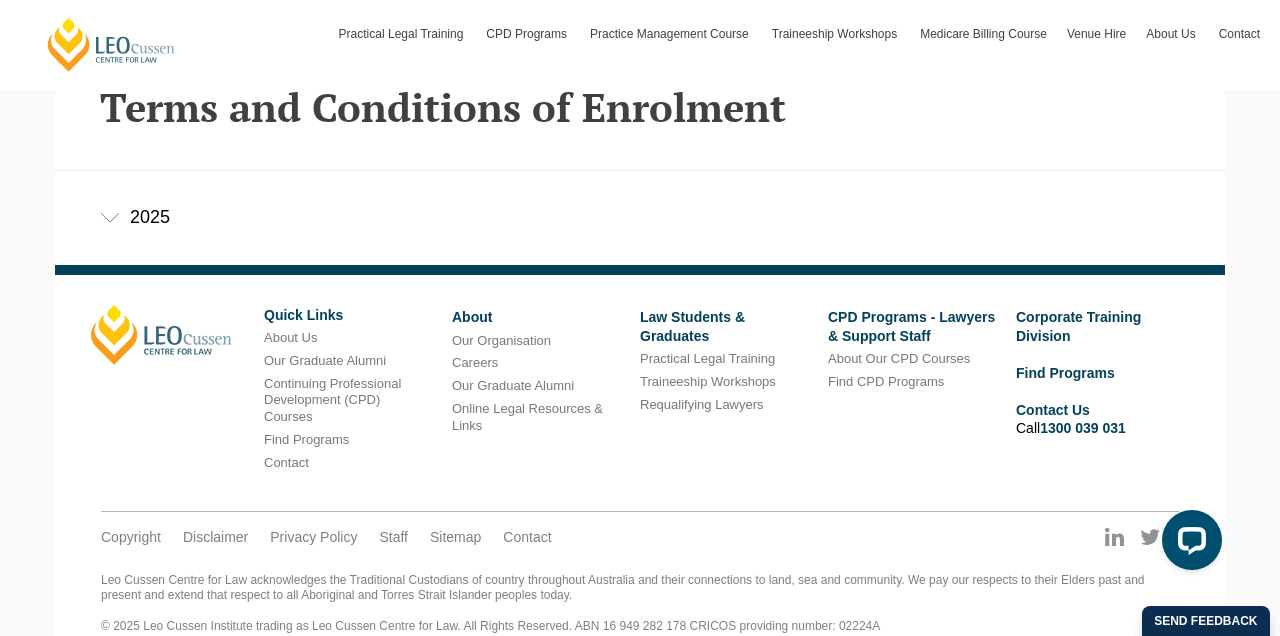 click on "2025" at bounding box center [640, 217] 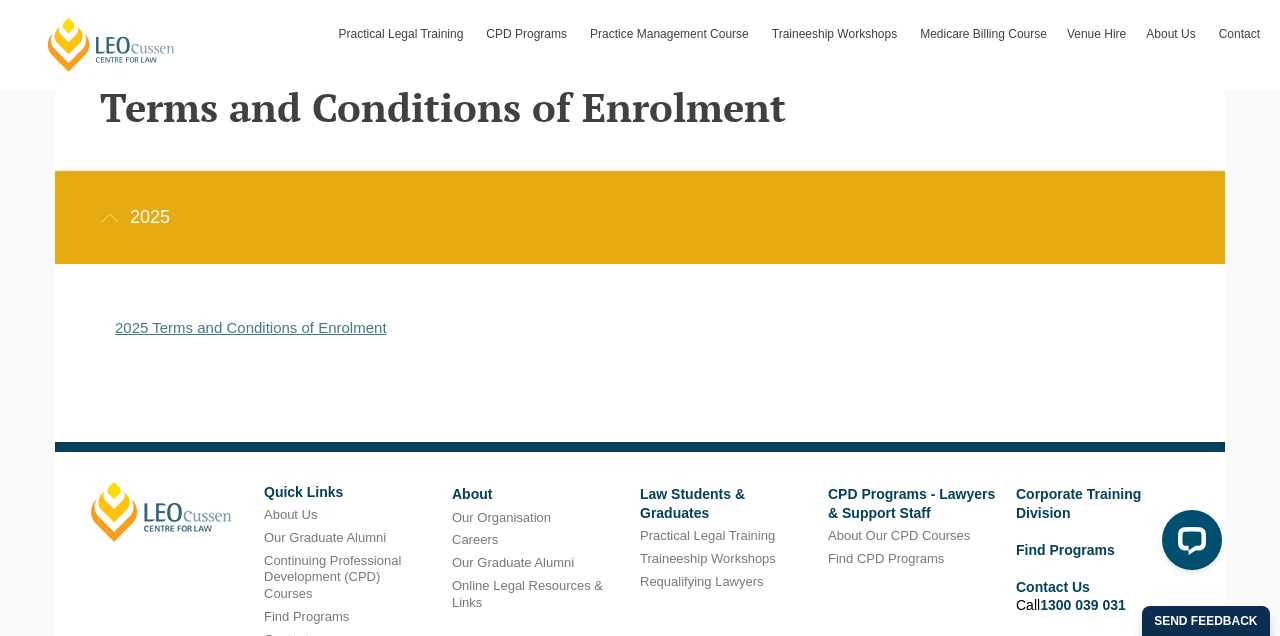 click on "2025 Terms and Conditions of Enrolment" at bounding box center [251, 327] 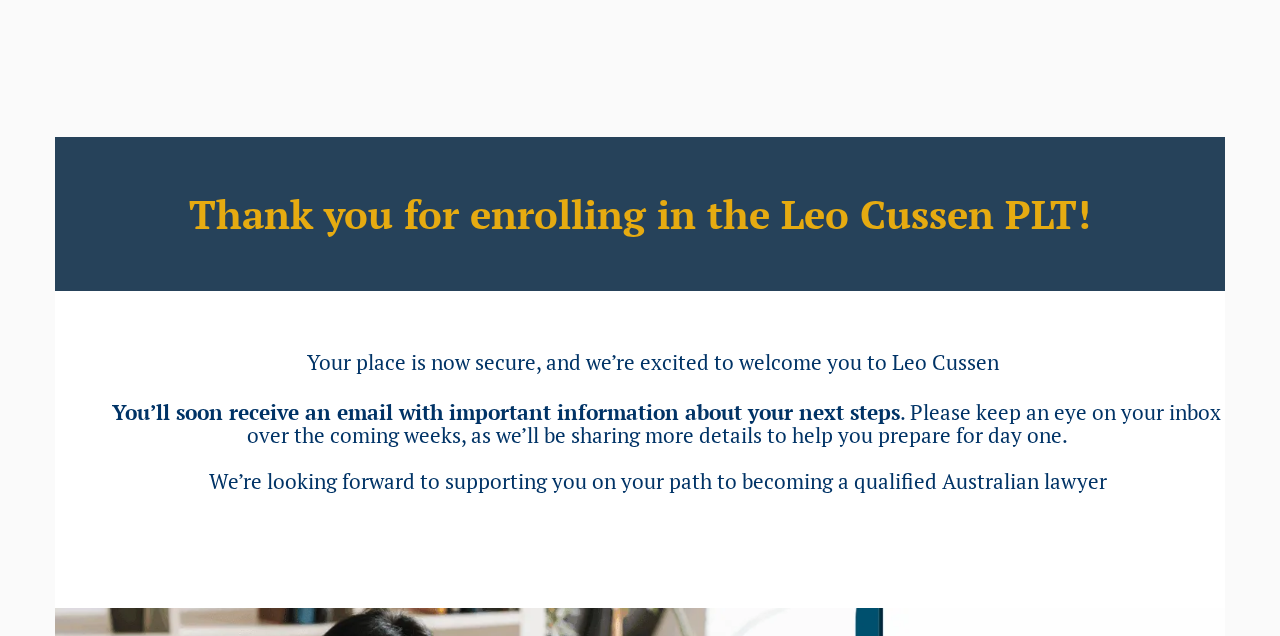 scroll, scrollTop: 0, scrollLeft: 0, axis: both 